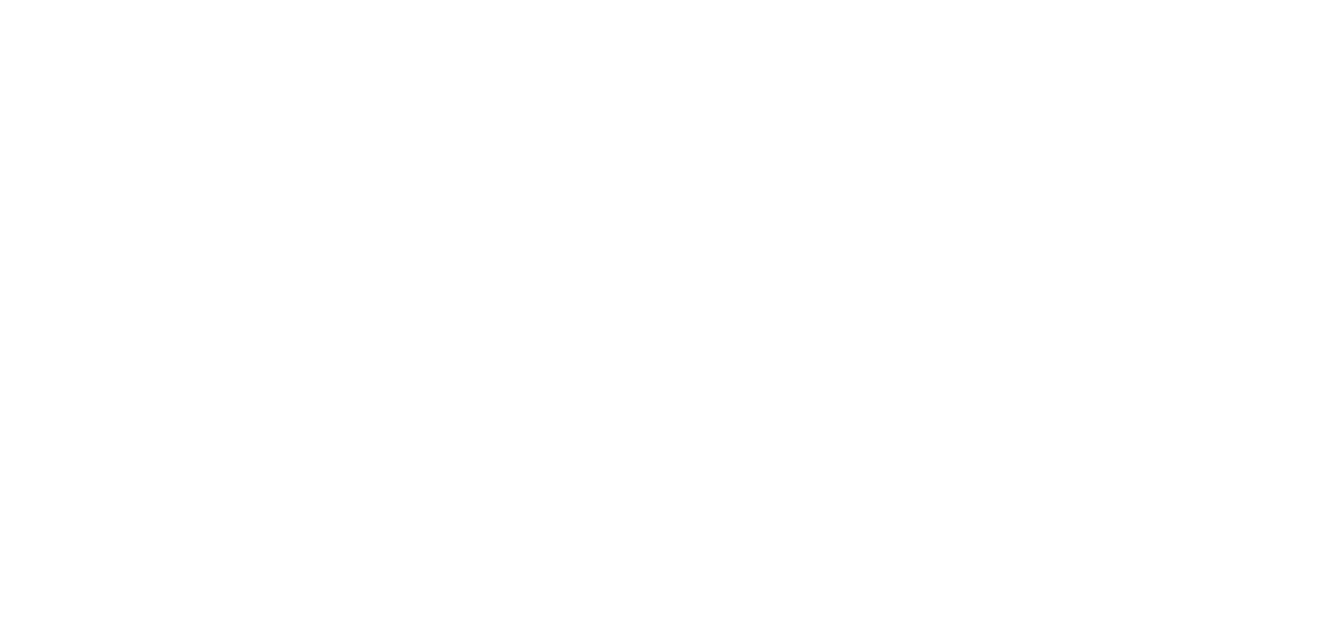 scroll, scrollTop: 0, scrollLeft: 0, axis: both 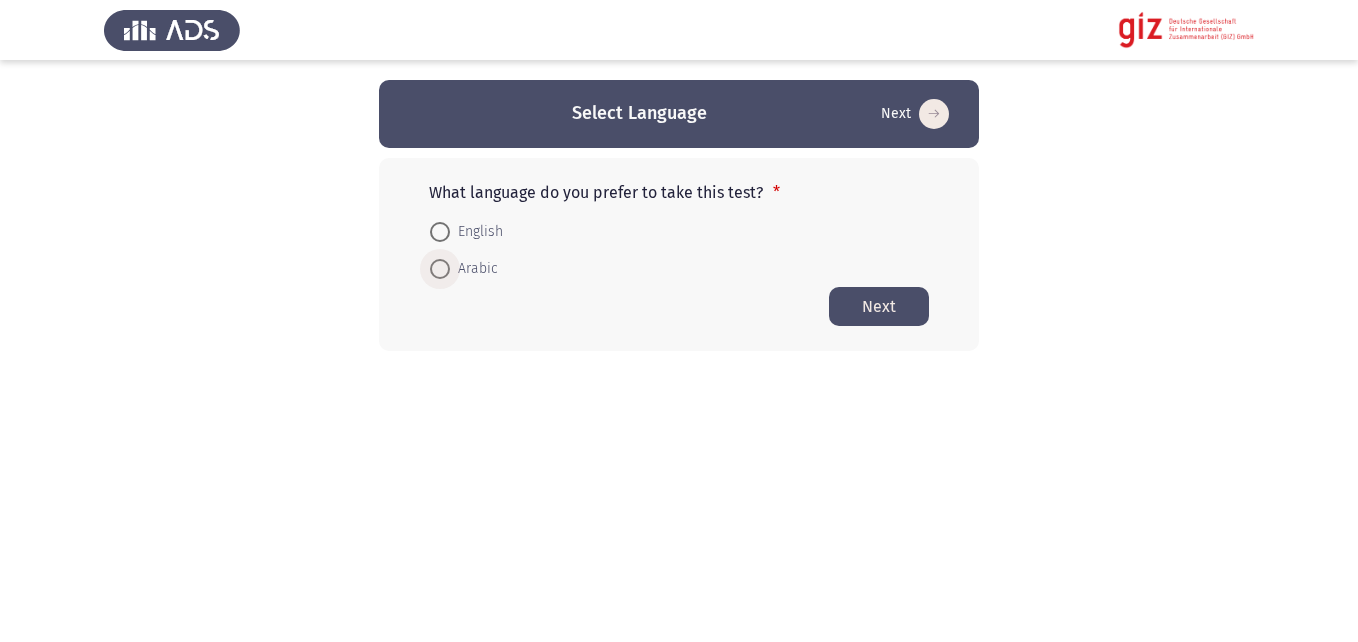 click on "Arabic" at bounding box center [474, 269] 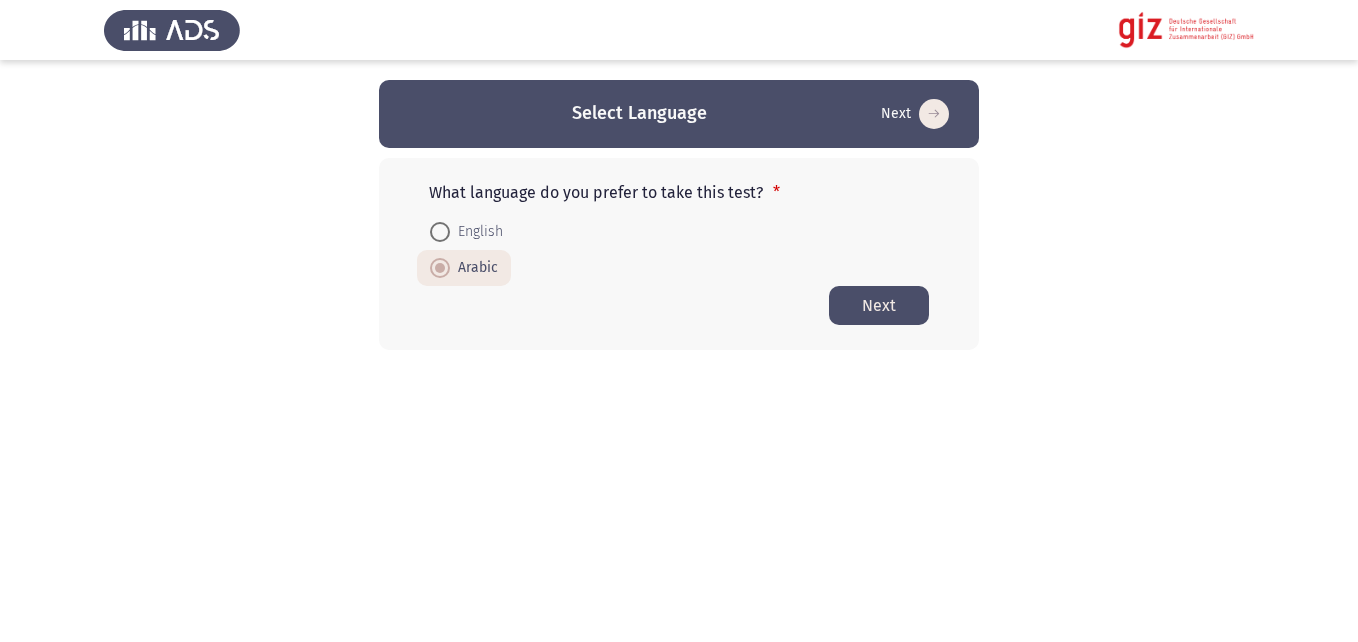 click on "Next" 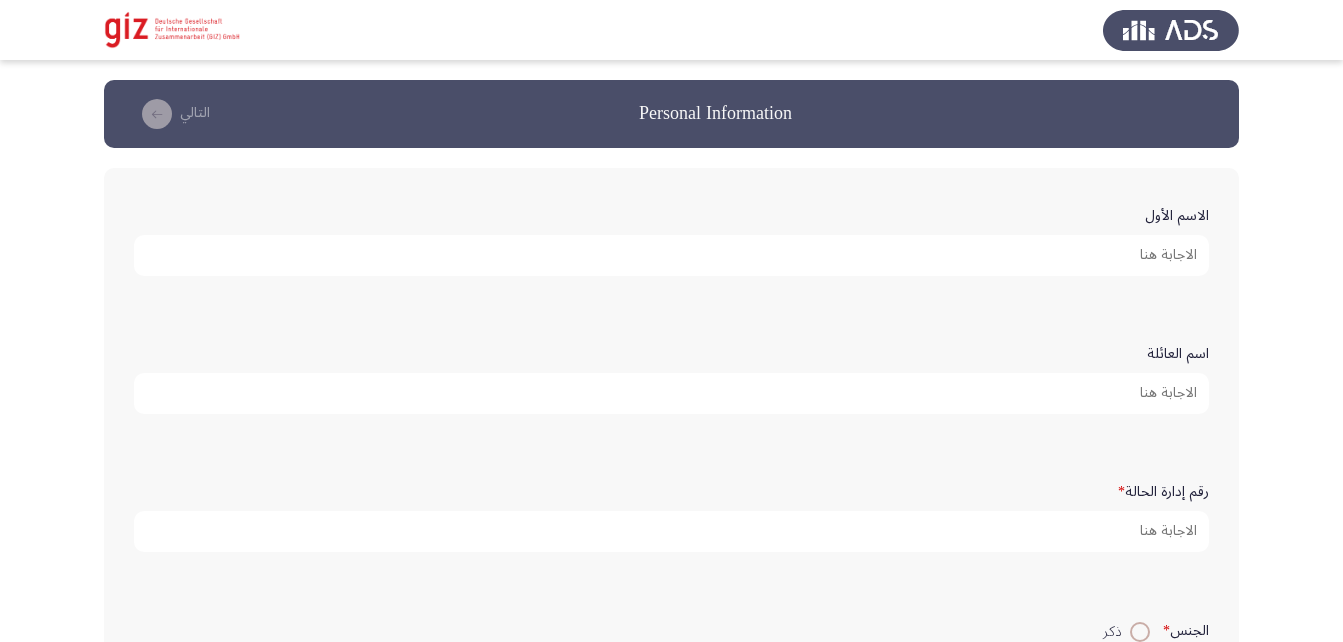 click on "الاسم الأول" at bounding box center (671, 255) 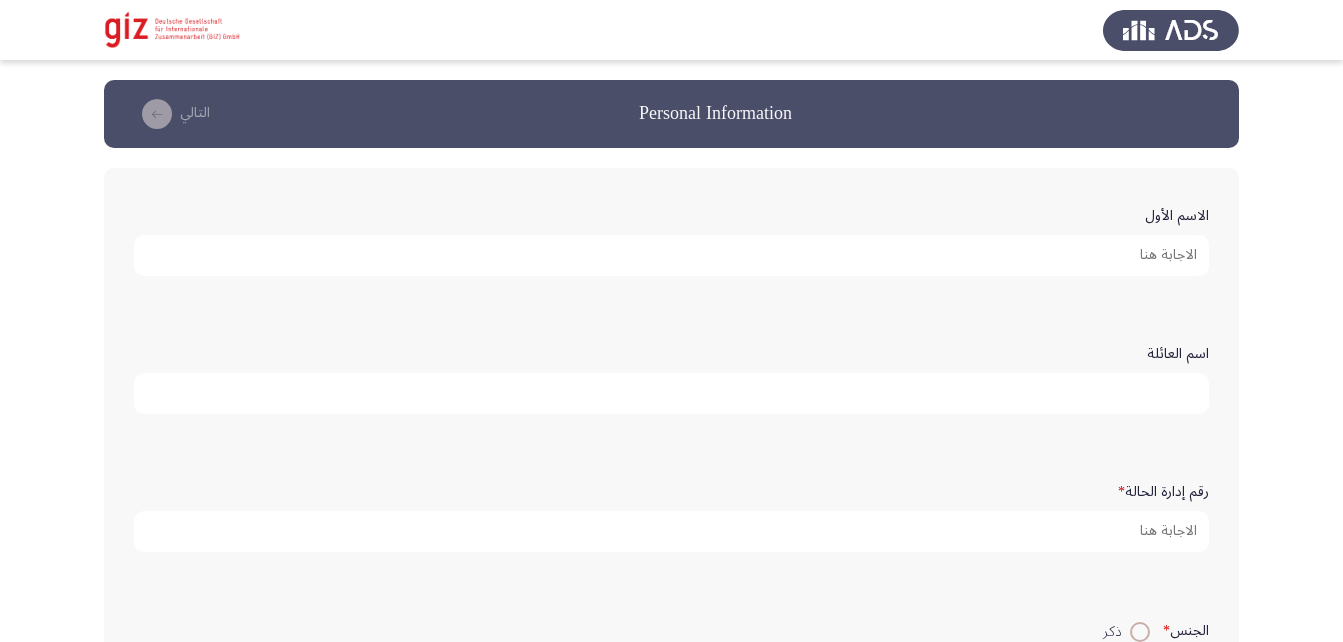 type 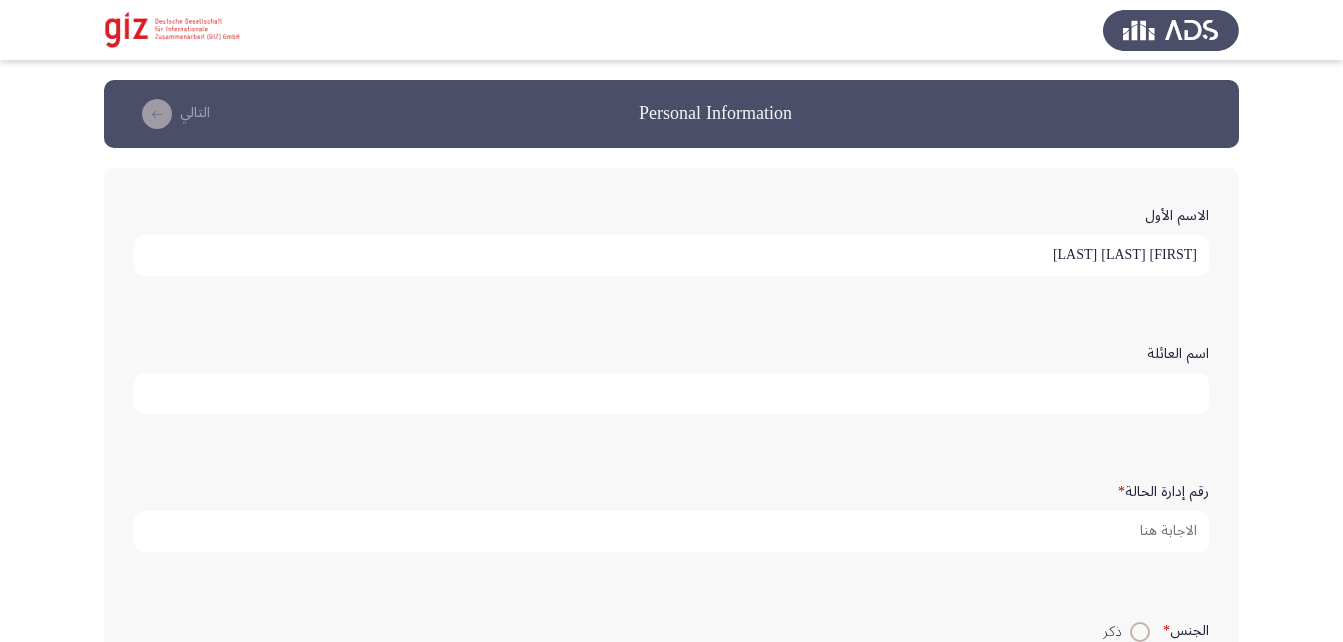 type on "احمد حمادة عبد الرازق" 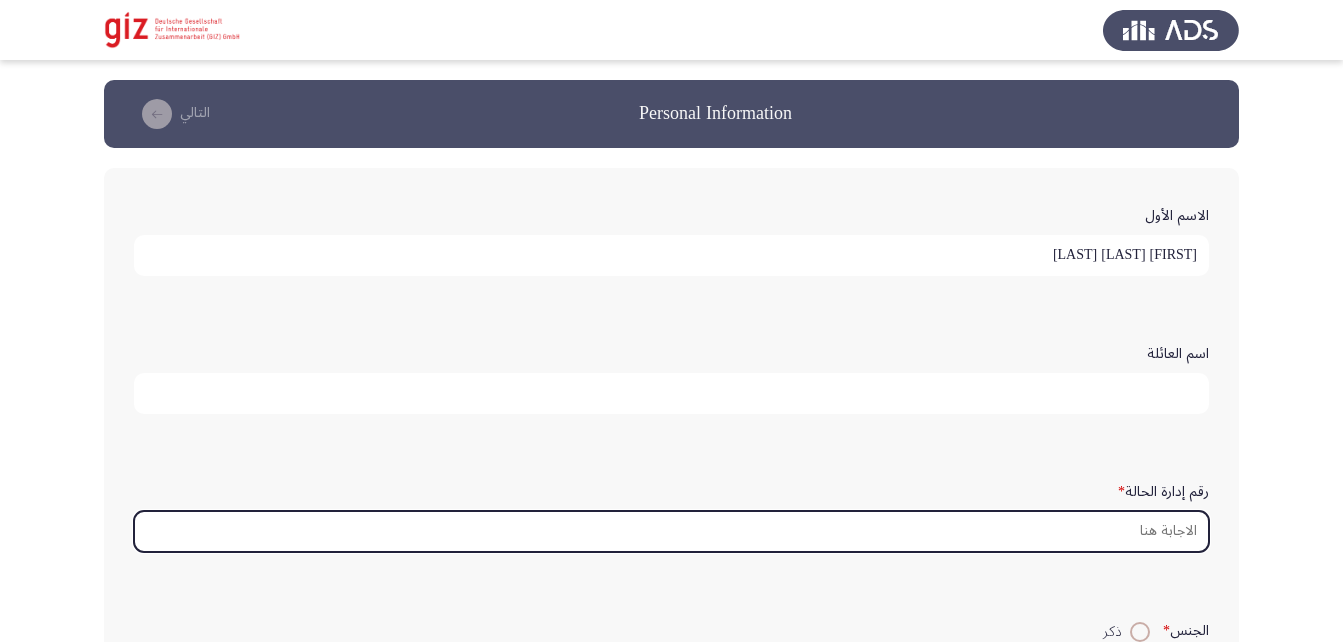 click on "رقم إدارة الحالة   *" at bounding box center [671, 531] 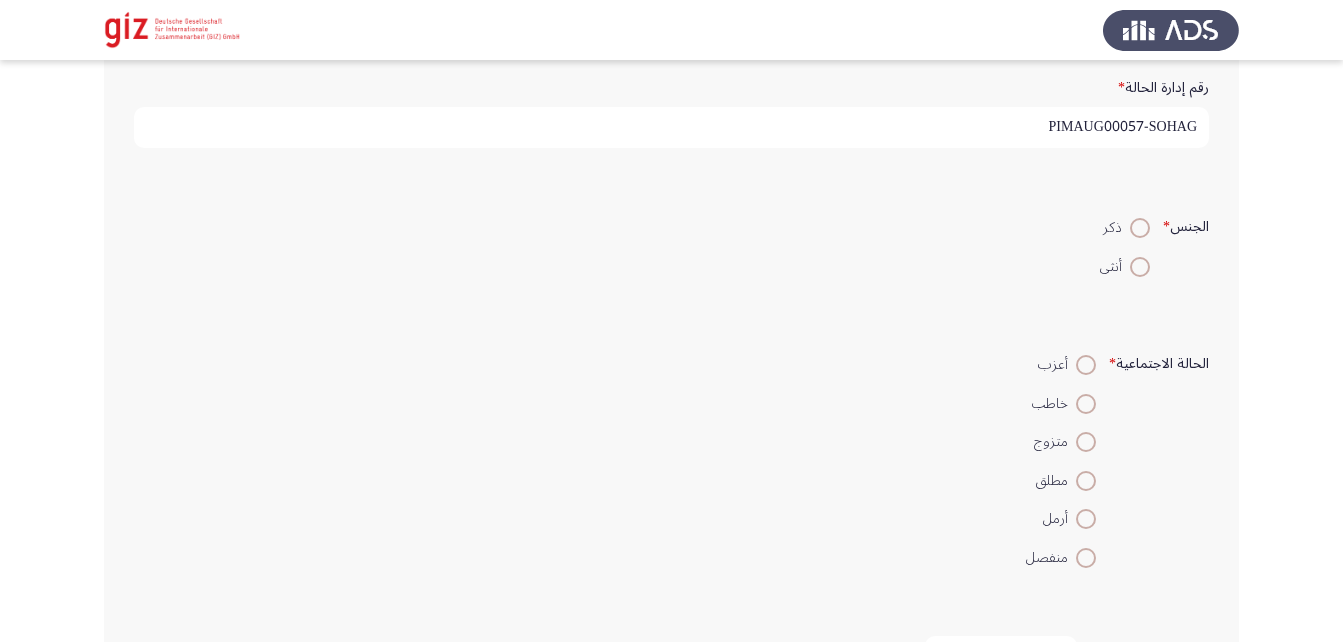 scroll, scrollTop: 405, scrollLeft: 0, axis: vertical 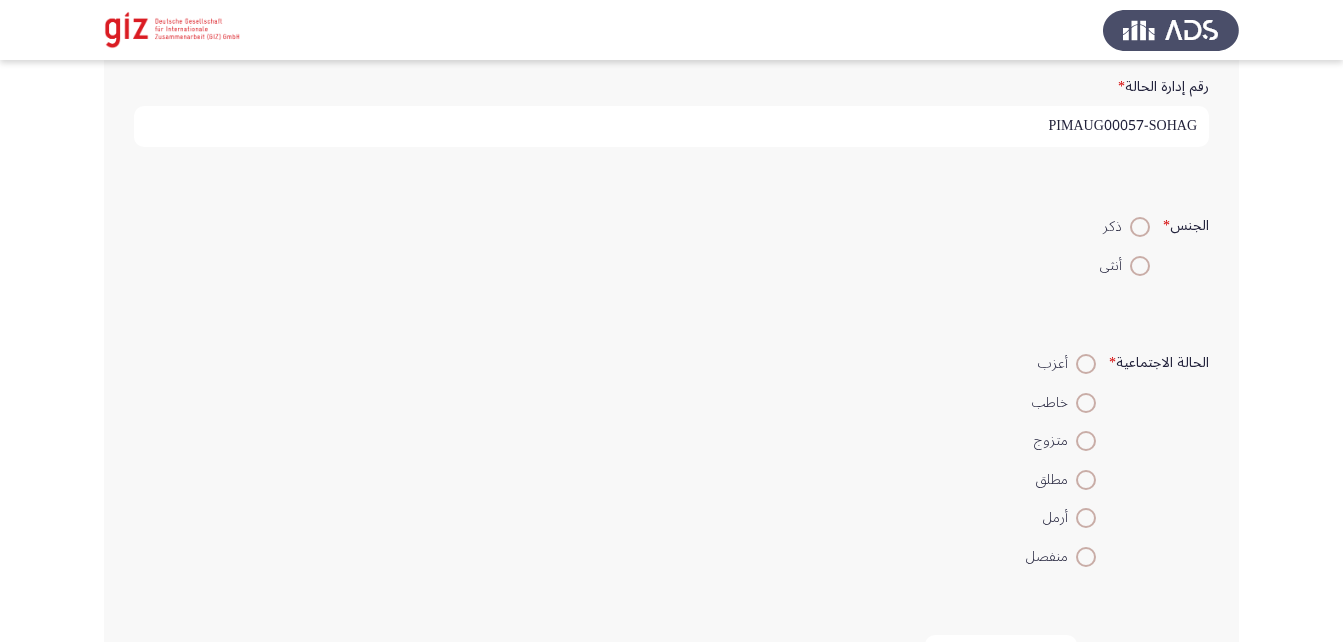 type on "PIMAUG00057-SOHAG" 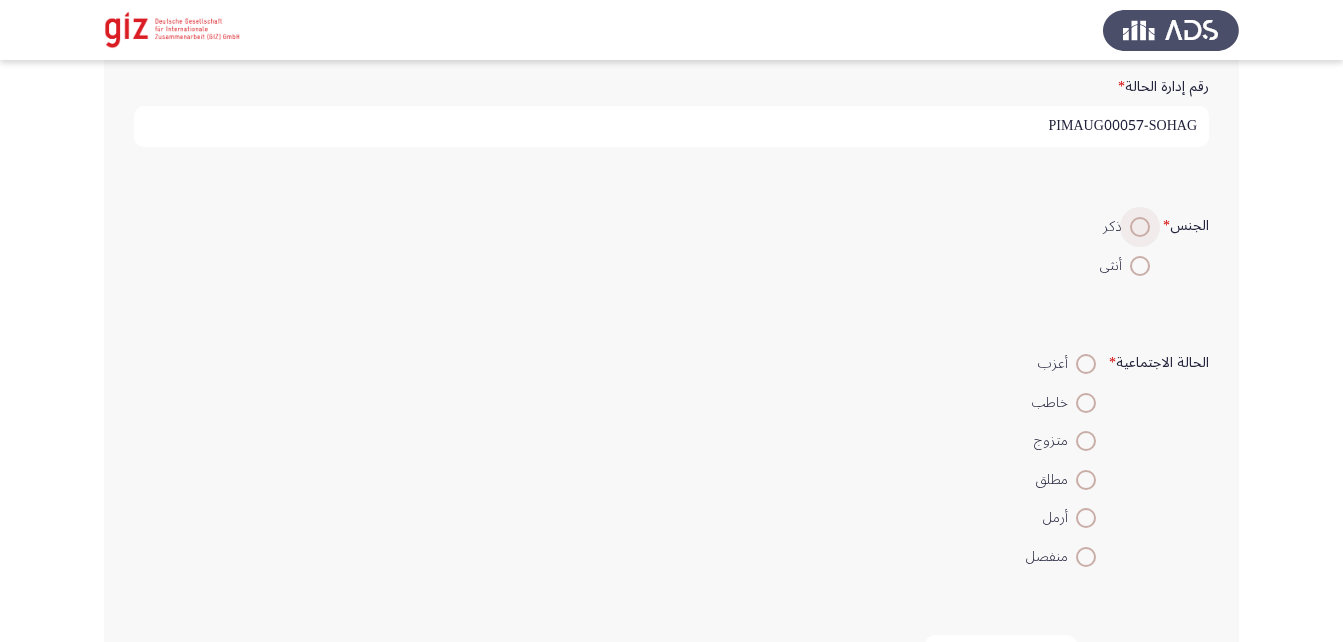 click at bounding box center (1140, 227) 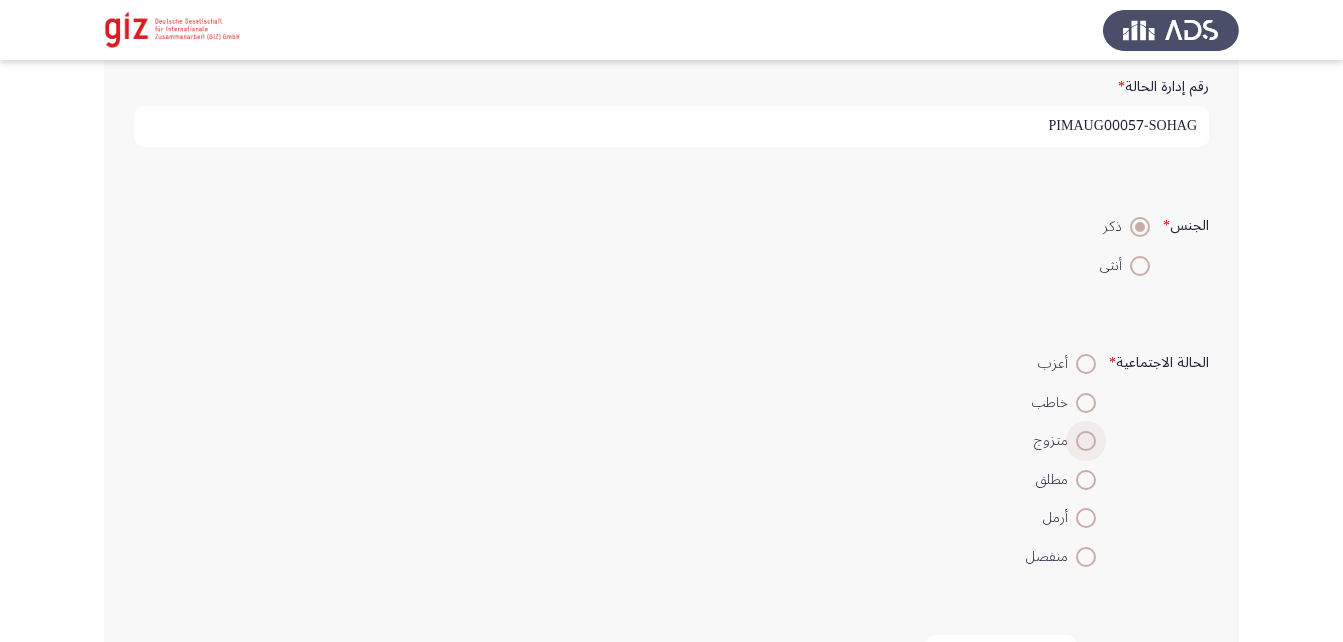 click on "متزوج" at bounding box center (1055, 441) 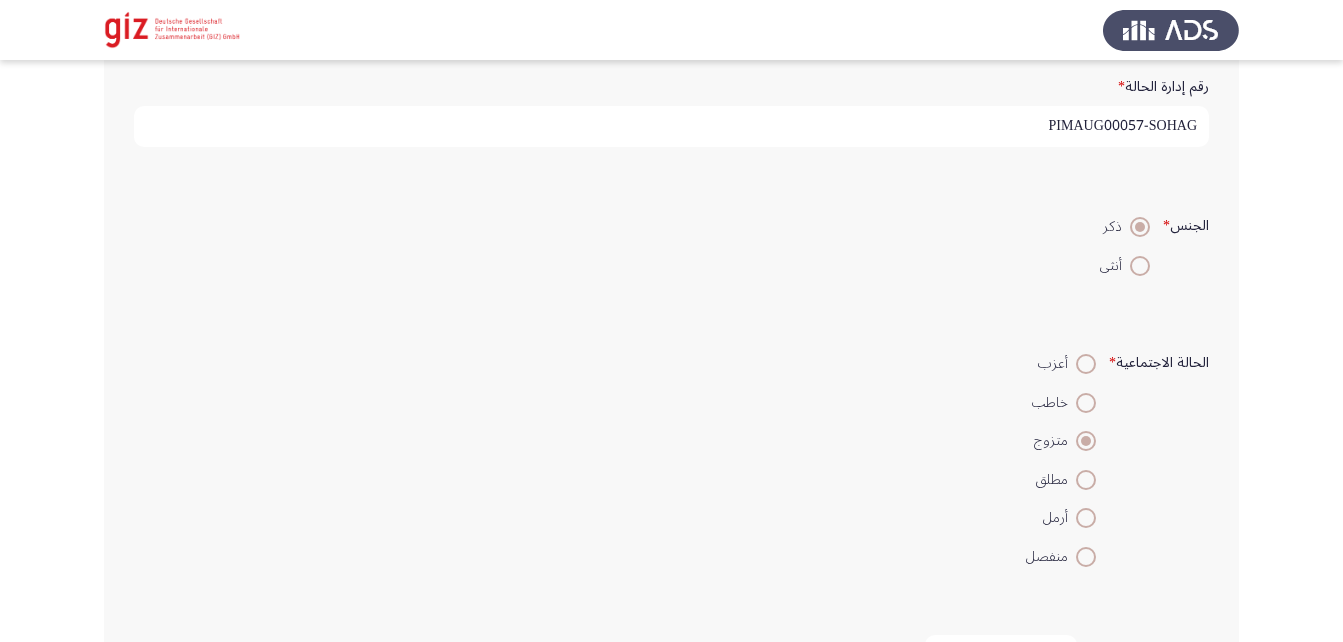 click at bounding box center (1086, 364) 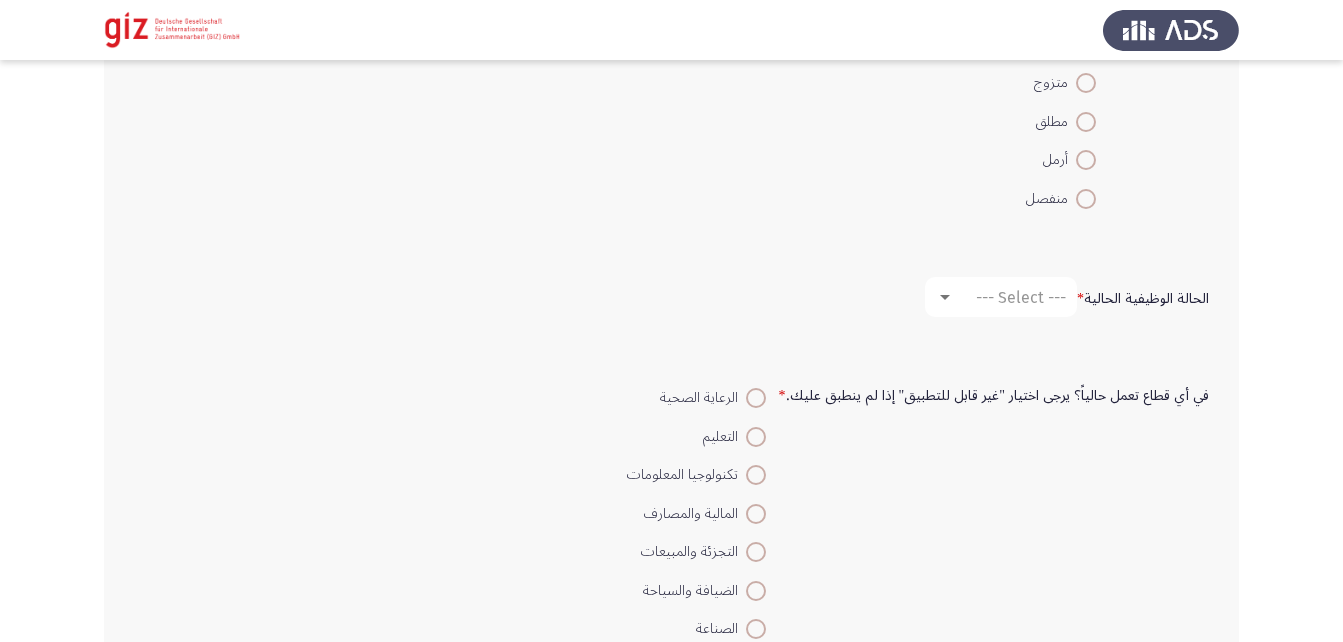 scroll, scrollTop: 764, scrollLeft: 0, axis: vertical 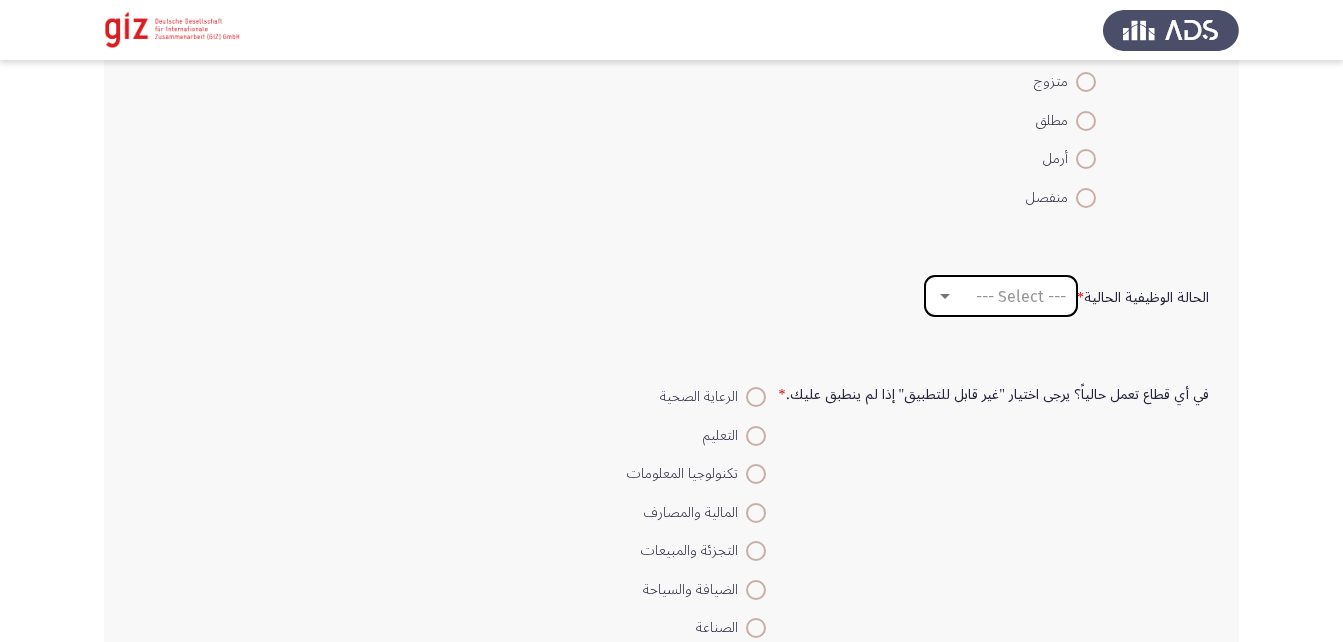 click on "--- Select ---" at bounding box center [1021, 296] 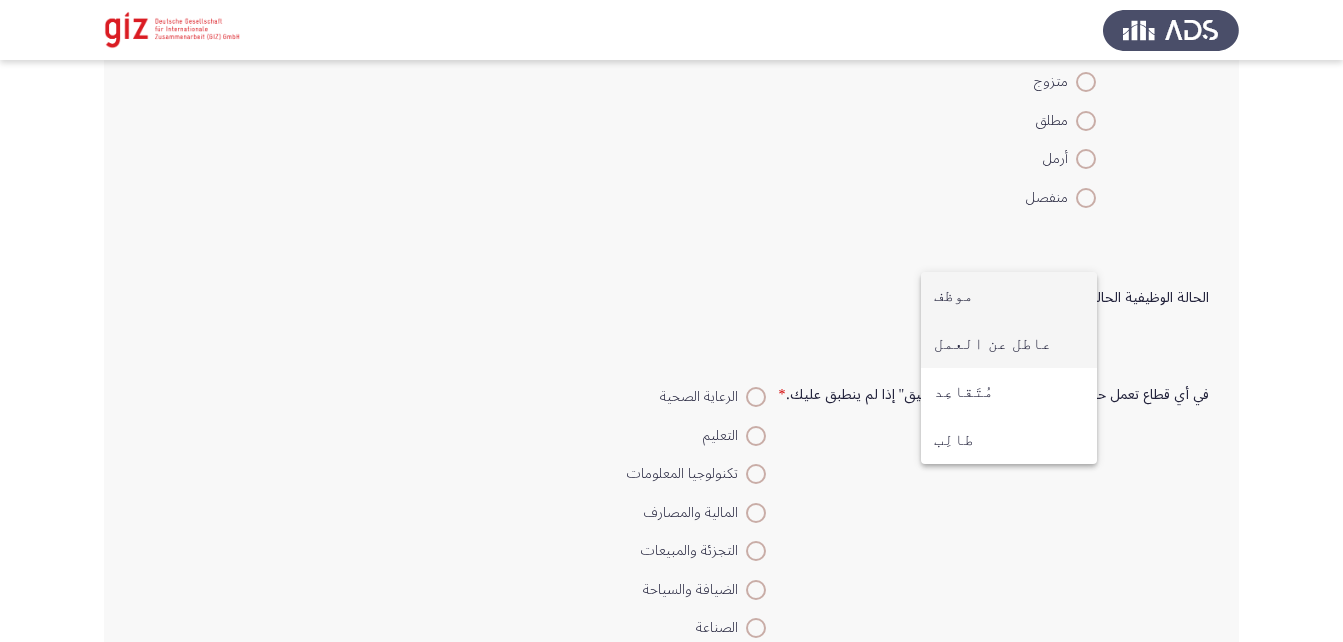 click on "عاطل عن العمل" at bounding box center [1009, 344] 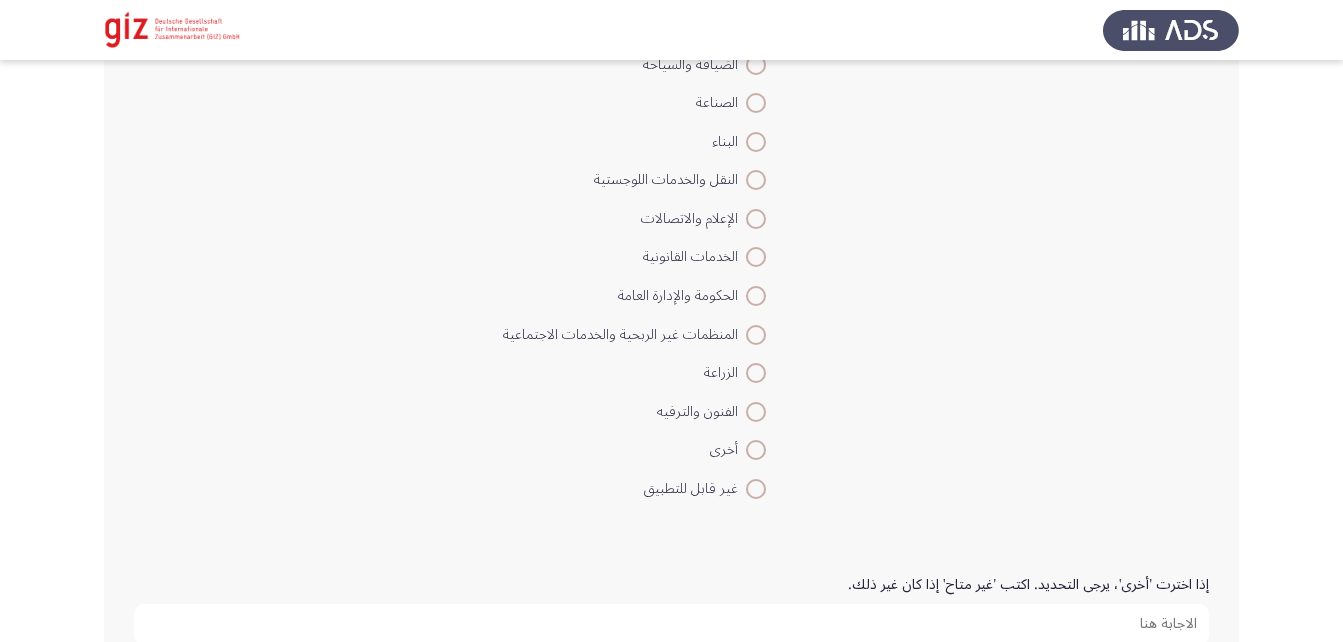 scroll, scrollTop: 1291, scrollLeft: 0, axis: vertical 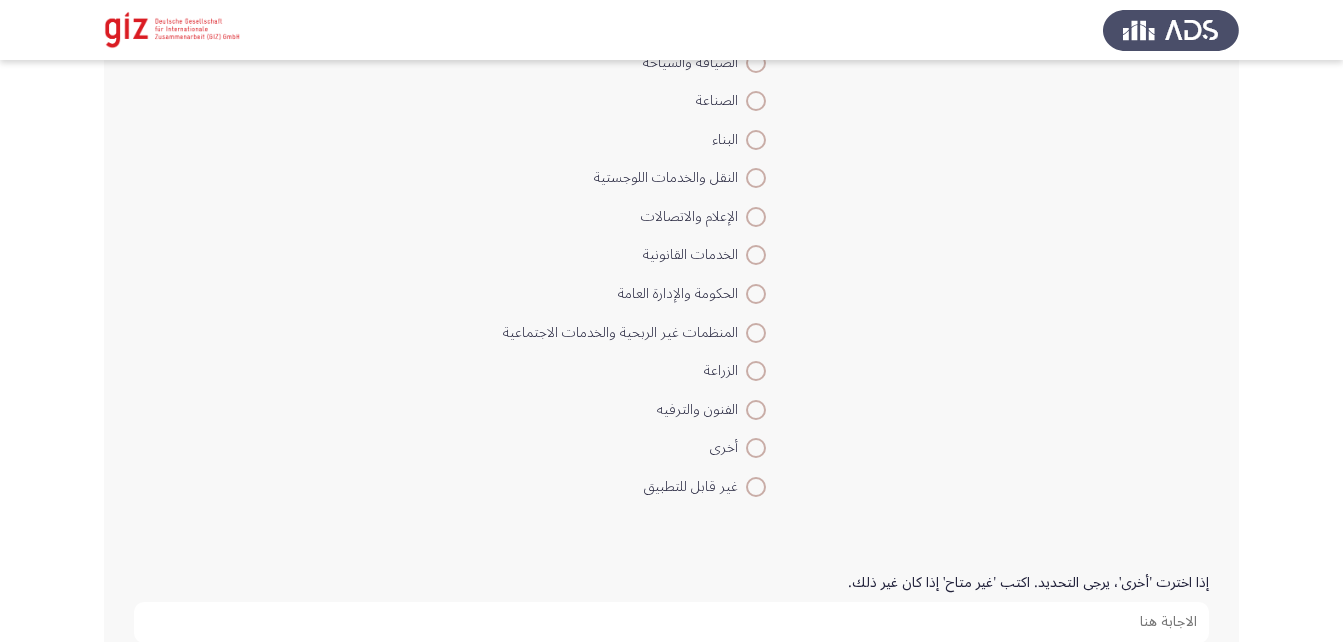 click on "أخرى" at bounding box center [728, 448] 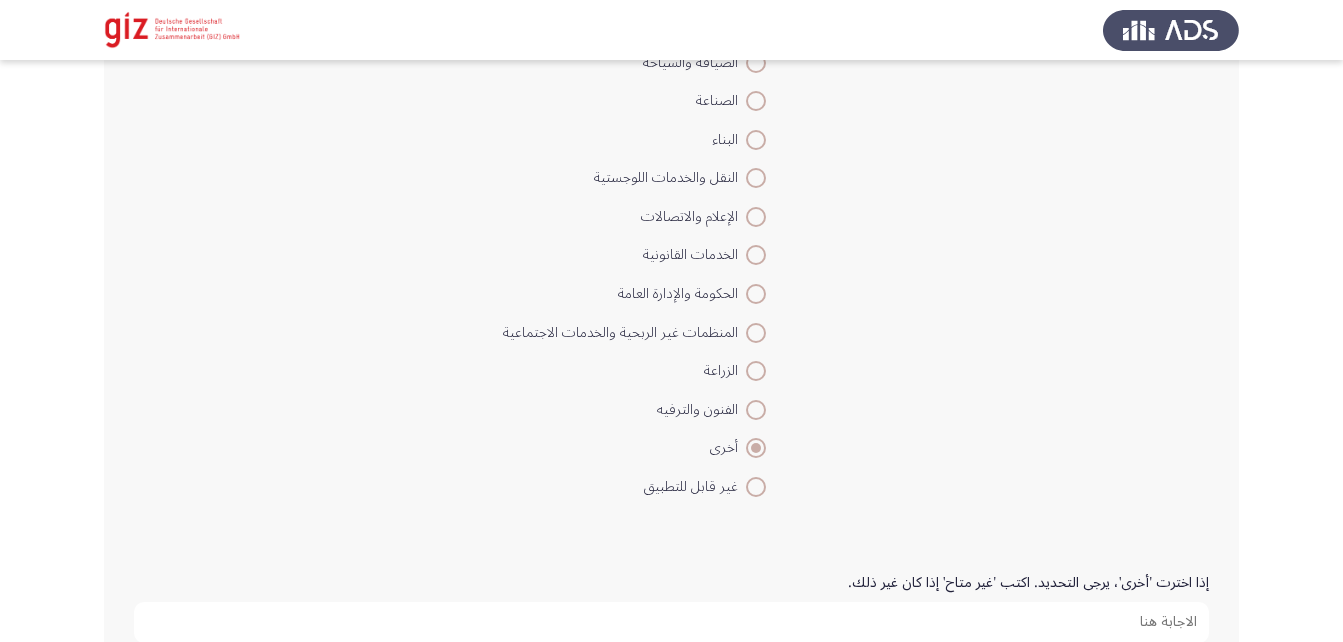 click on "إذا اخترت 'أخرى'، يرجى التحديد. اكتب 'غير متاح' إذا كان غير ذلك." at bounding box center [671, 622] 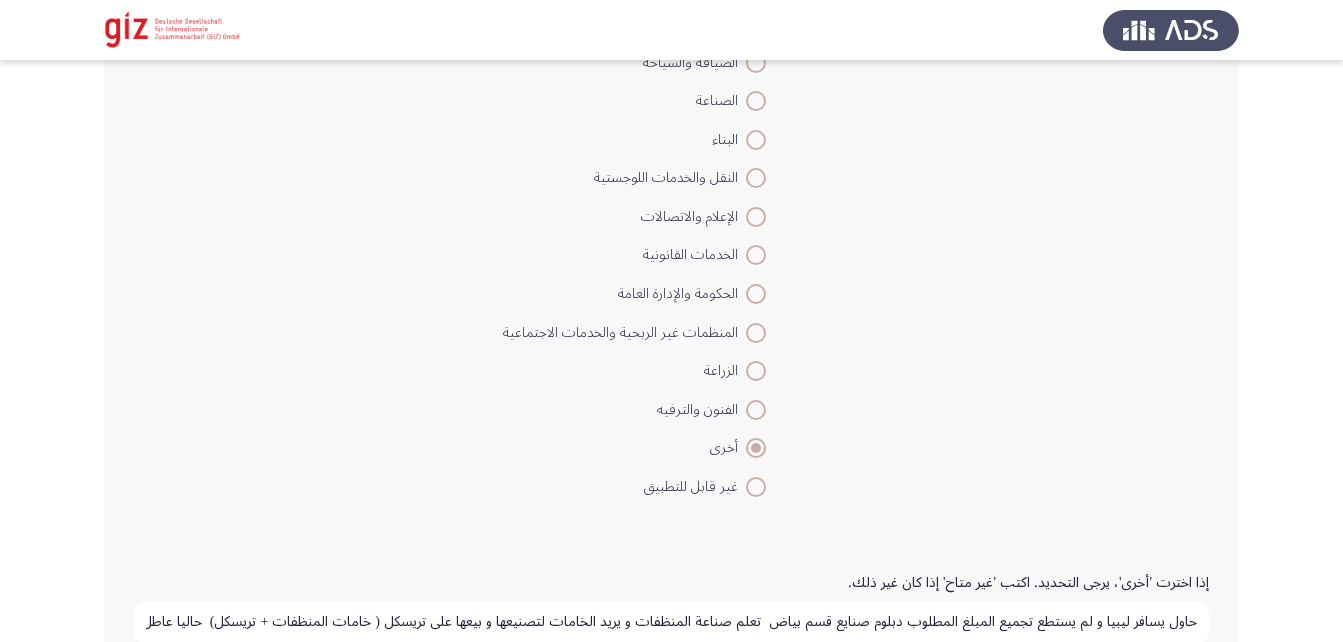 scroll, scrollTop: 0, scrollLeft: -214, axis: horizontal 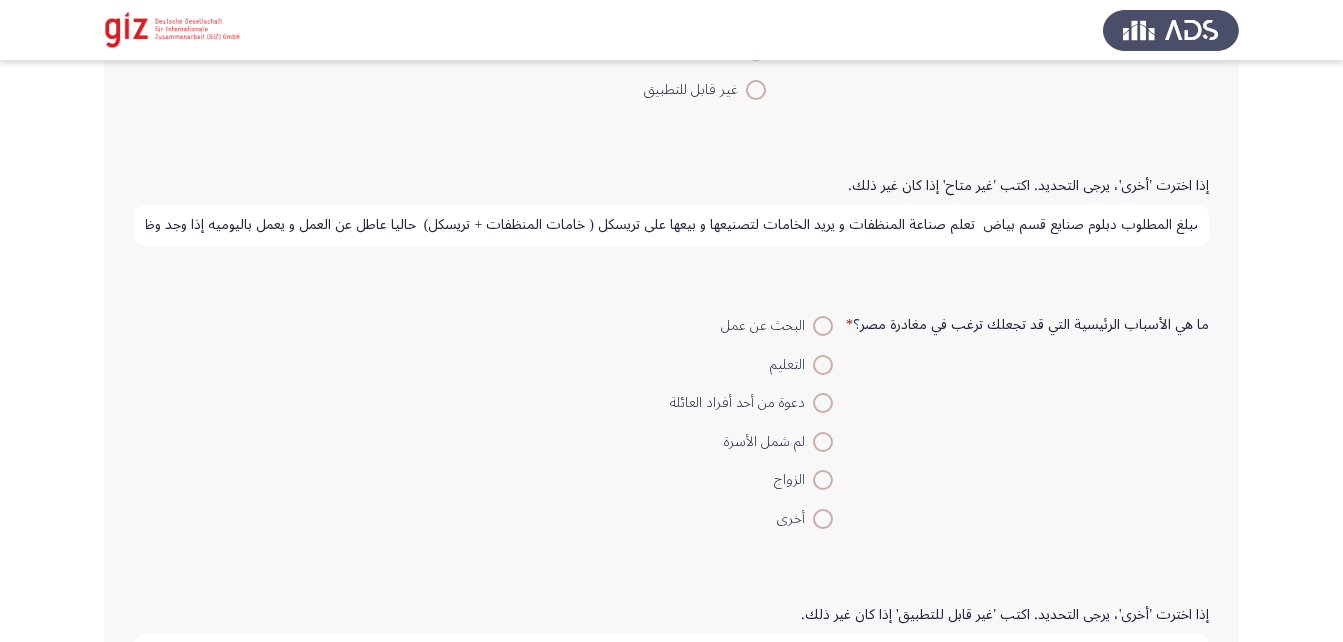 type on "حاول يسافر ليبيا و لم يستطع تجميع المبلغ المطلوب دبلوم صنايع قسم بياض  تعلم صناعة المنظفات و يريد الخامات لتصنيعها و بيعها علي تريسكل ( خامات المنظفات + تريسكل)  حاليا عاطل عن العمل و يعمل باليوميه إذا وجد وظيفه" 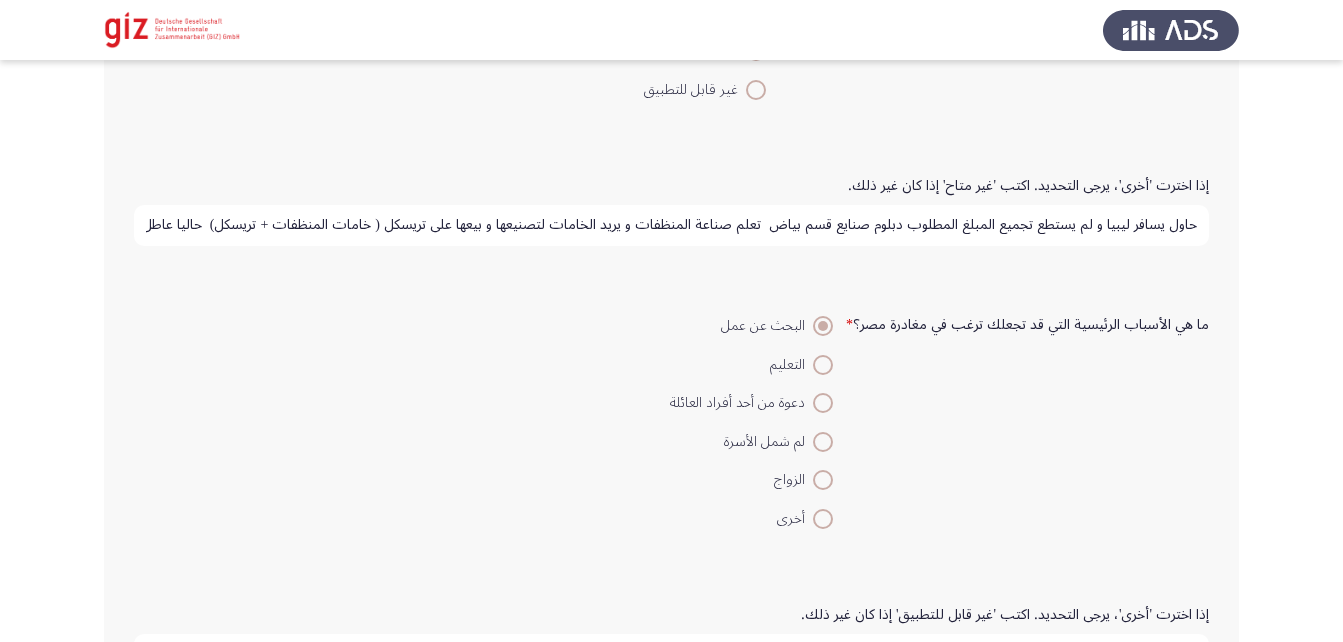 scroll, scrollTop: 1922, scrollLeft: 0, axis: vertical 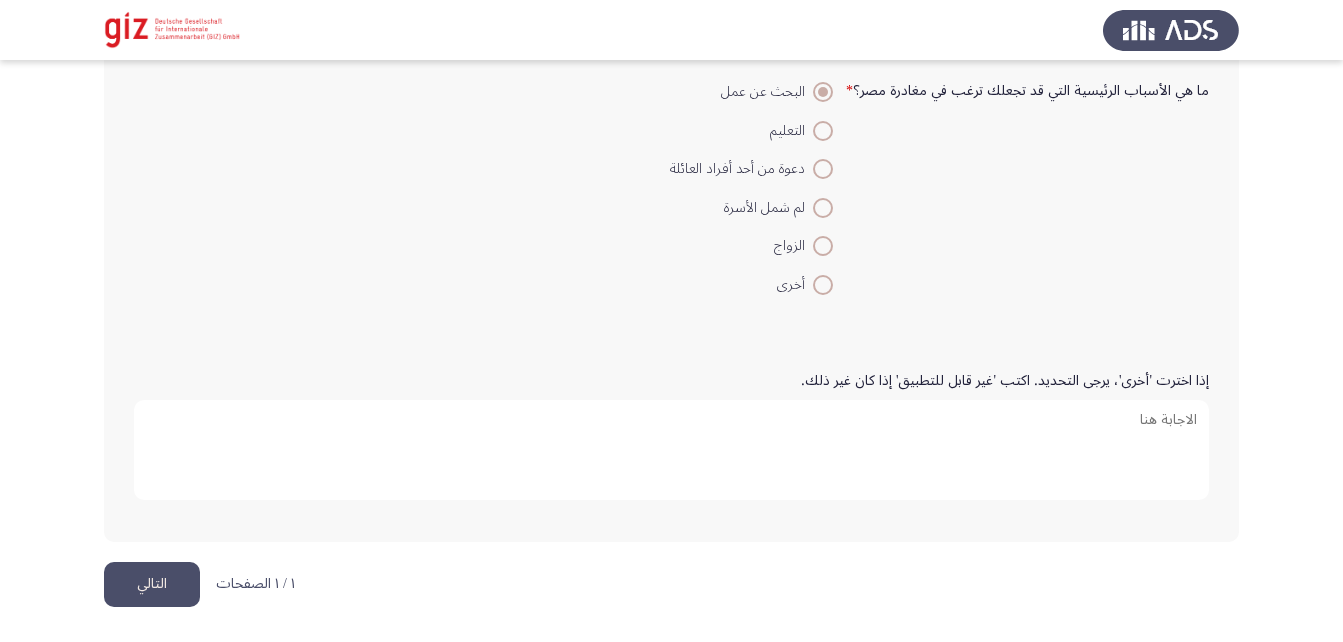 click on "التالي" 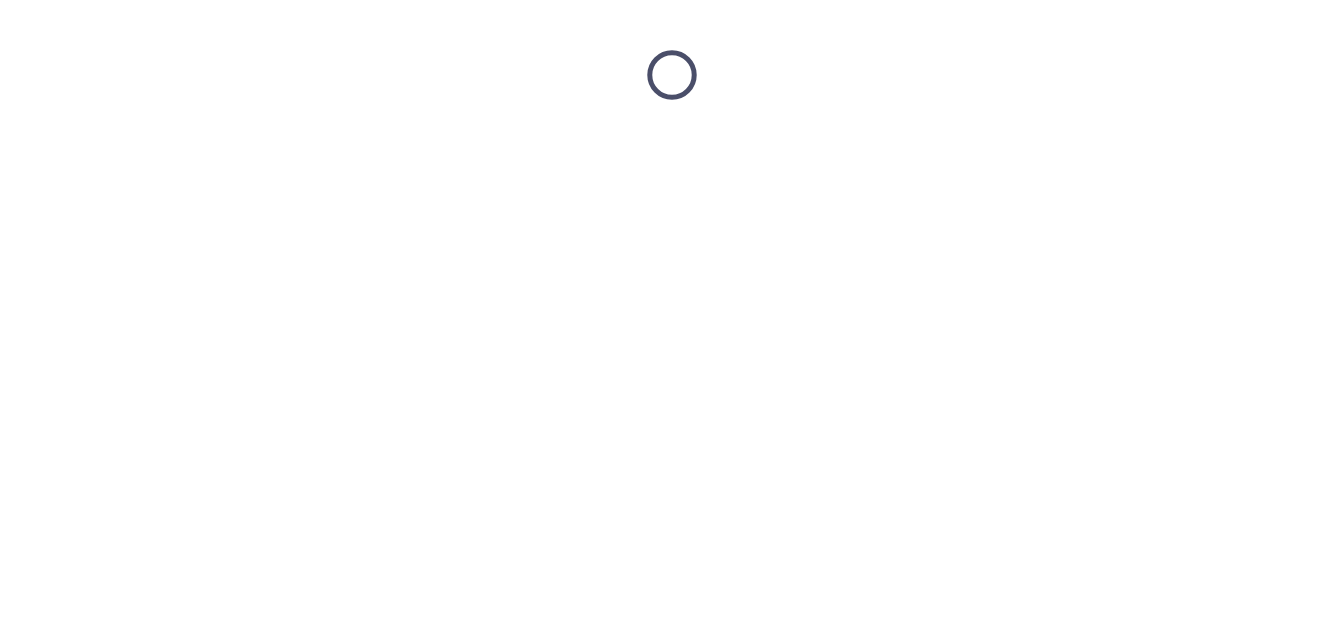 scroll, scrollTop: 0, scrollLeft: 0, axis: both 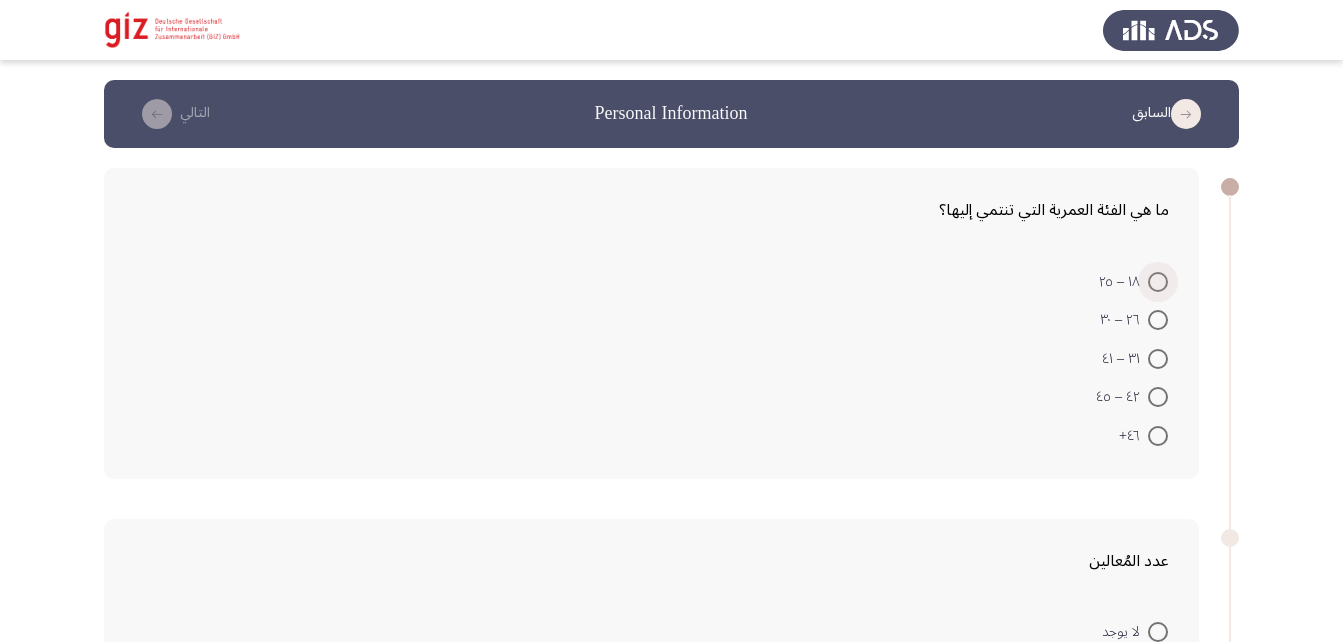 click at bounding box center (1158, 282) 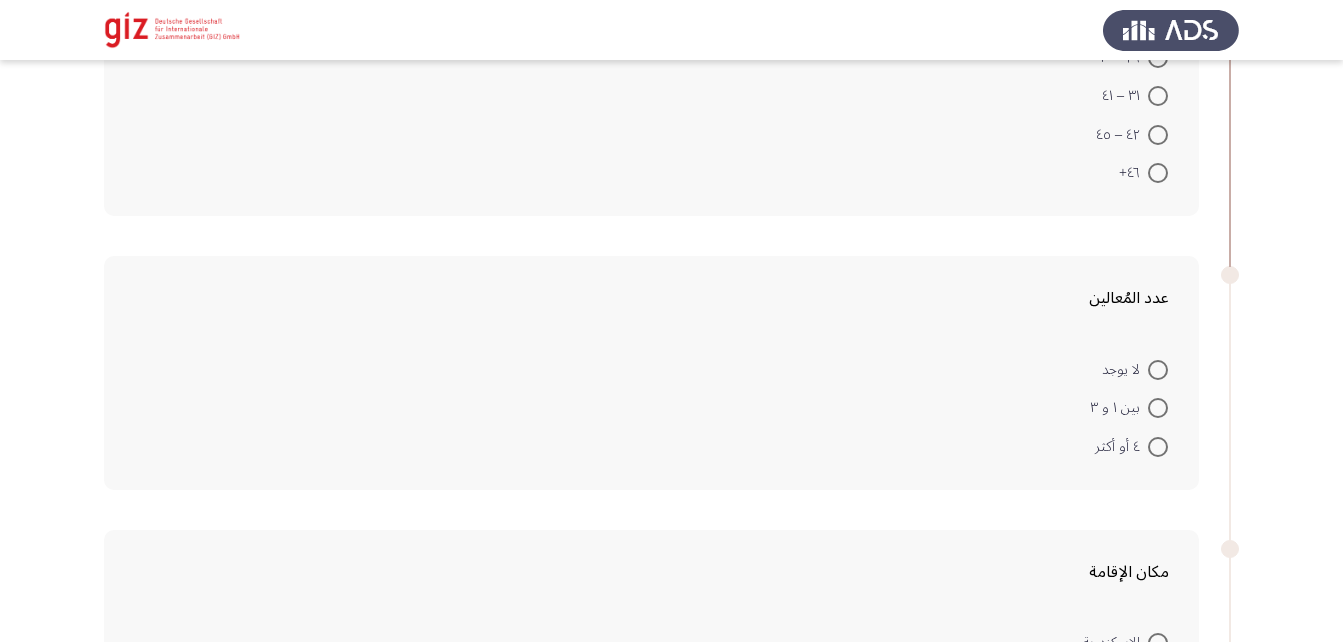 scroll, scrollTop: 261, scrollLeft: 0, axis: vertical 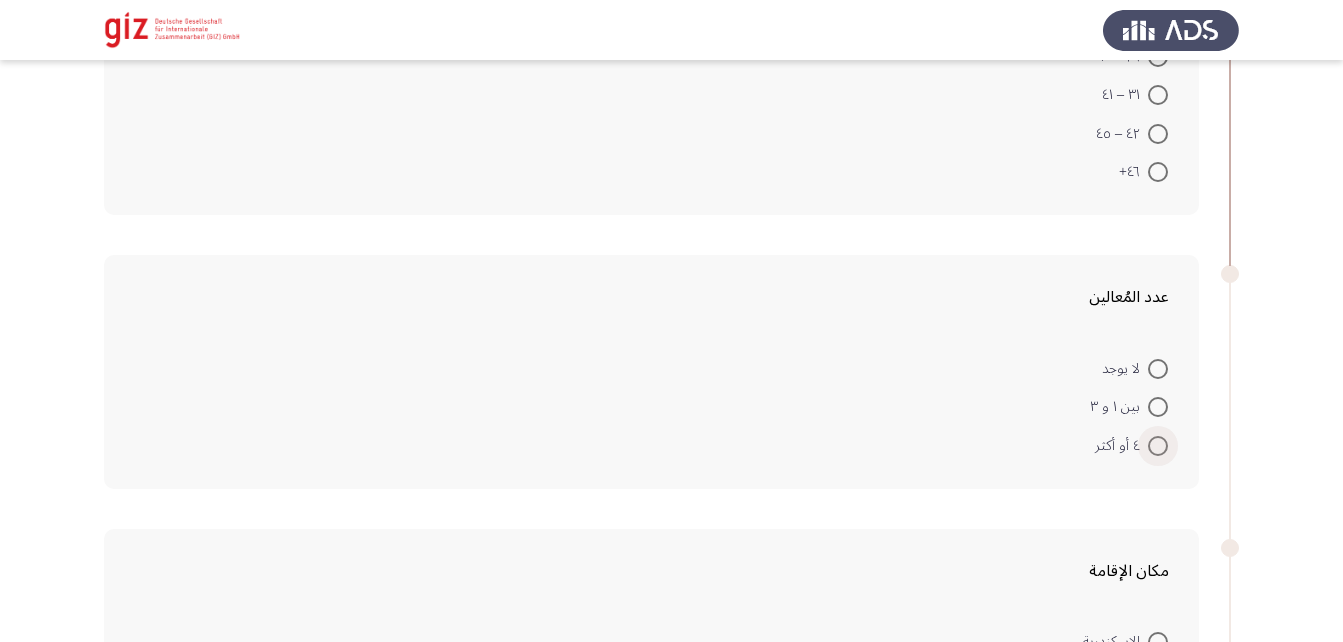 click at bounding box center [1158, 446] 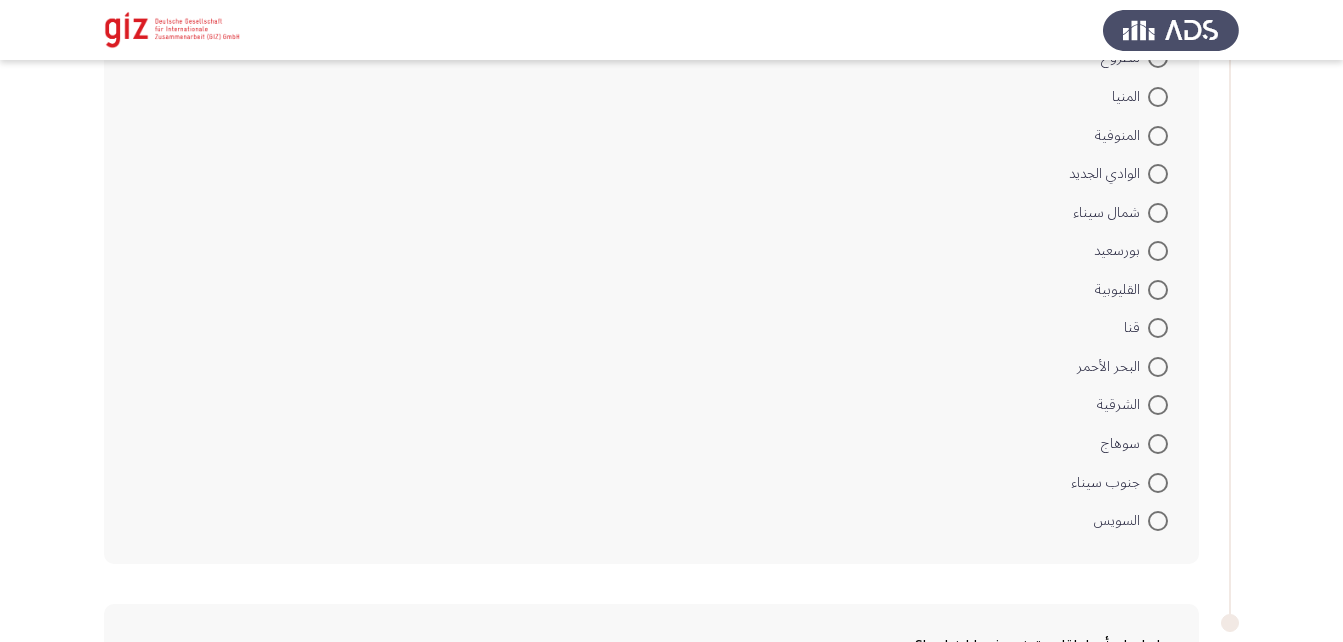 scroll, scrollTop: 1385, scrollLeft: 0, axis: vertical 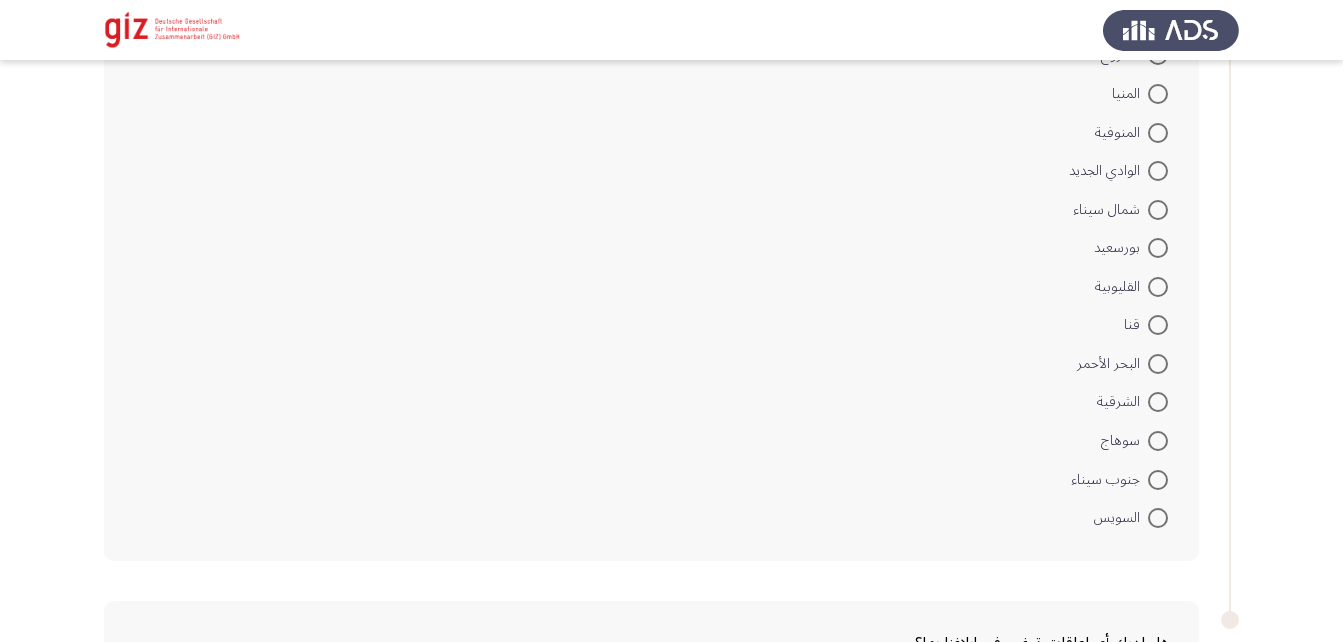 click at bounding box center (1158, 441) 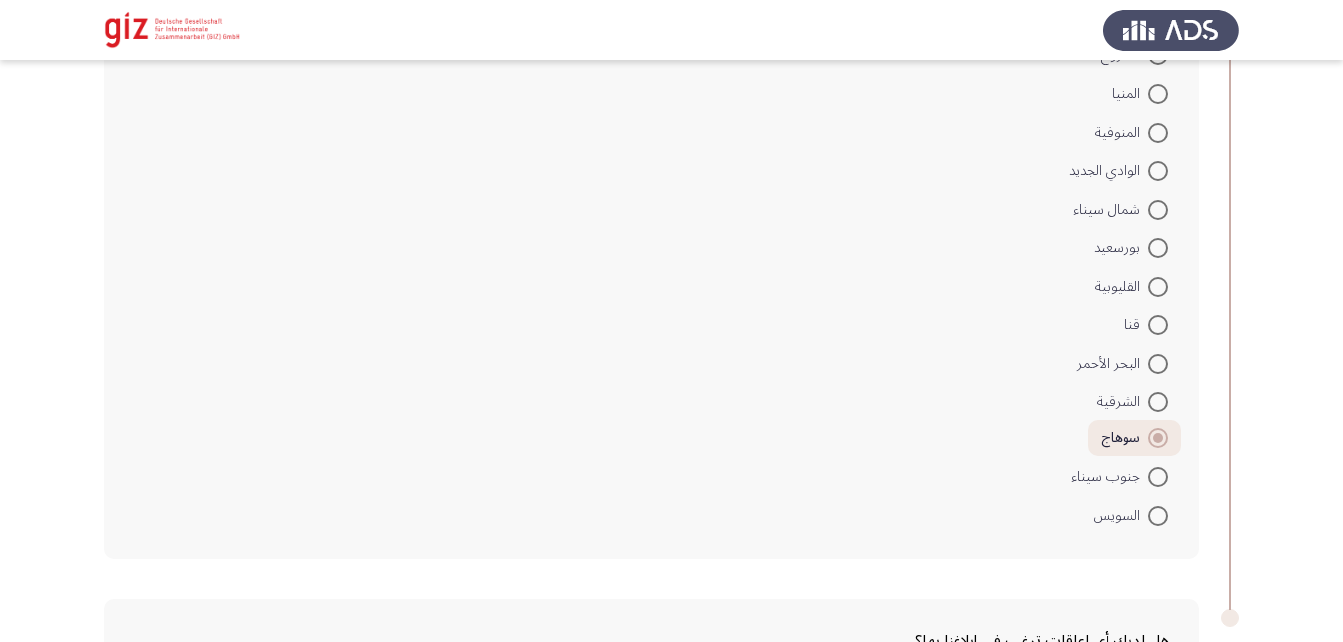 scroll, scrollTop: 1637, scrollLeft: 0, axis: vertical 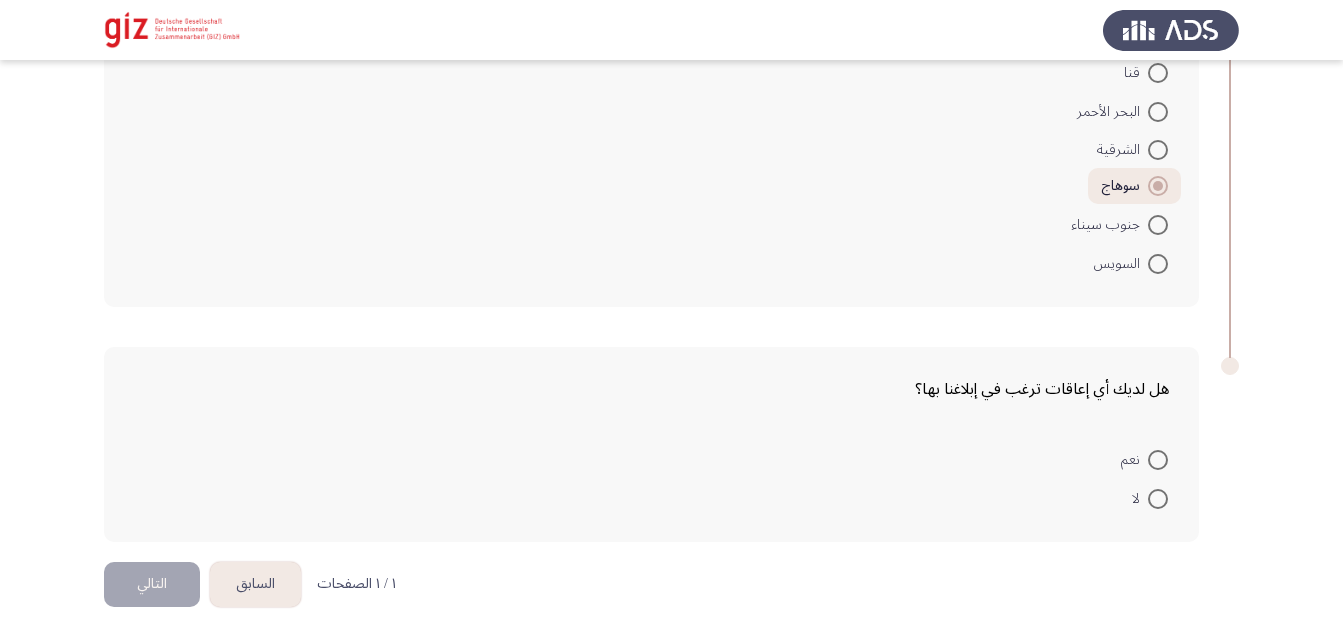 click at bounding box center [1158, 499] 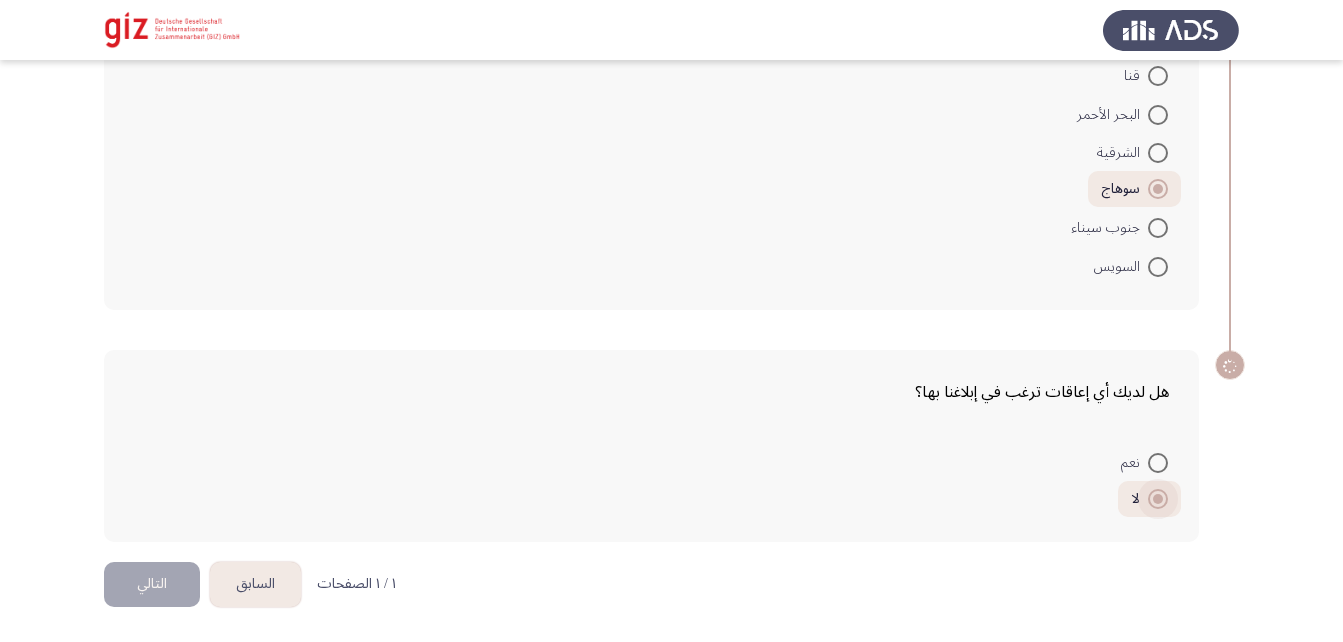 scroll, scrollTop: 1634, scrollLeft: 0, axis: vertical 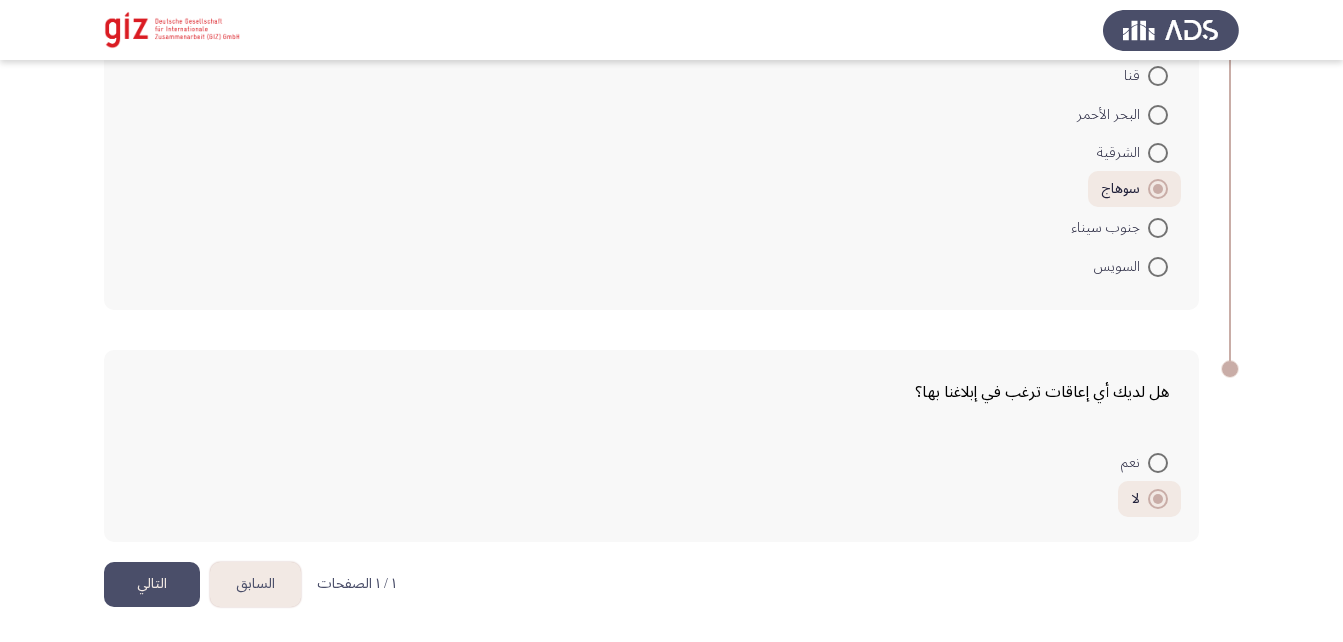 click on "التالي" 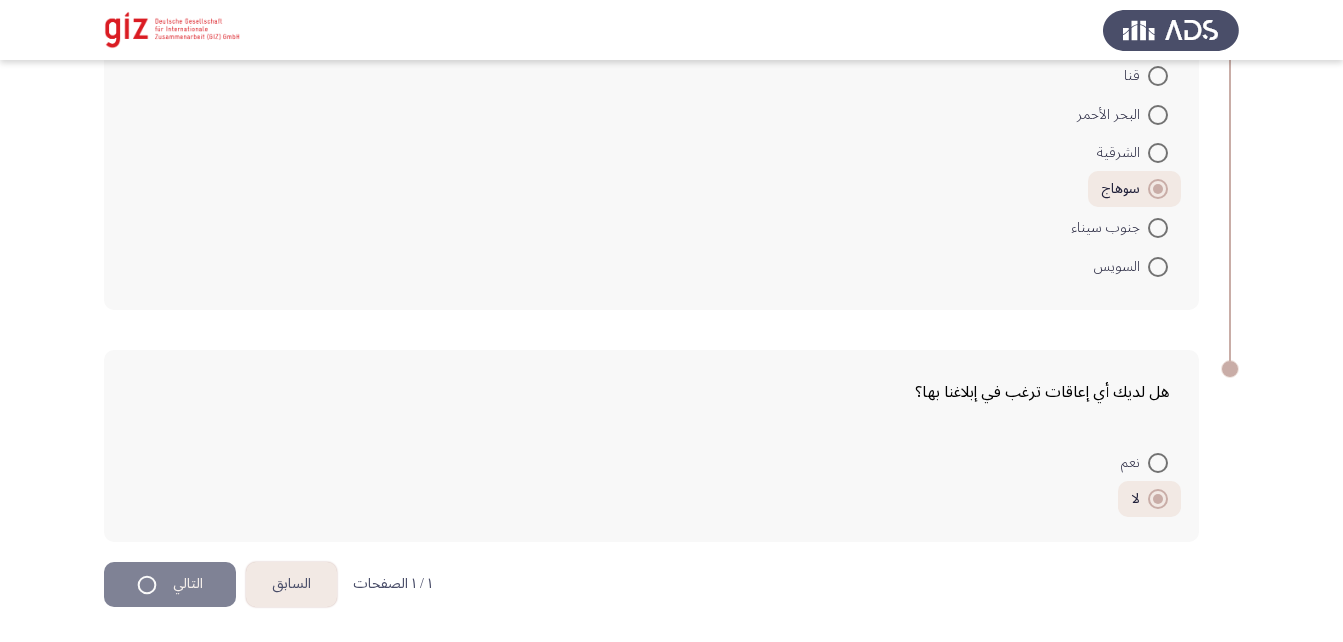 scroll, scrollTop: 0, scrollLeft: 0, axis: both 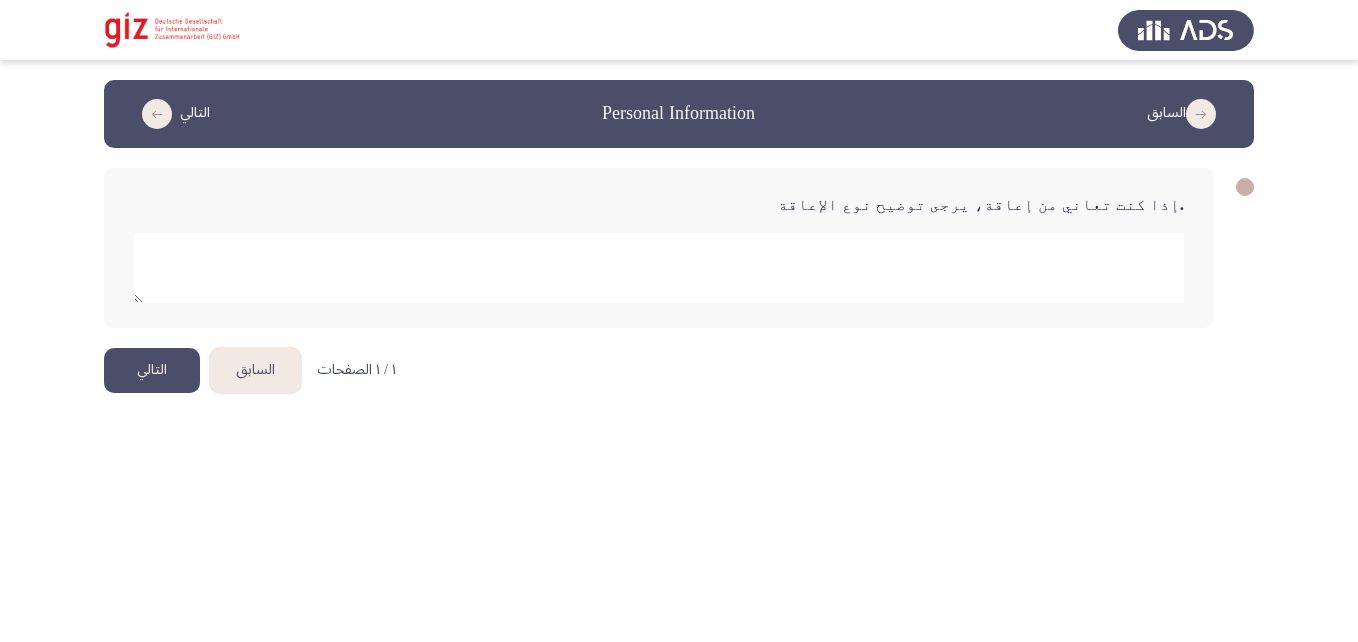 click on "التالي" 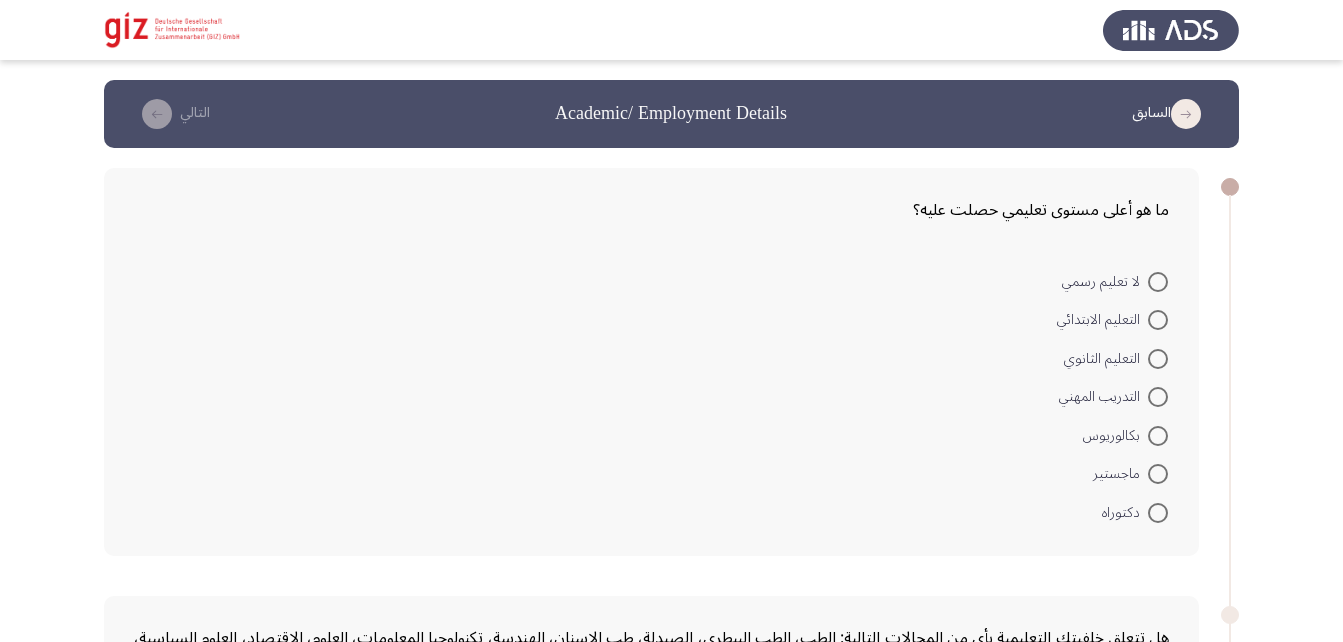 click at bounding box center [1158, 397] 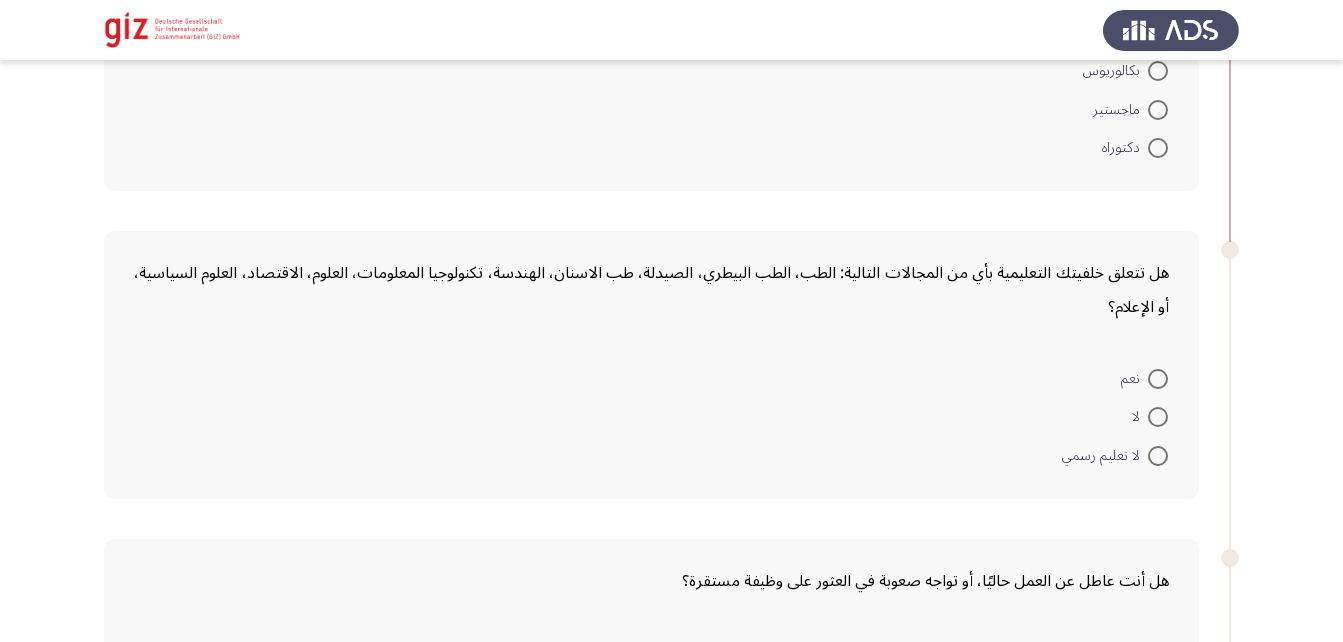scroll, scrollTop: 363, scrollLeft: 0, axis: vertical 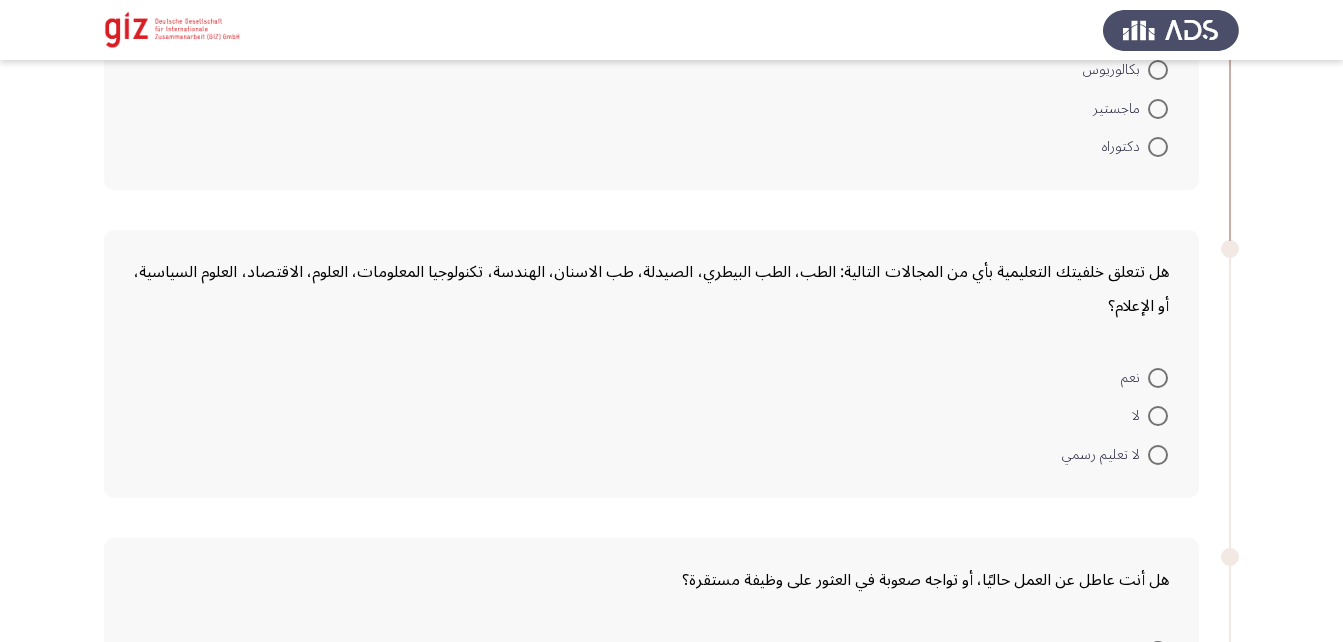 click on "لا" at bounding box center (1150, 415) 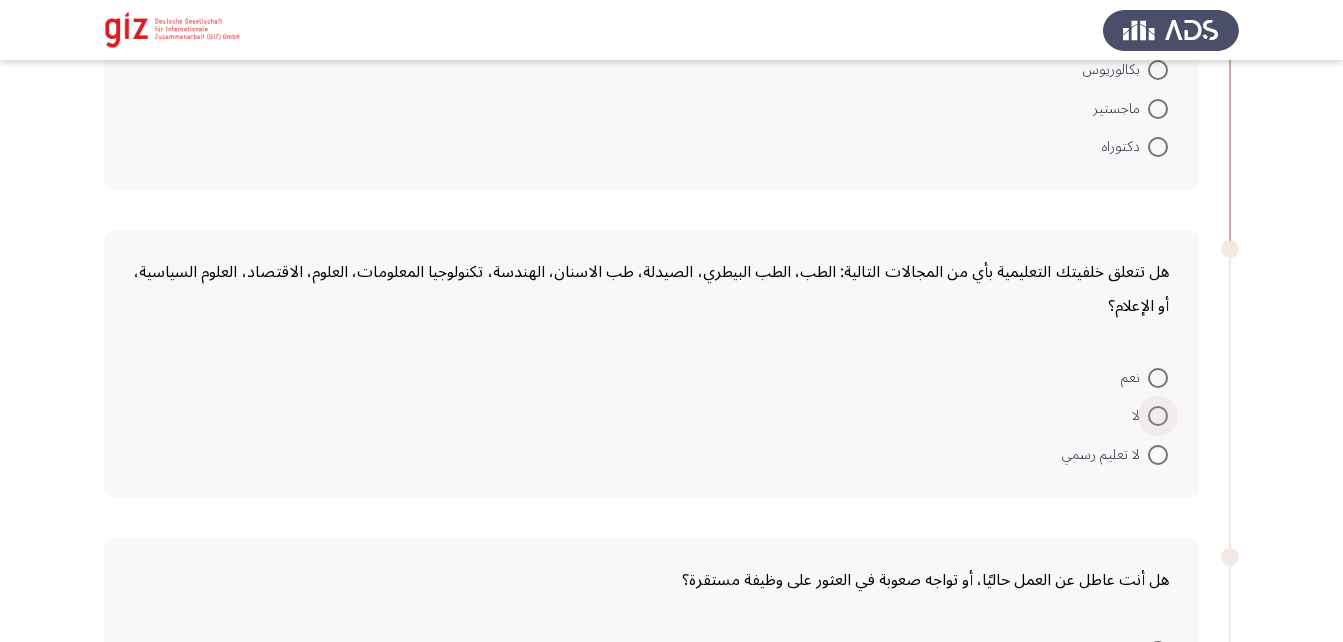 click at bounding box center (1158, 416) 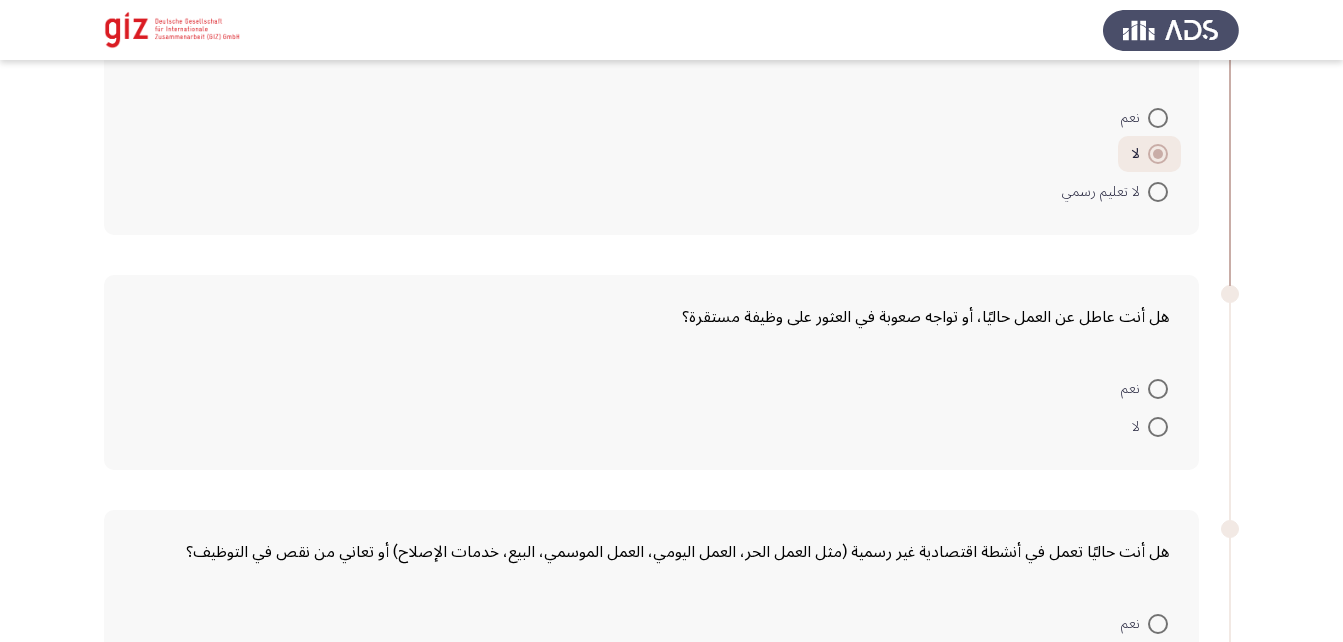 click at bounding box center [1158, 389] 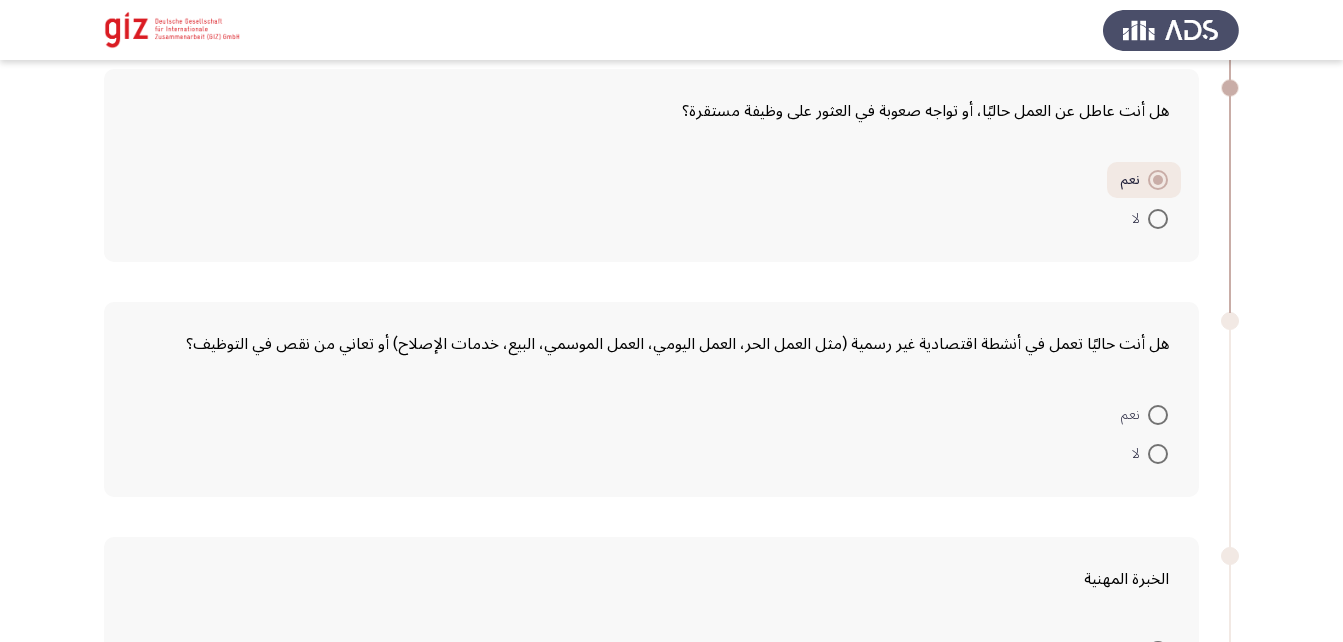 scroll, scrollTop: 843, scrollLeft: 0, axis: vertical 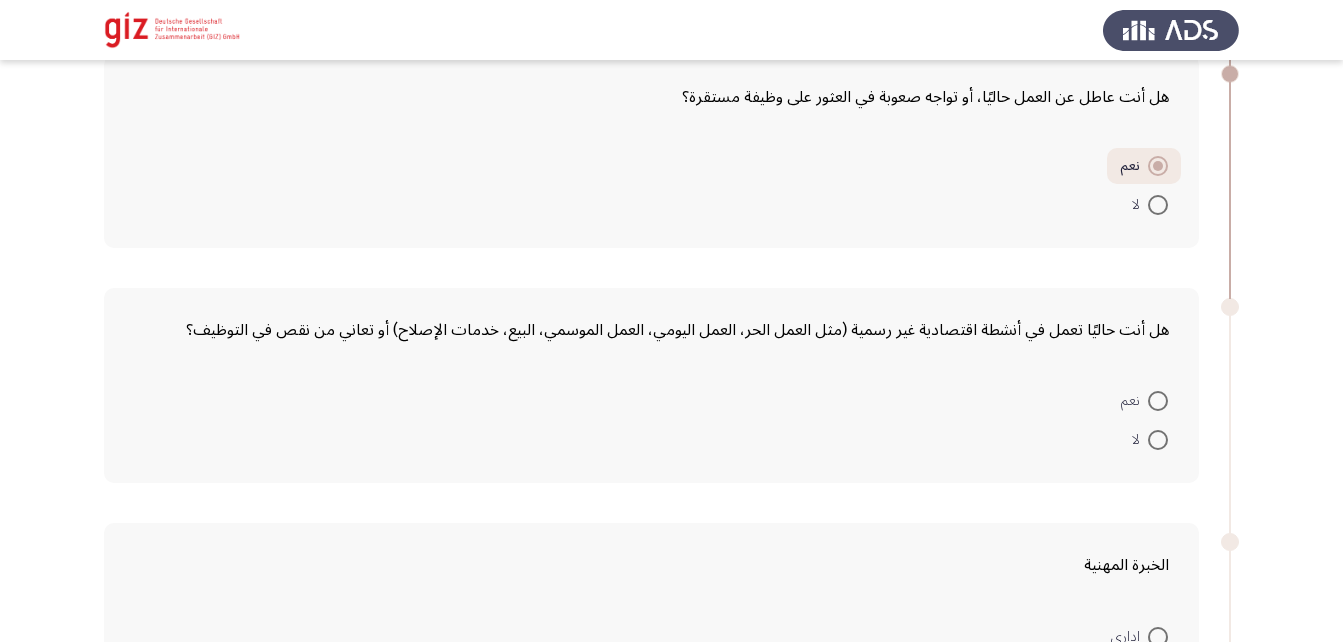 click on "نعم" at bounding box center (1144, 400) 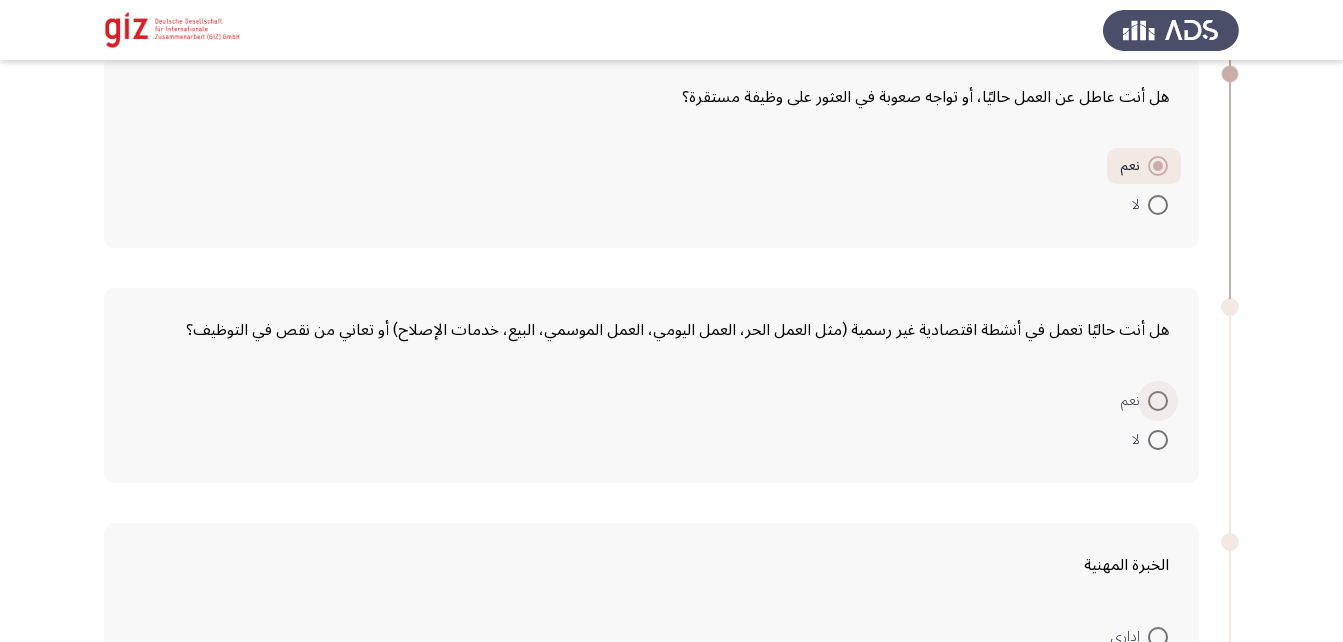 click at bounding box center [1158, 401] 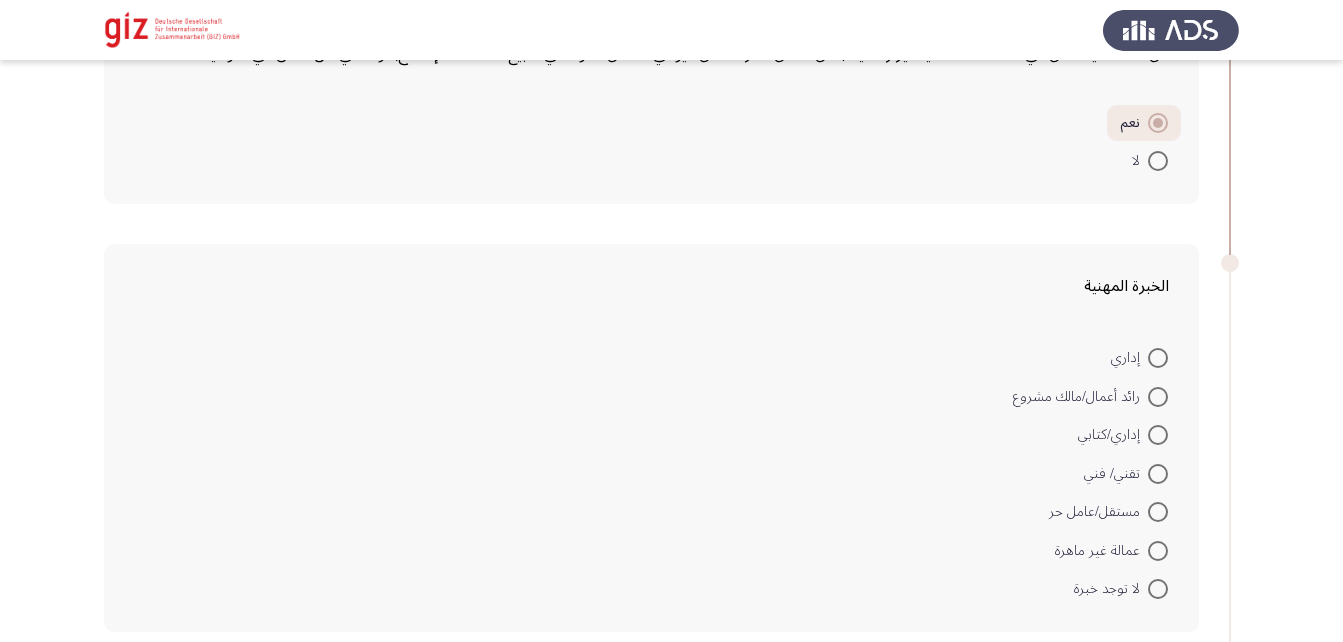 scroll, scrollTop: 1120, scrollLeft: 0, axis: vertical 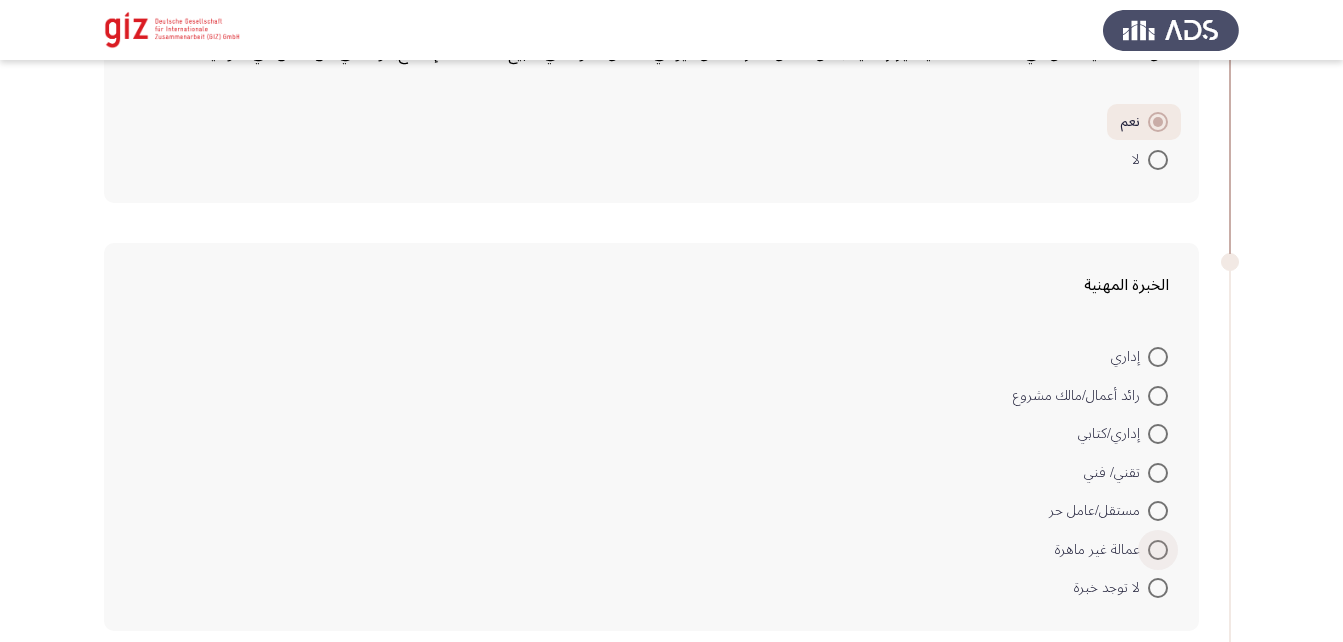 click at bounding box center (1158, 550) 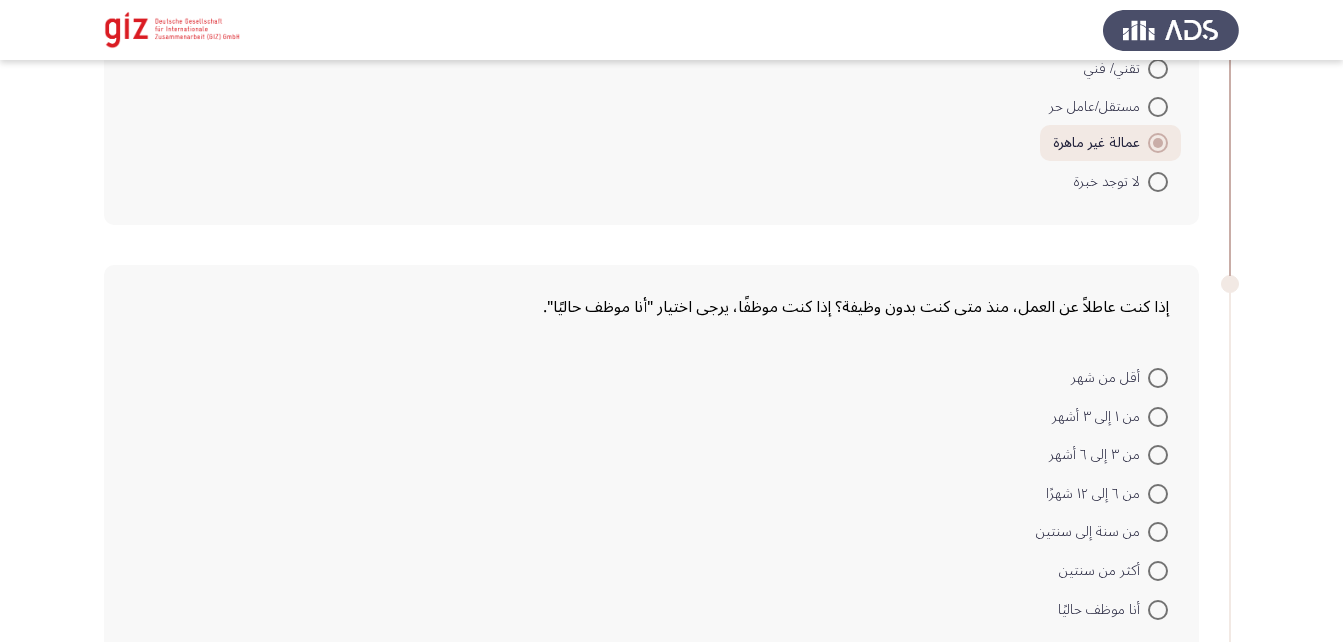 scroll, scrollTop: 1605, scrollLeft: 0, axis: vertical 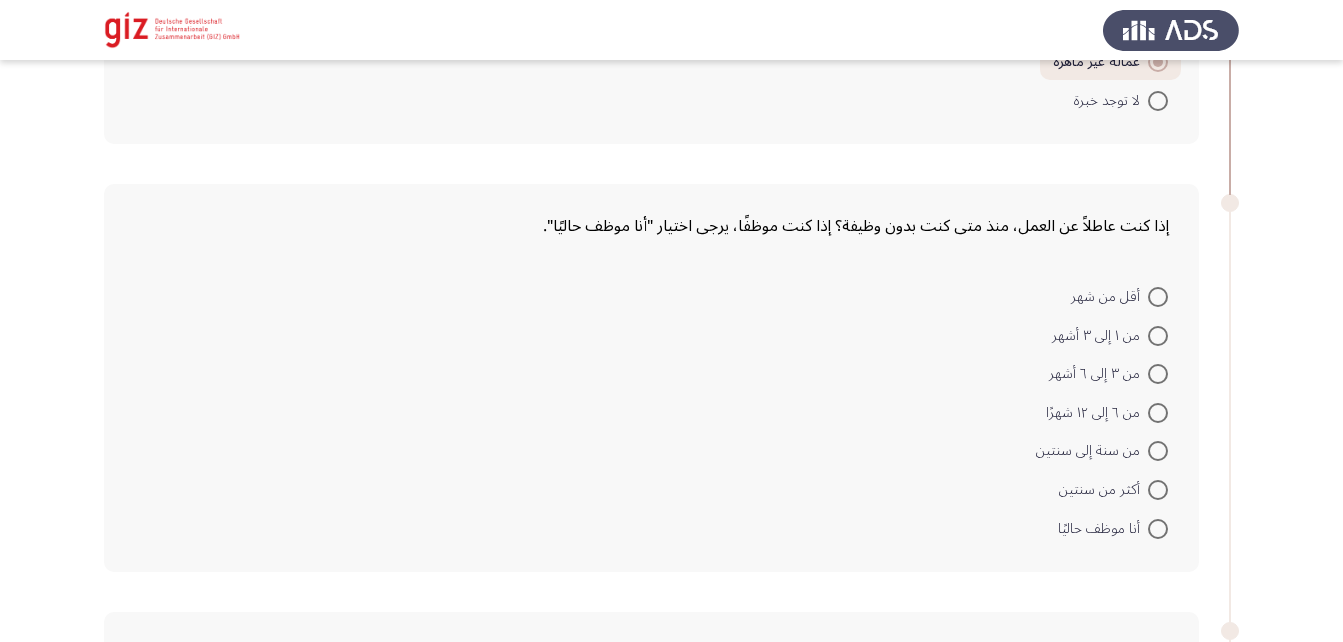 click at bounding box center [1158, 490] 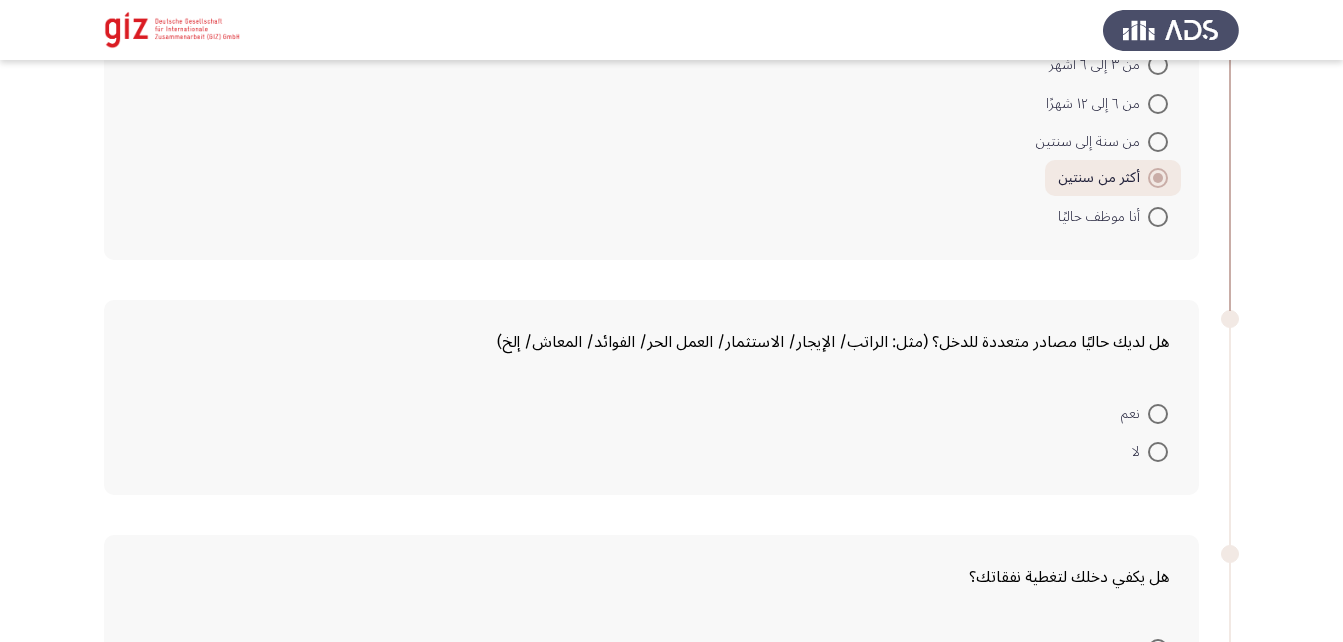 scroll, scrollTop: 1915, scrollLeft: 0, axis: vertical 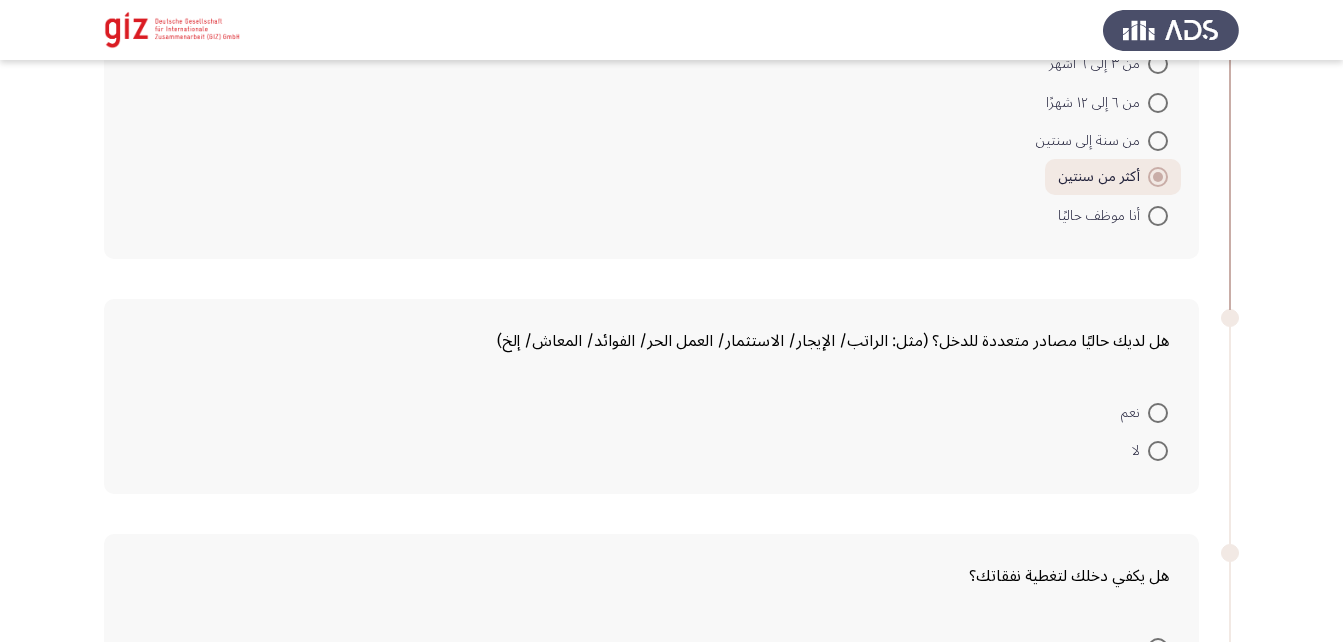 click at bounding box center (1158, 451) 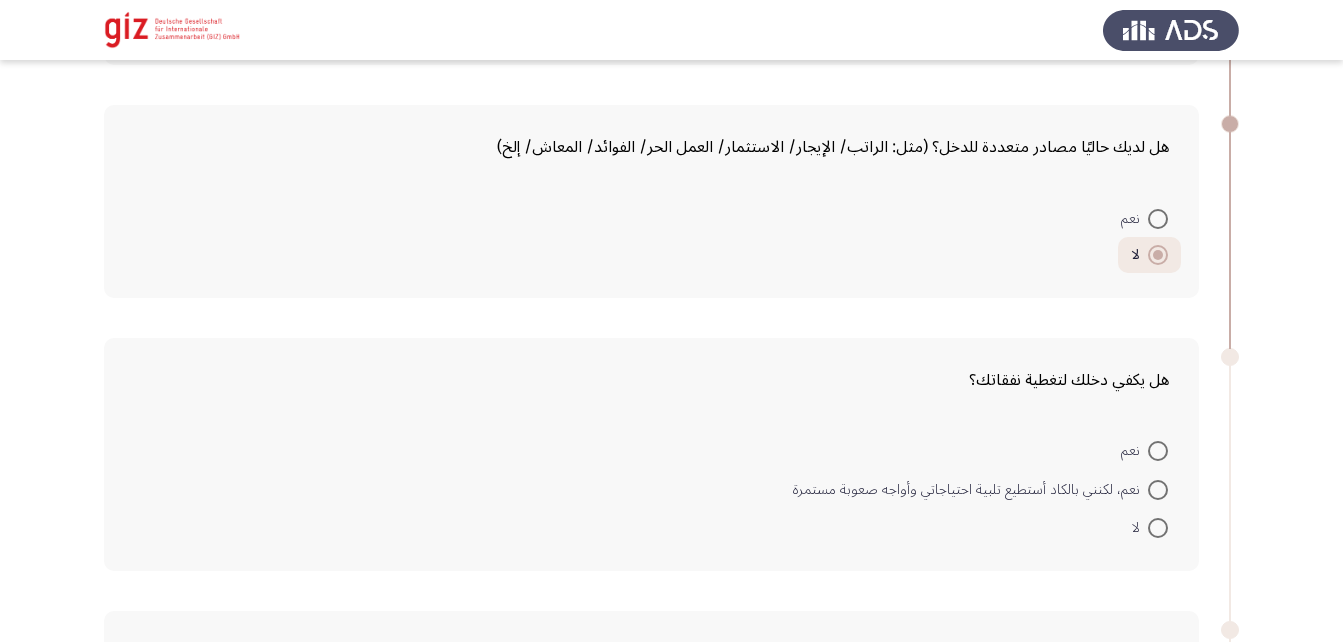 scroll, scrollTop: 2110, scrollLeft: 0, axis: vertical 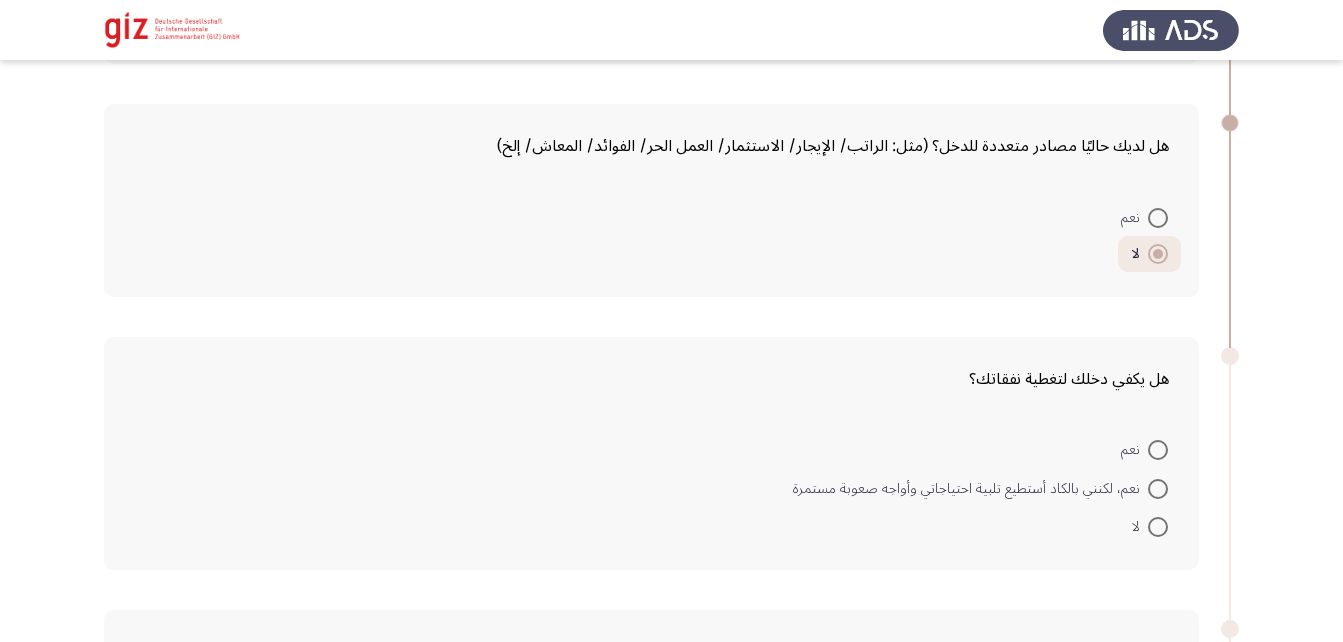 click at bounding box center [1158, 527] 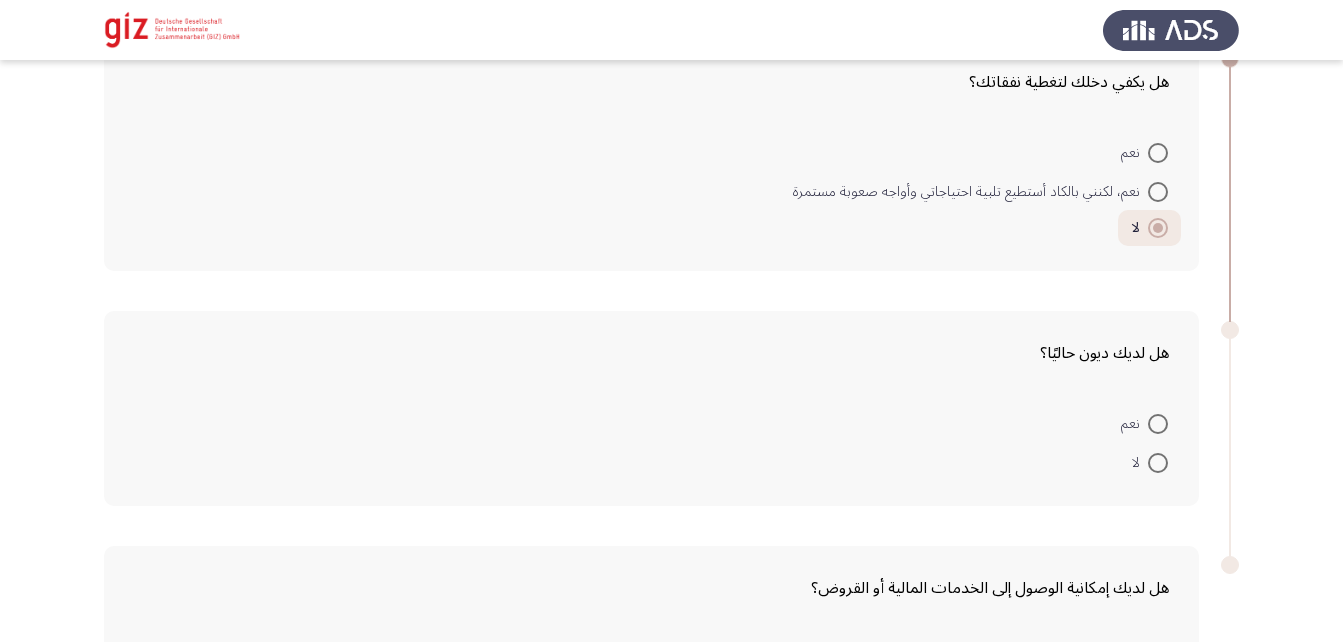 scroll, scrollTop: 2428, scrollLeft: 0, axis: vertical 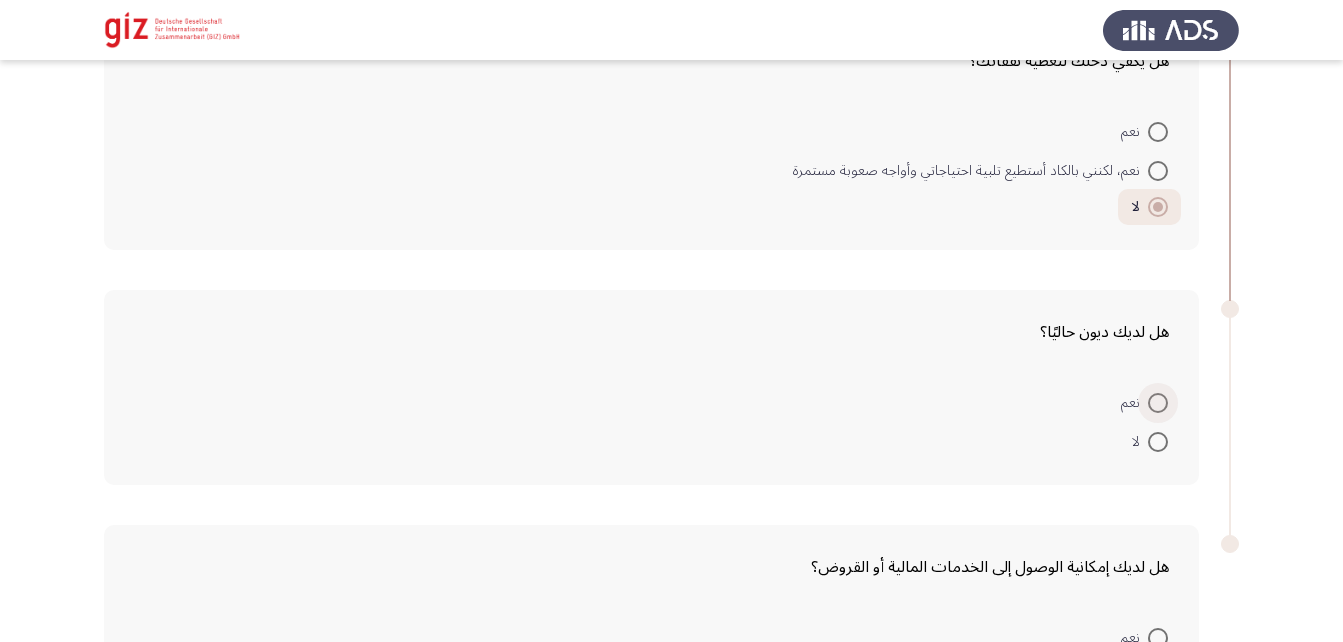 click at bounding box center [1158, 403] 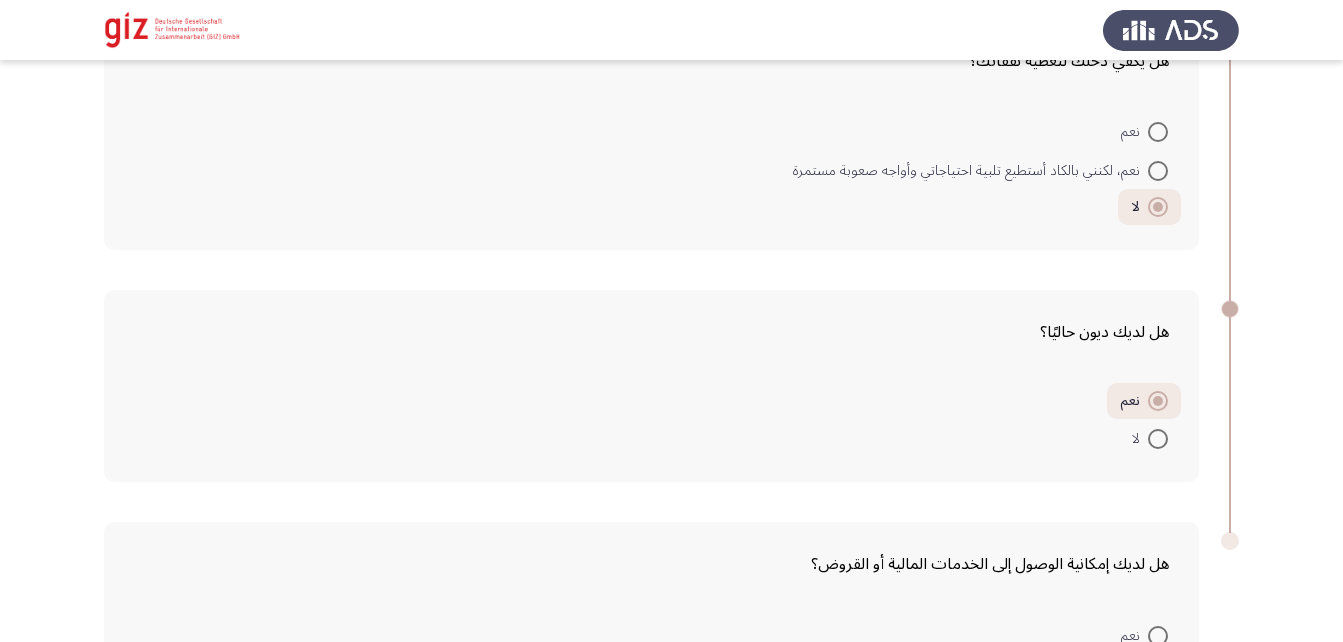 scroll, scrollTop: 2603, scrollLeft: 0, axis: vertical 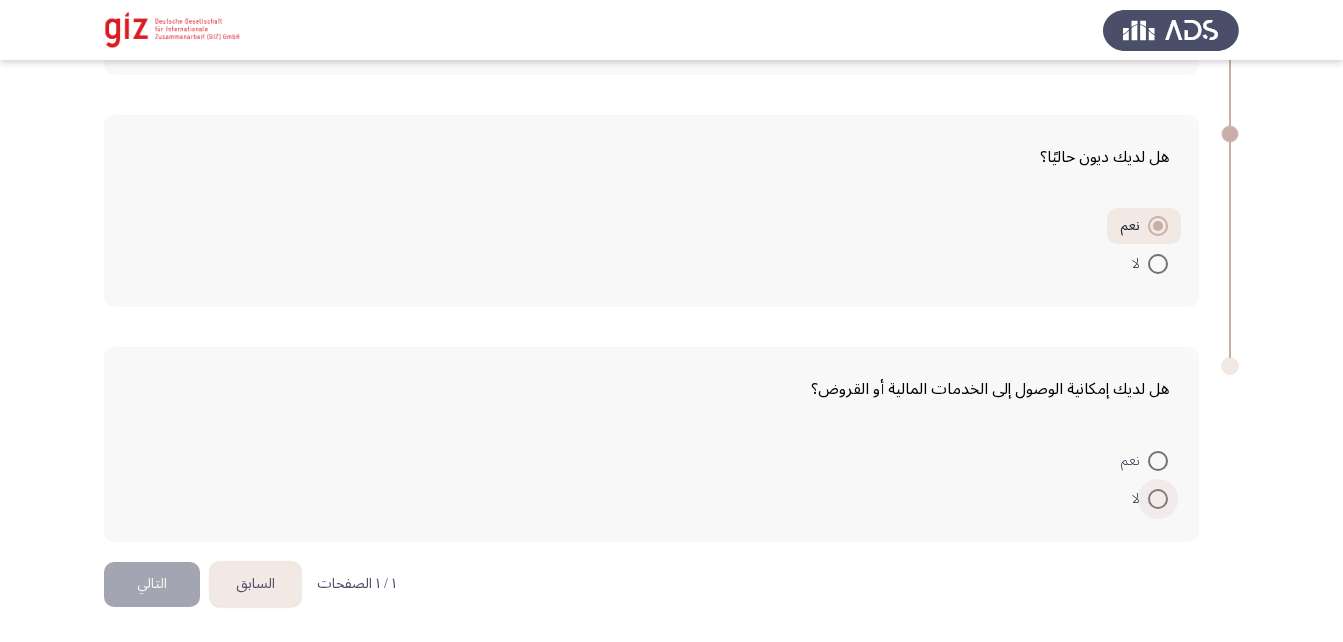 click at bounding box center (1158, 499) 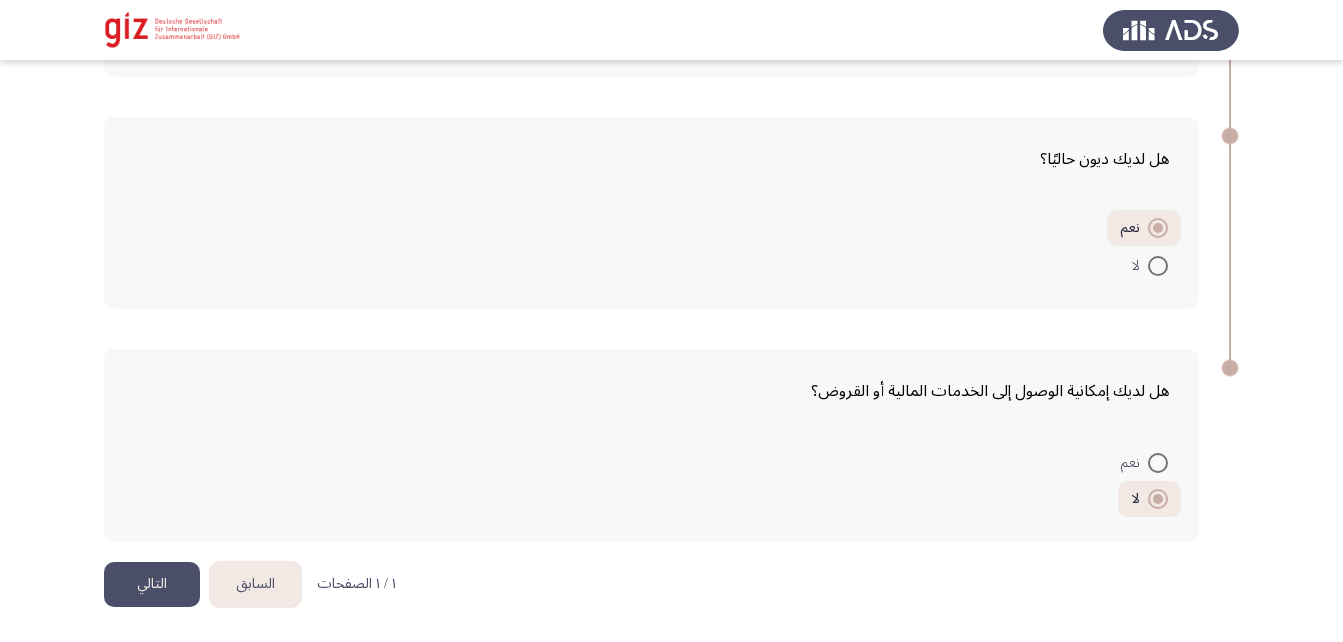 click on "التالي" 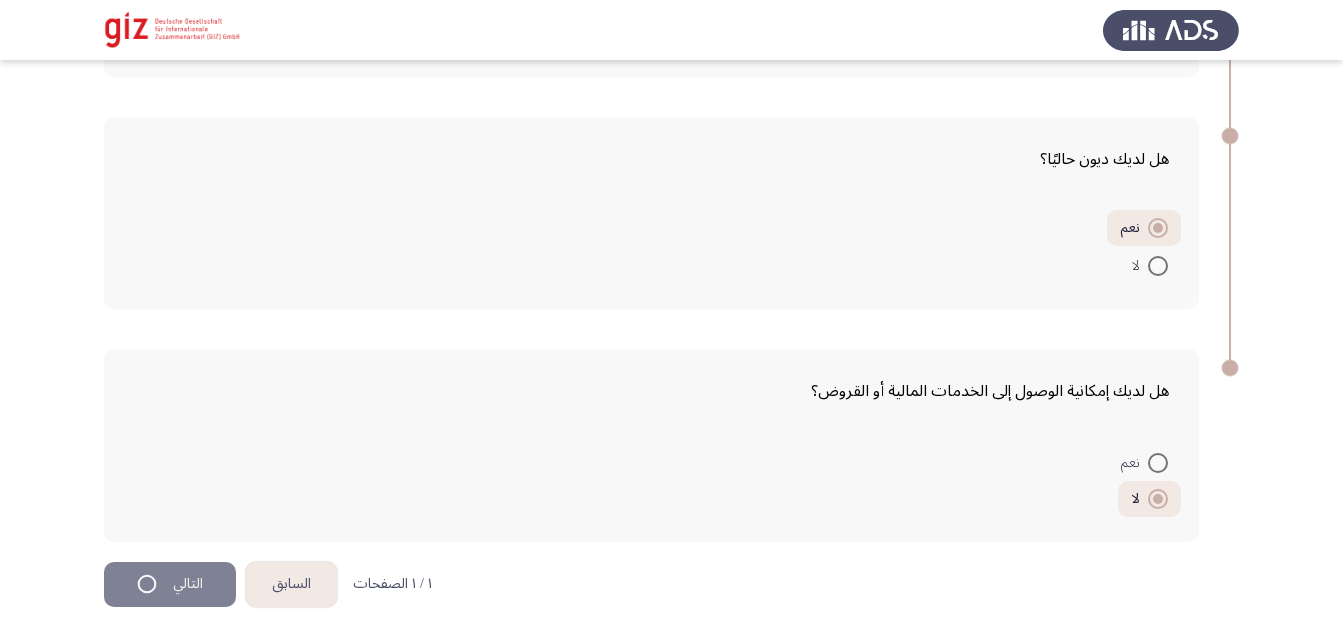 scroll, scrollTop: 0, scrollLeft: 0, axis: both 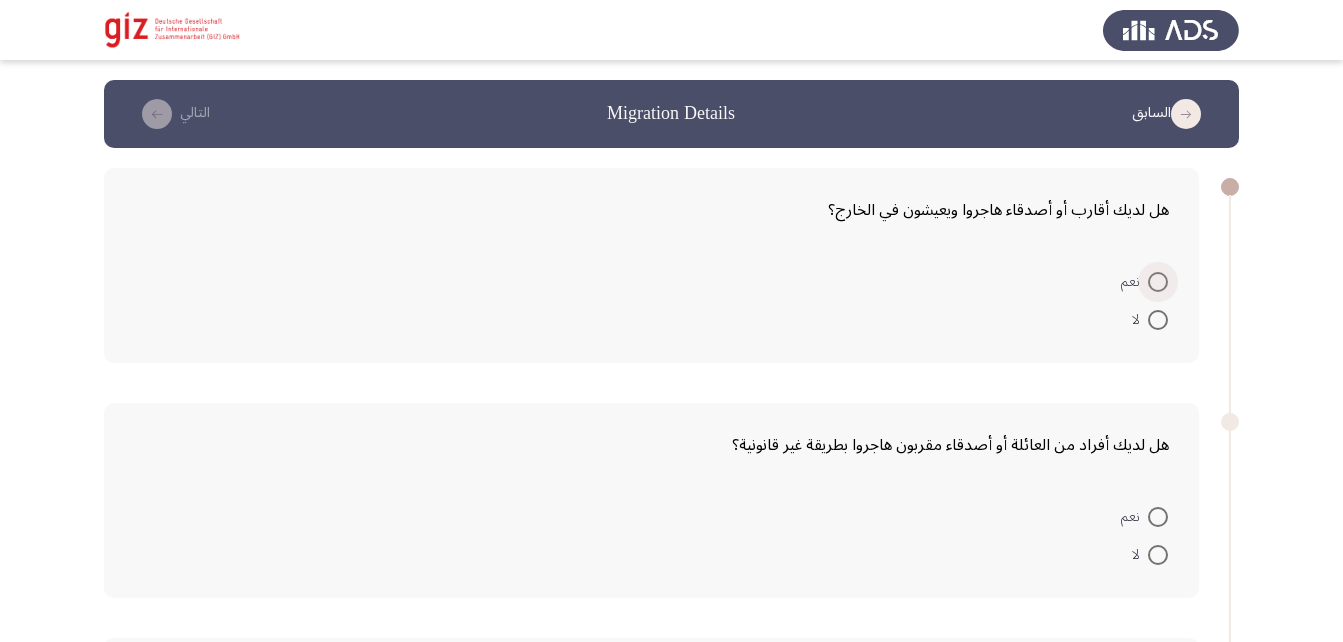 click at bounding box center [1158, 282] 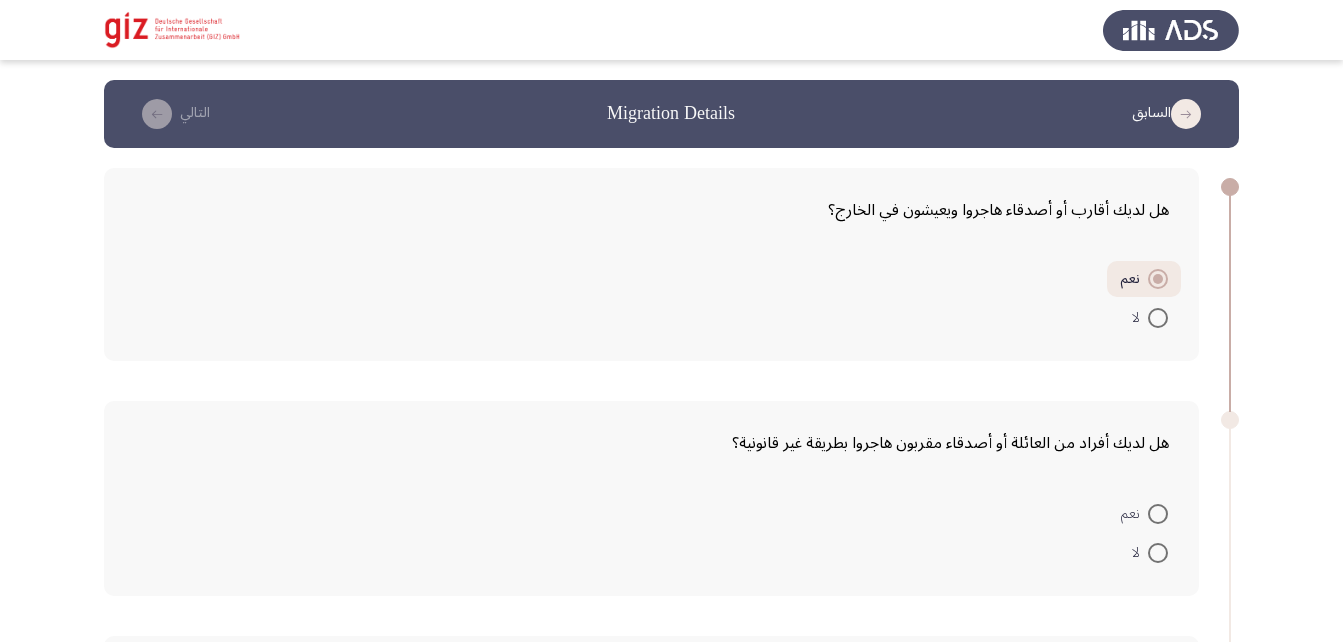 click at bounding box center [1158, 514] 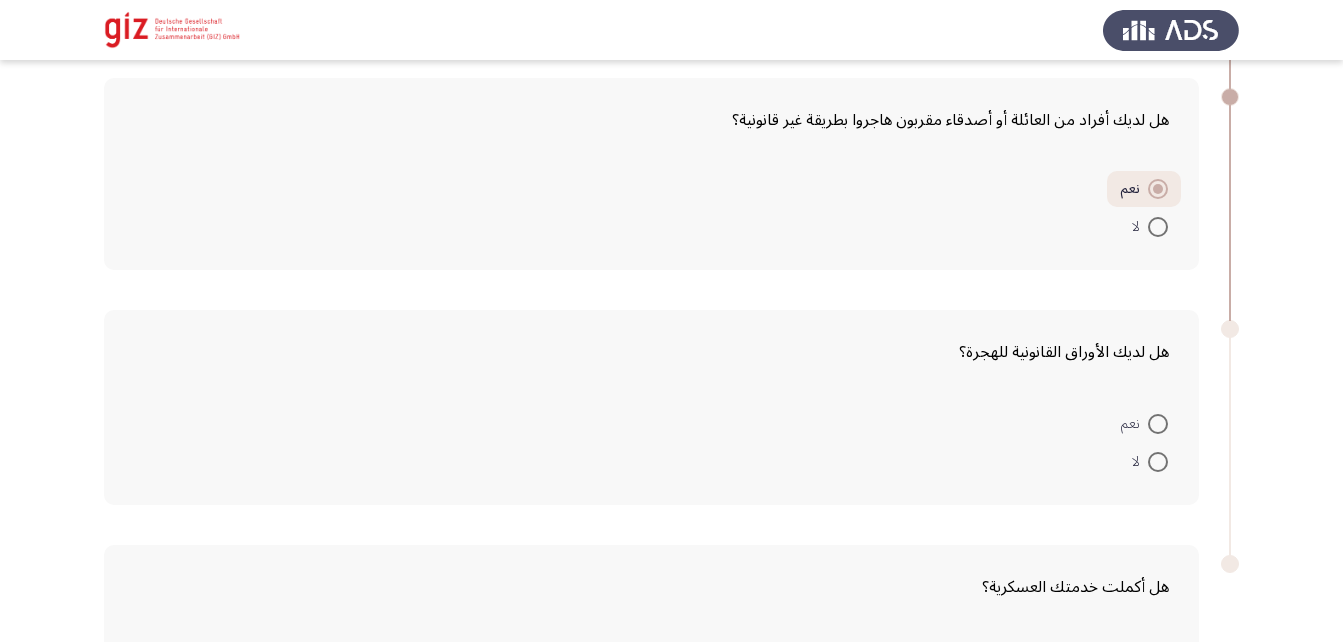 scroll, scrollTop: 325, scrollLeft: 0, axis: vertical 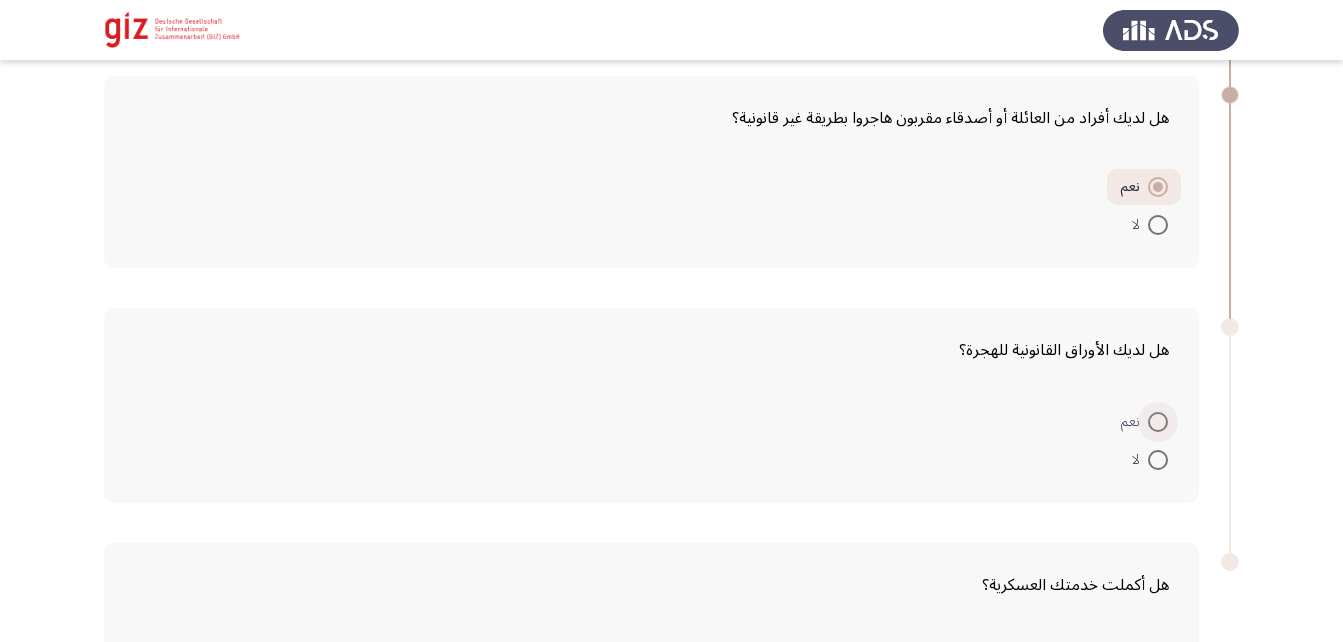 click at bounding box center (1158, 422) 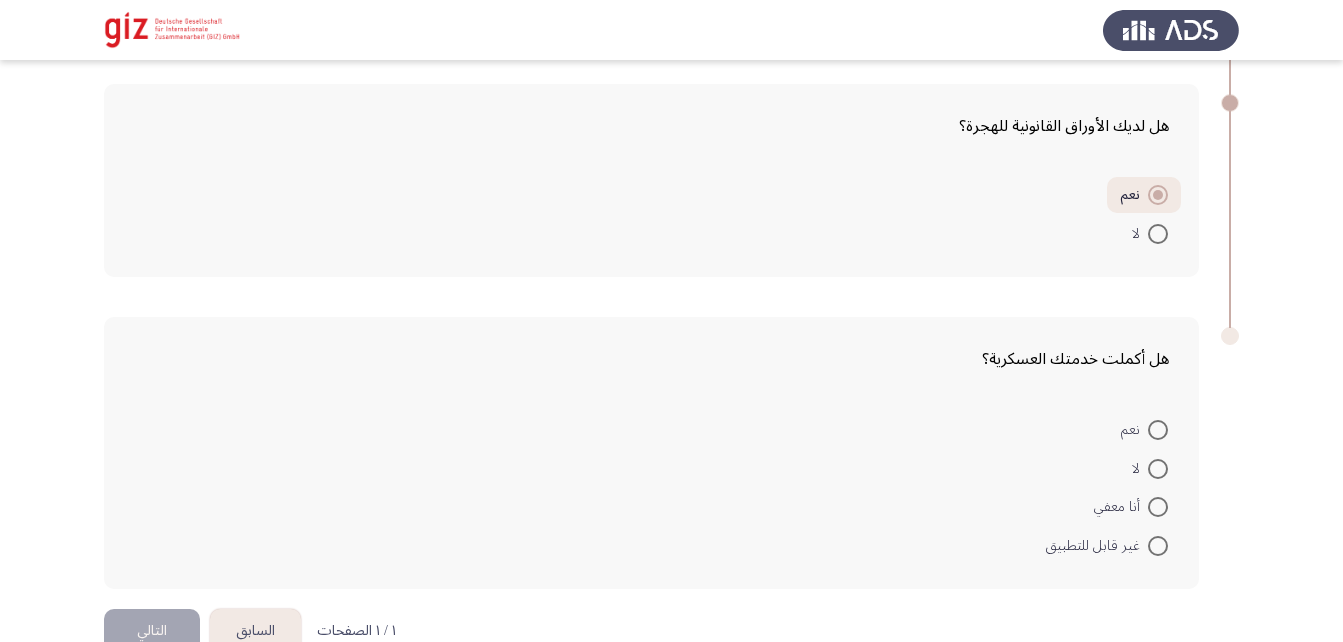 scroll, scrollTop: 550, scrollLeft: 0, axis: vertical 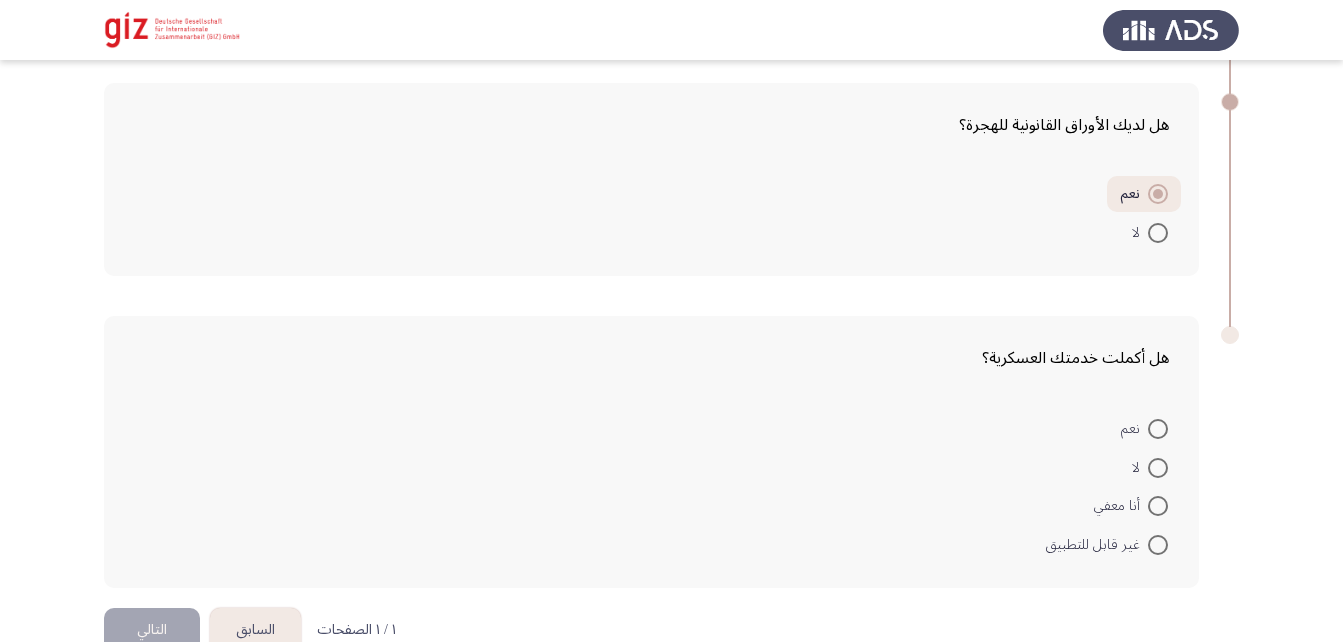 click at bounding box center [1158, 429] 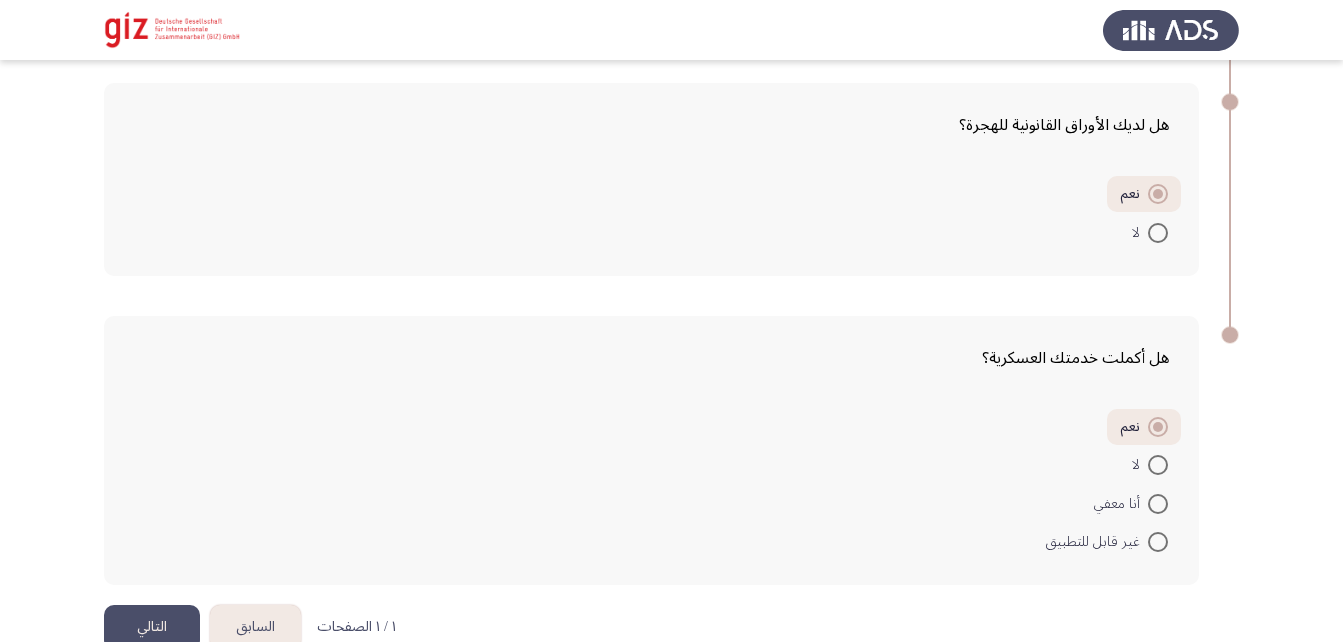 click on "التالي" 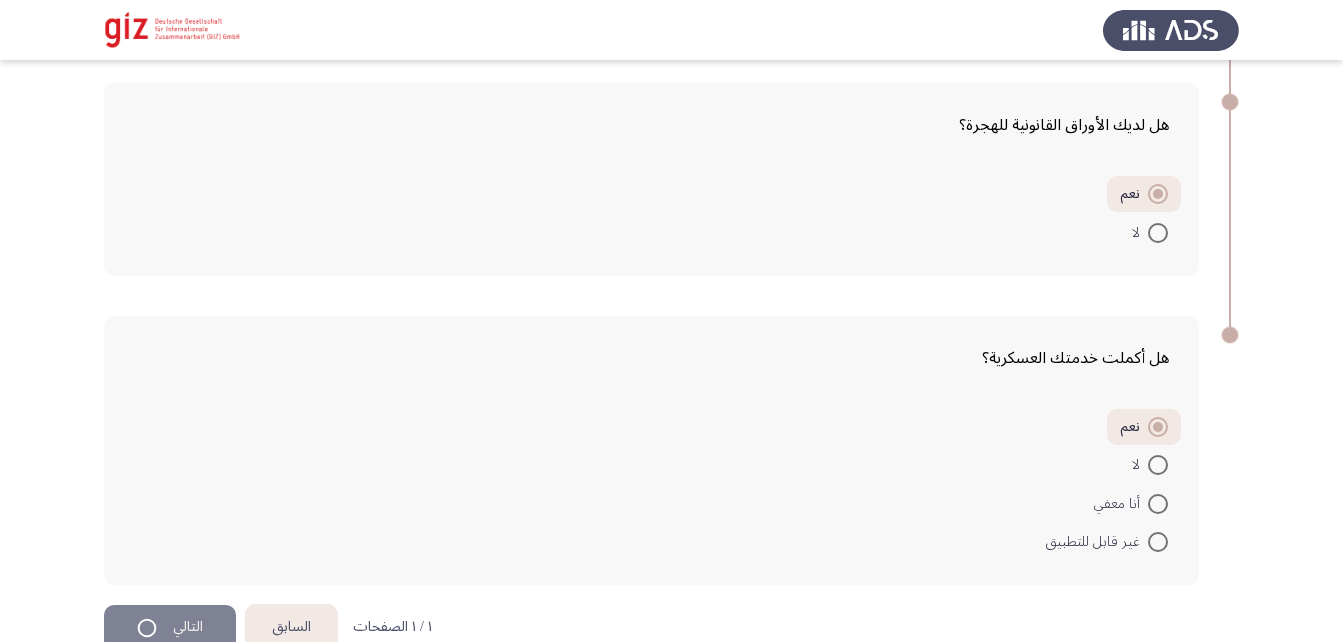 scroll, scrollTop: 0, scrollLeft: 0, axis: both 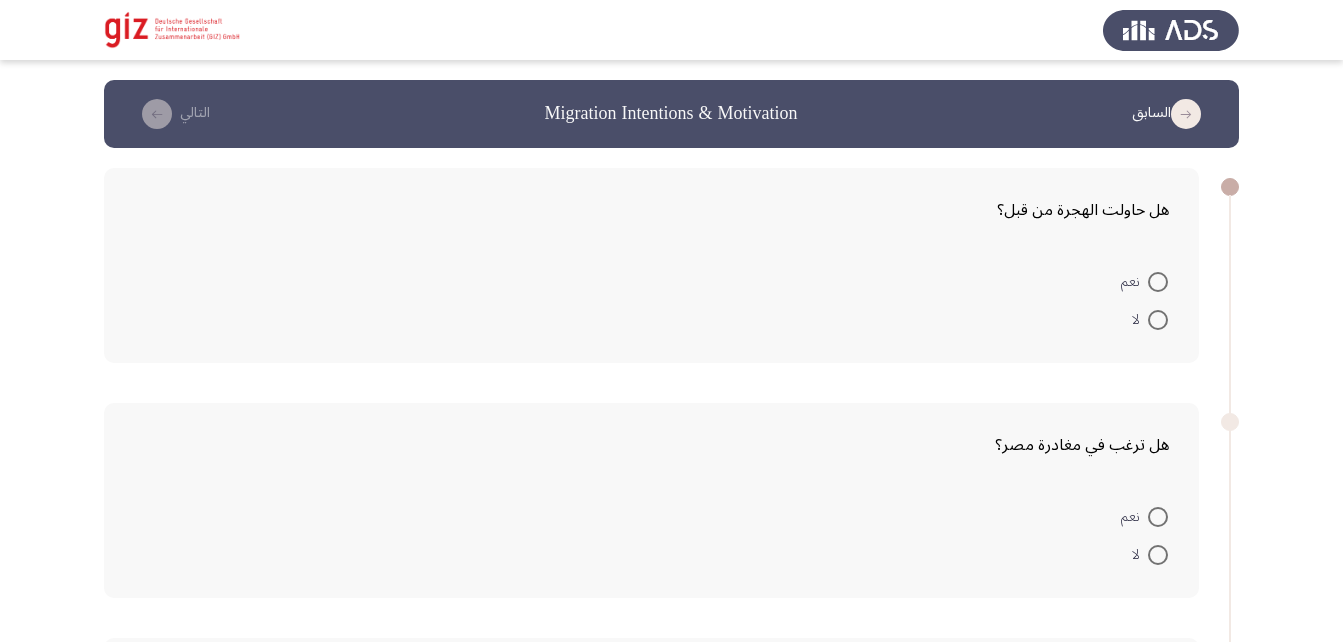 click at bounding box center [1158, 282] 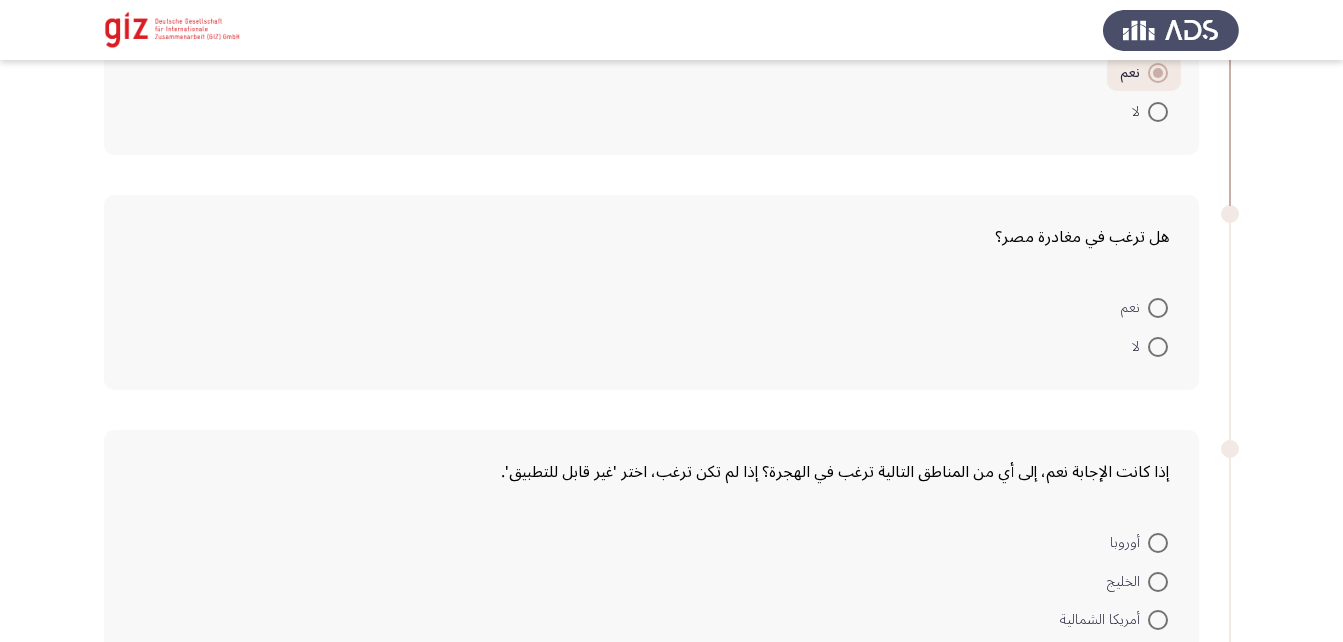click at bounding box center (1158, 308) 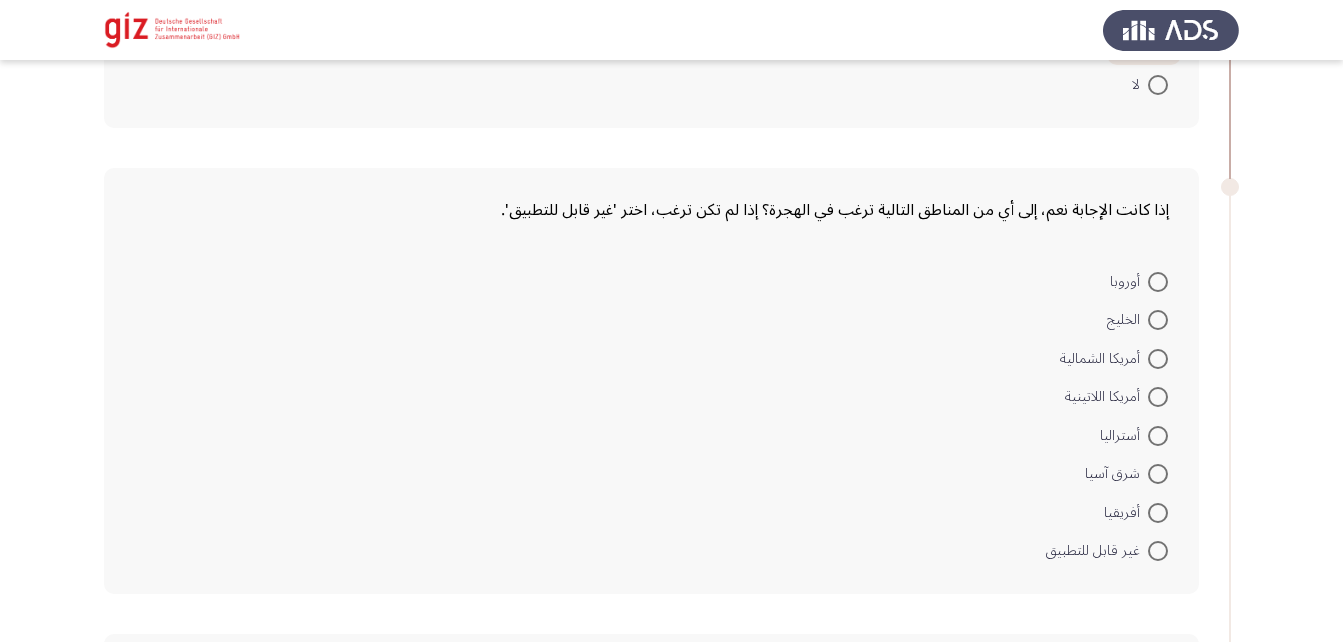 click at bounding box center [1158, 320] 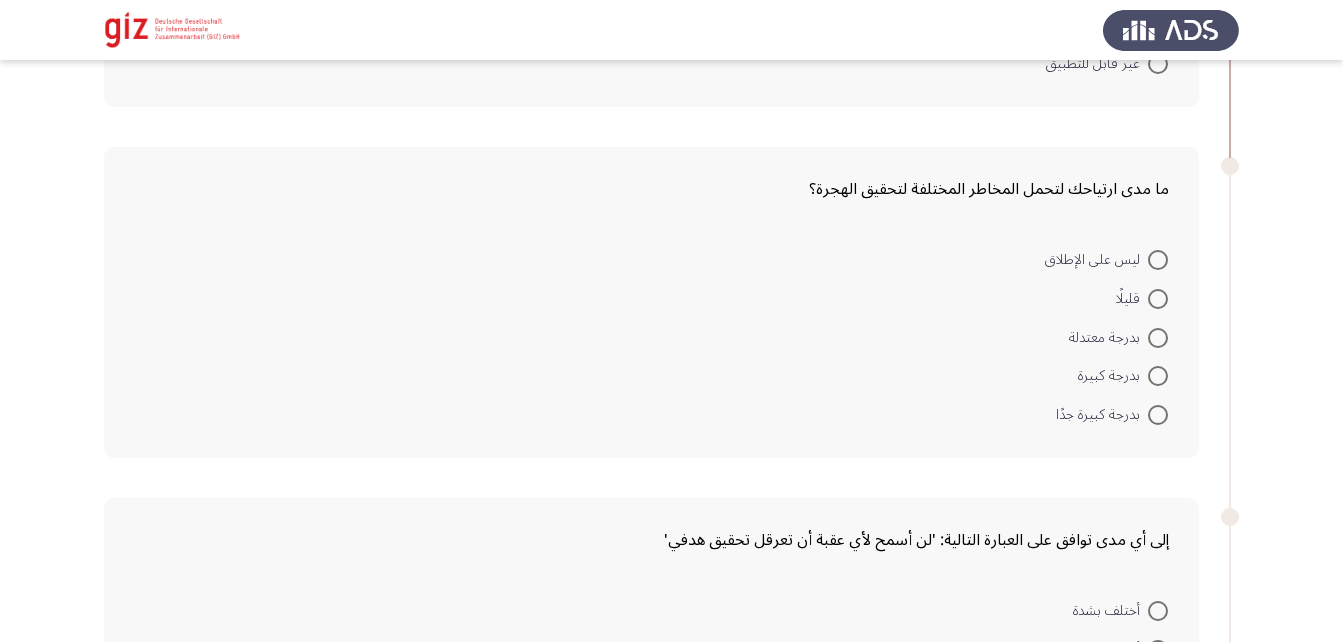 scroll, scrollTop: 952, scrollLeft: 0, axis: vertical 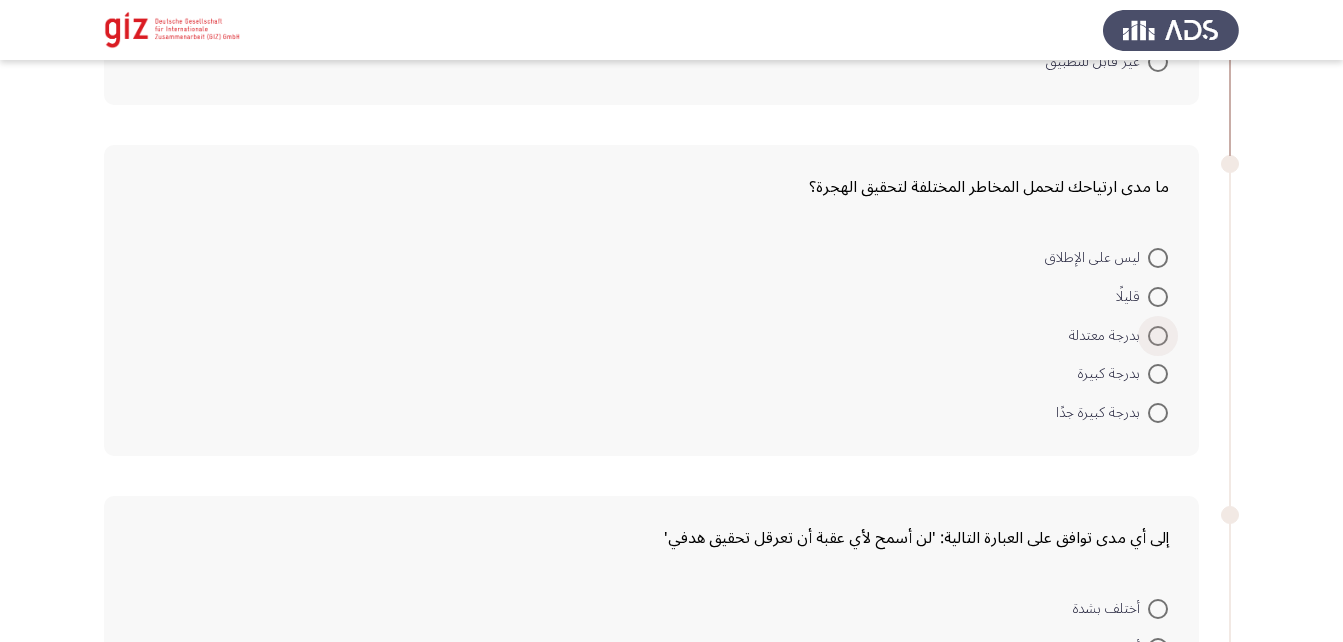 click at bounding box center [1158, 336] 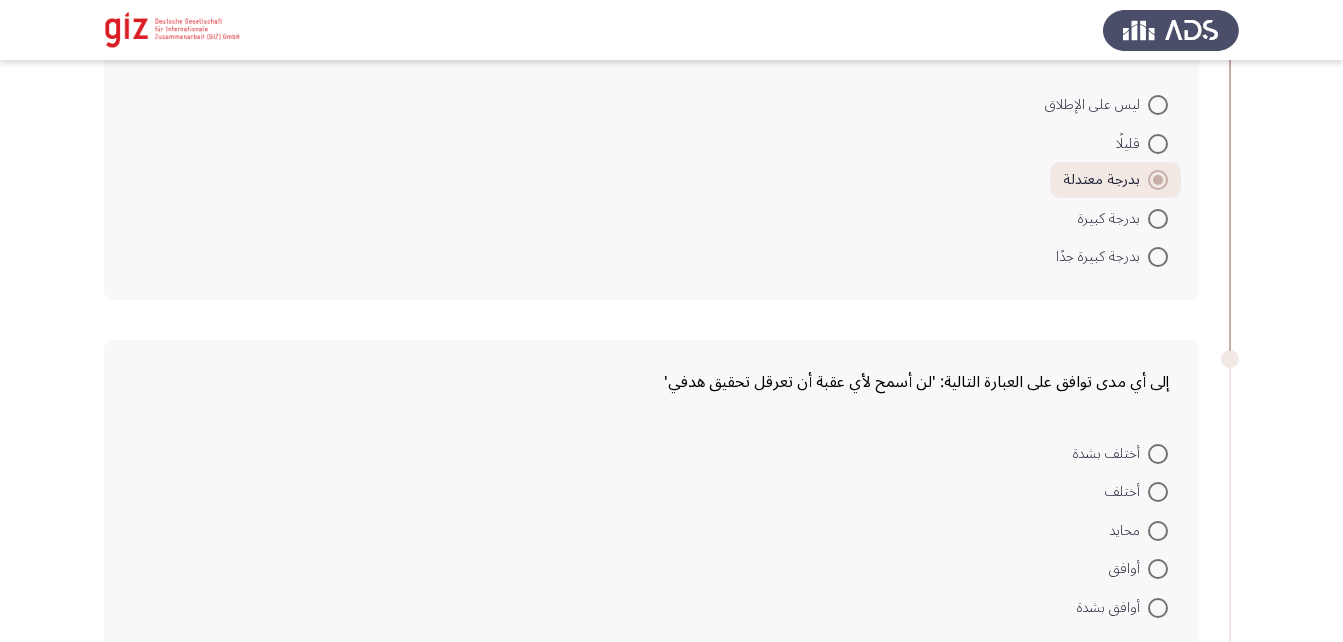 scroll, scrollTop: 1107, scrollLeft: 0, axis: vertical 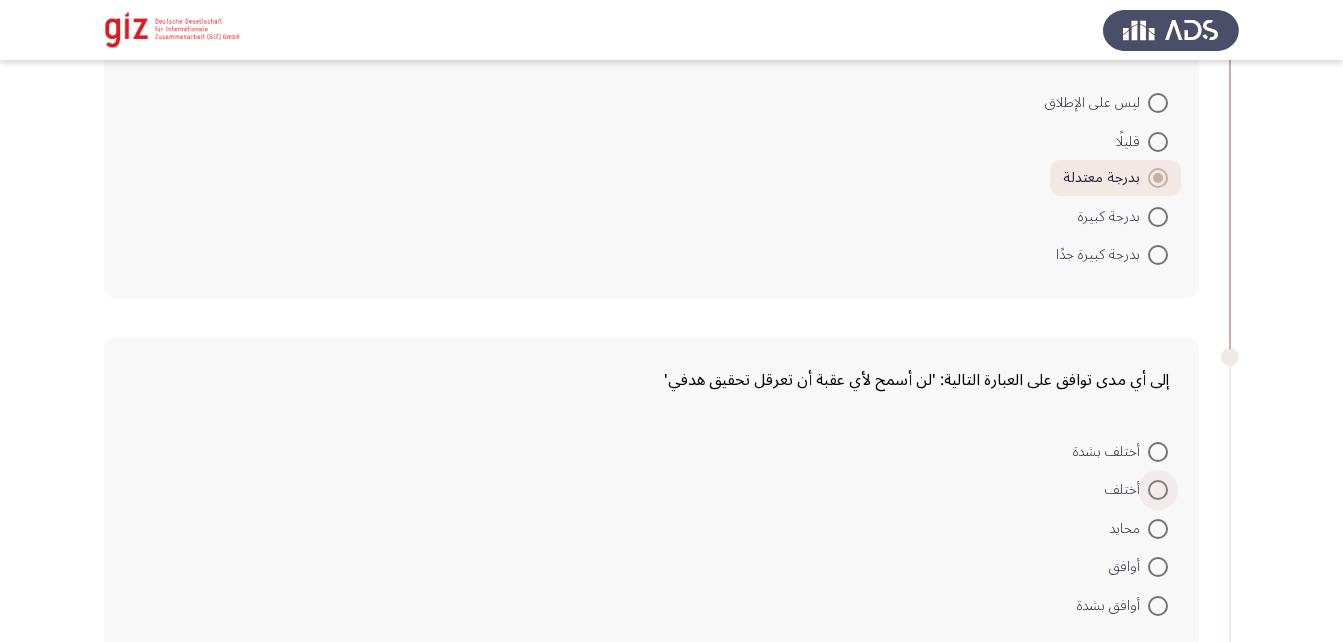 click at bounding box center (1158, 490) 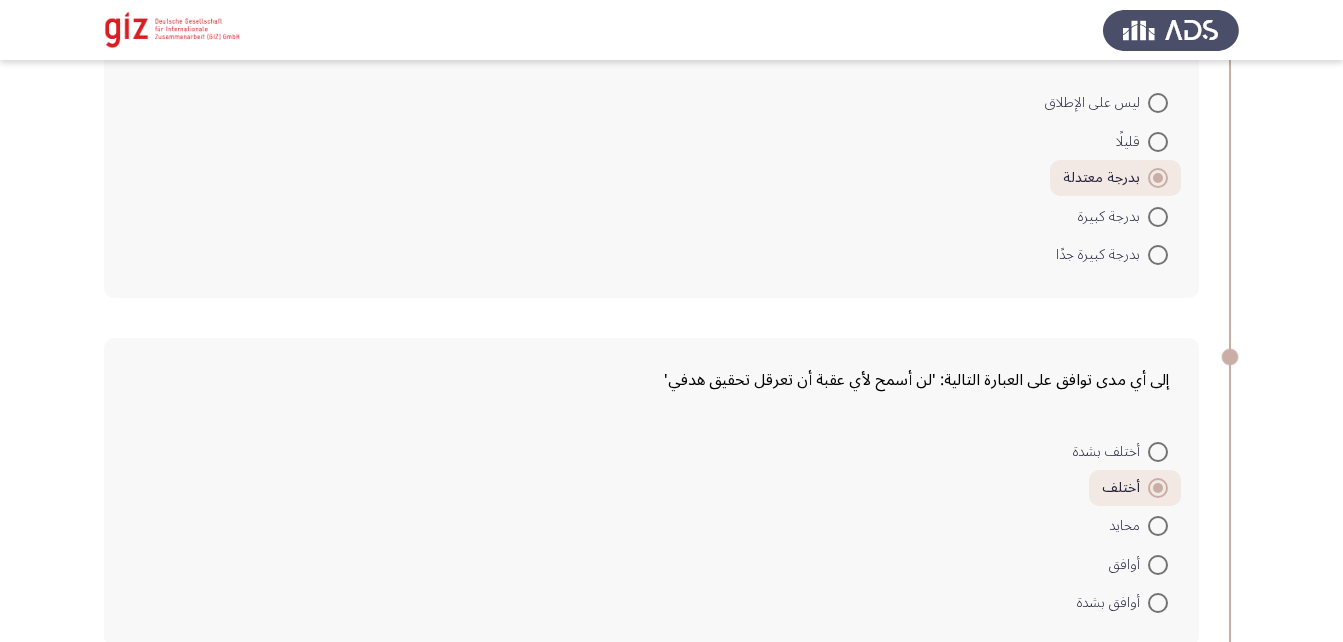 click at bounding box center [1158, 565] 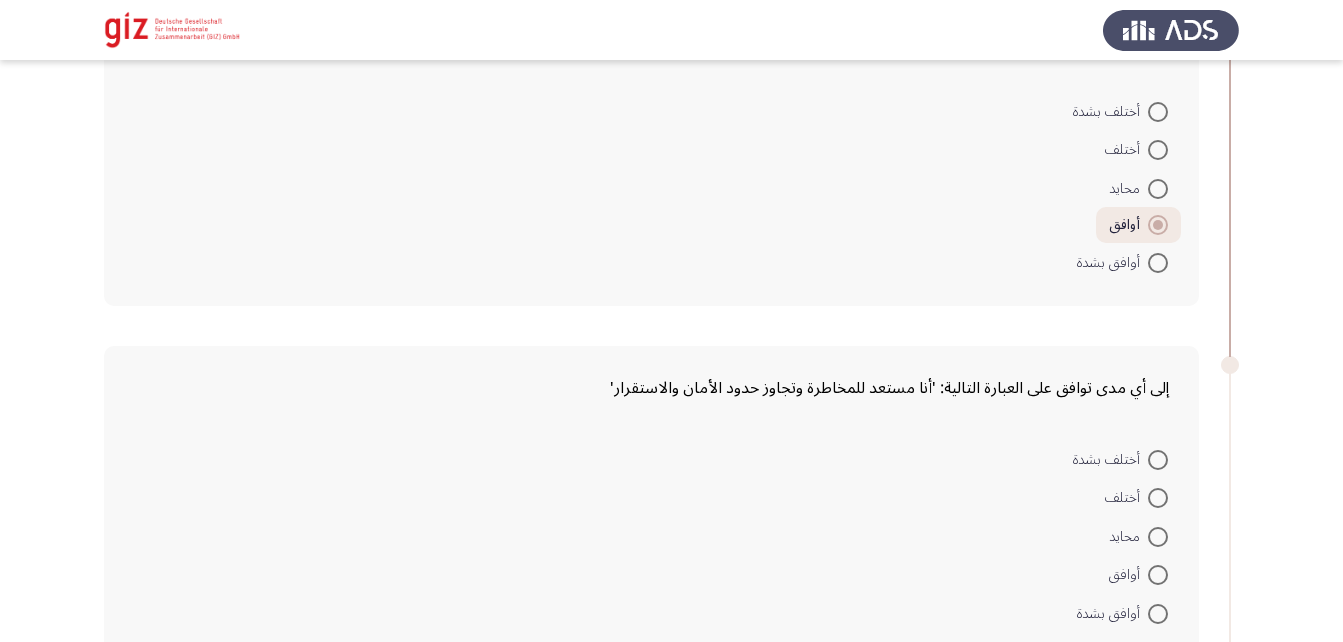 scroll, scrollTop: 1448, scrollLeft: 0, axis: vertical 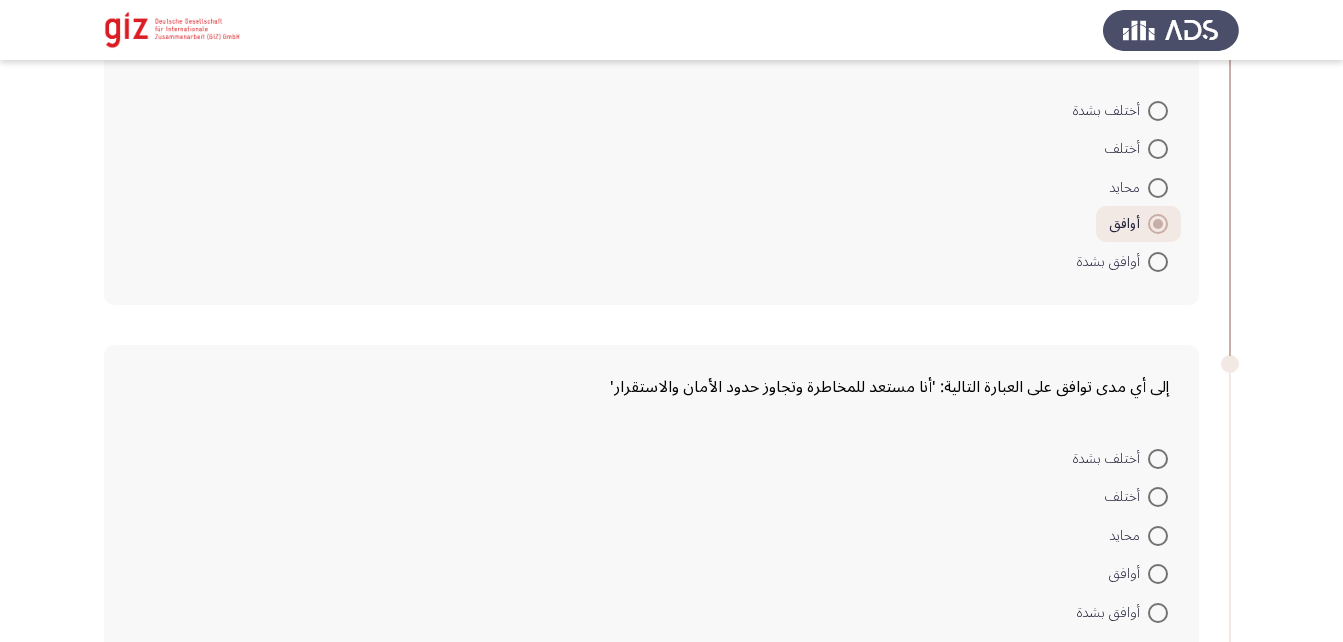 click at bounding box center [1158, 574] 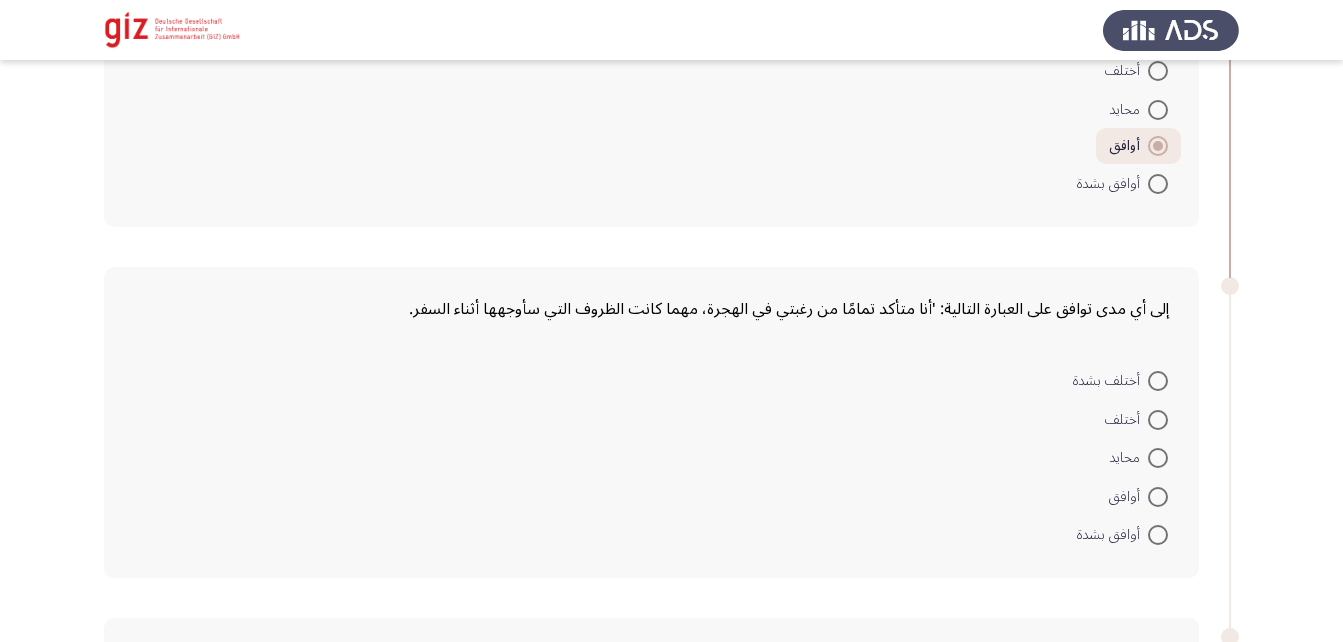 scroll, scrollTop: 1875, scrollLeft: 0, axis: vertical 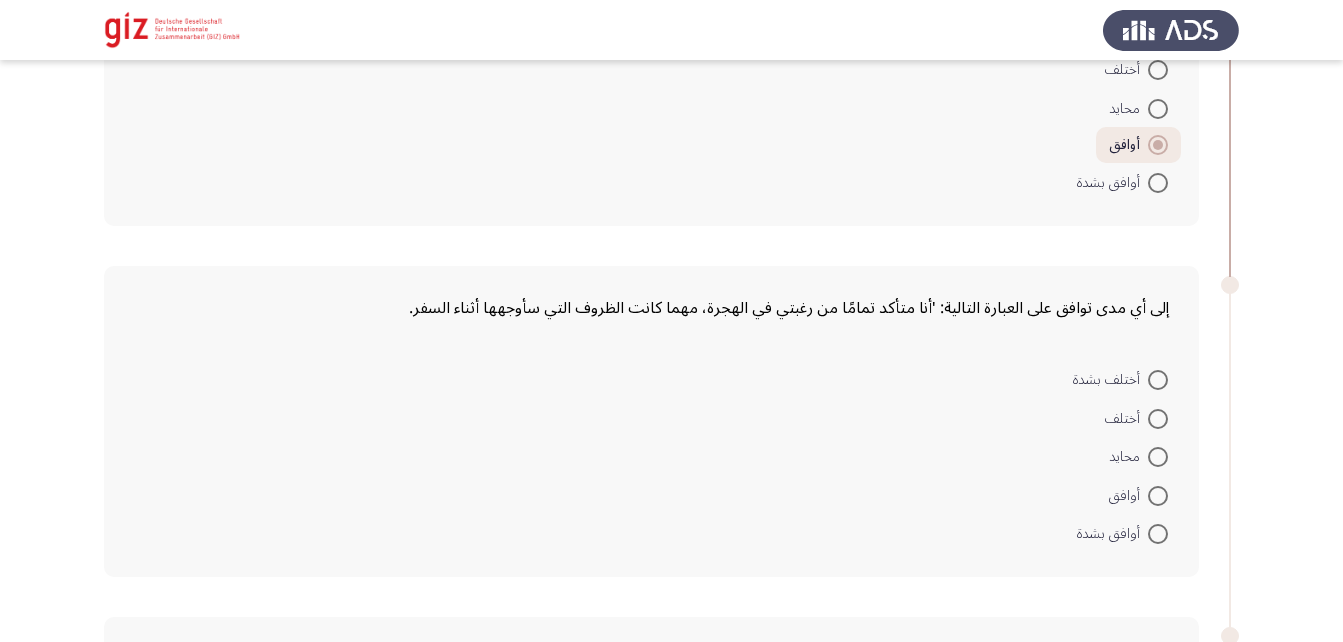 click at bounding box center (1158, 496) 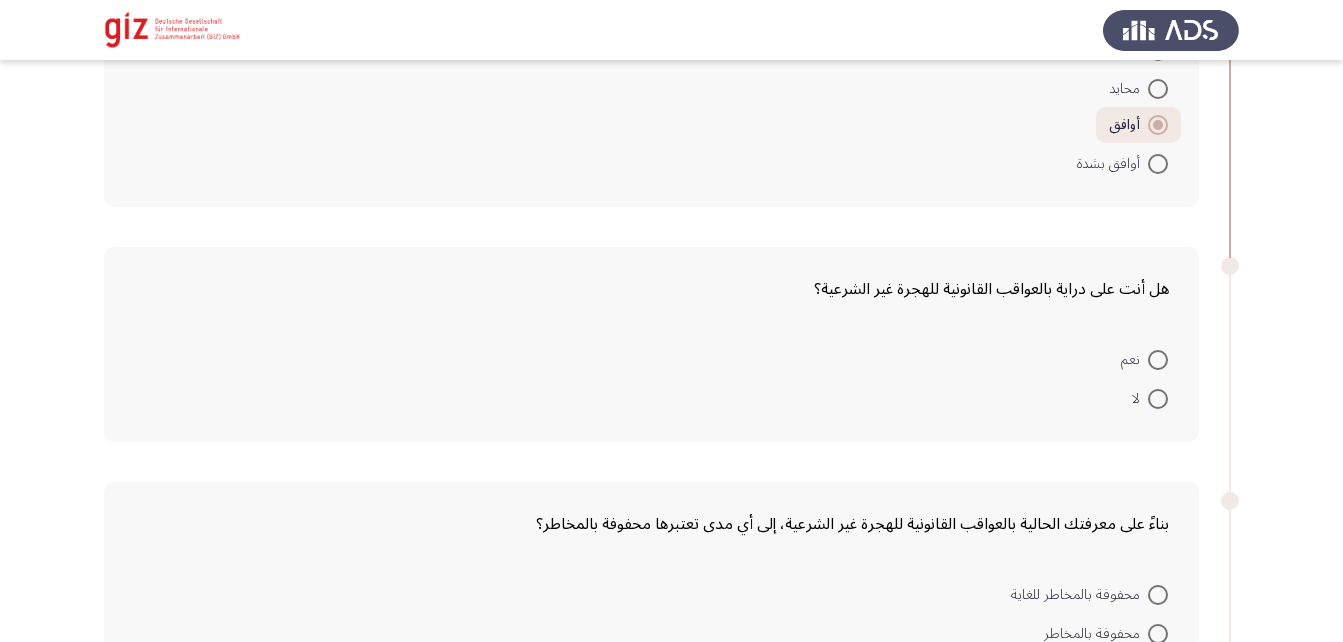 scroll, scrollTop: 2245, scrollLeft: 0, axis: vertical 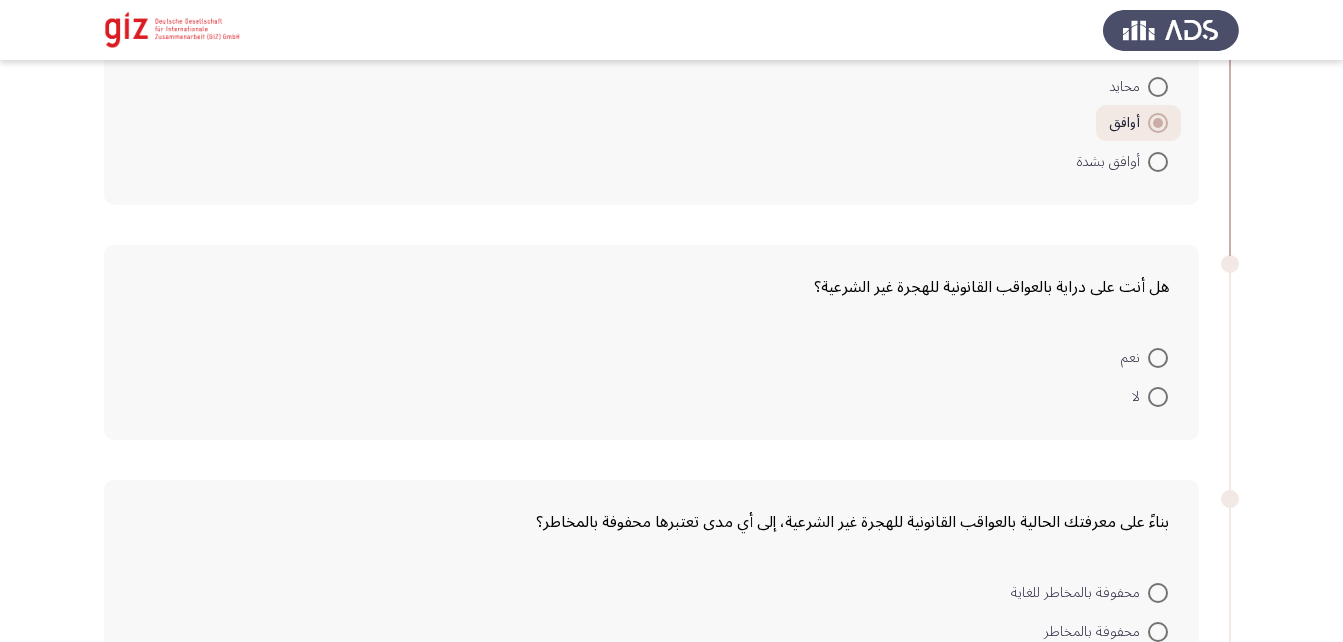 click at bounding box center (1158, 358) 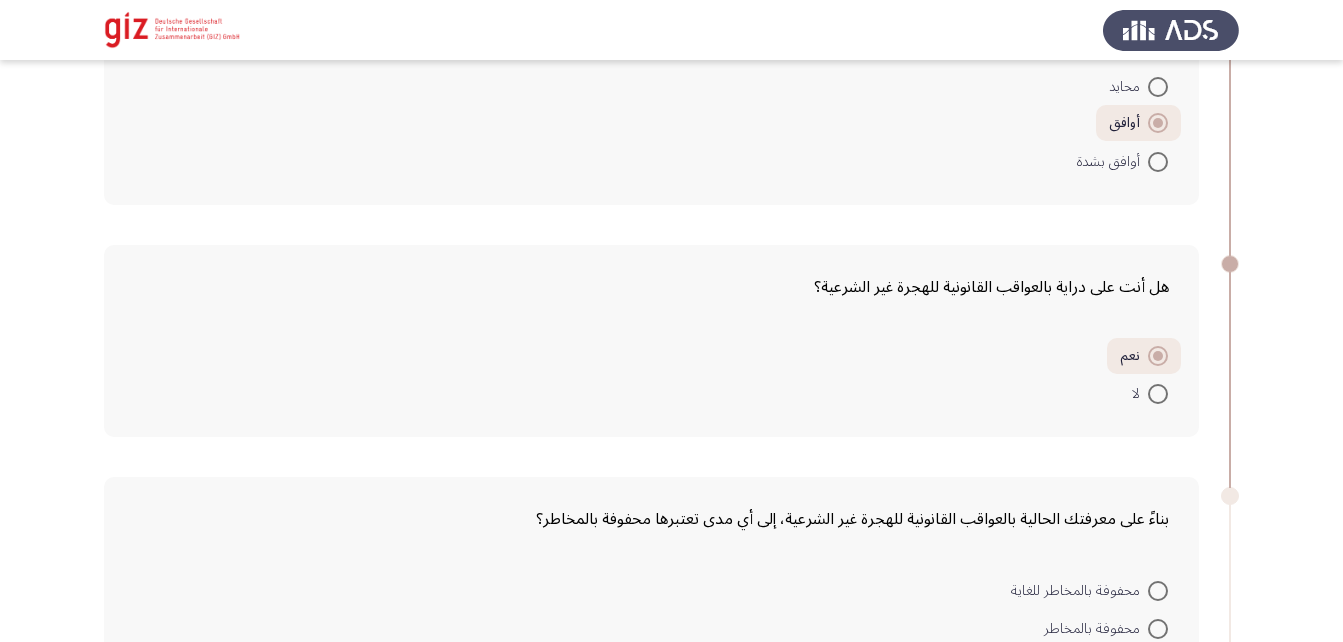scroll, scrollTop: 2437, scrollLeft: 0, axis: vertical 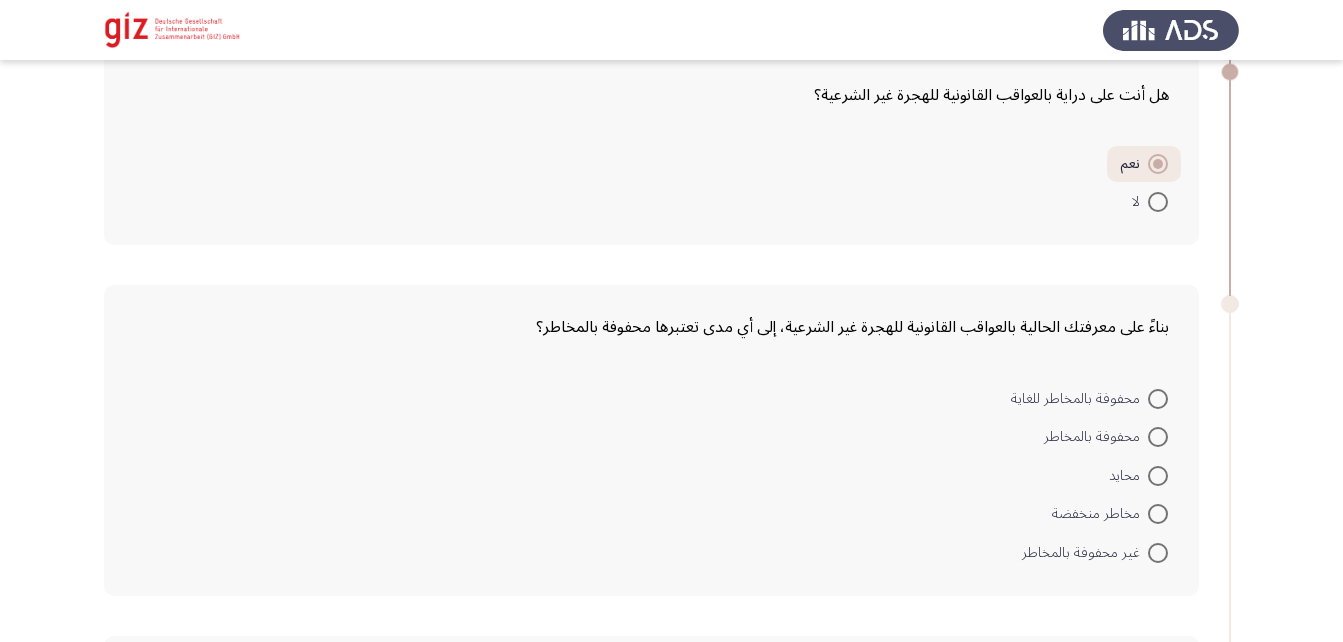 click at bounding box center [1158, 202] 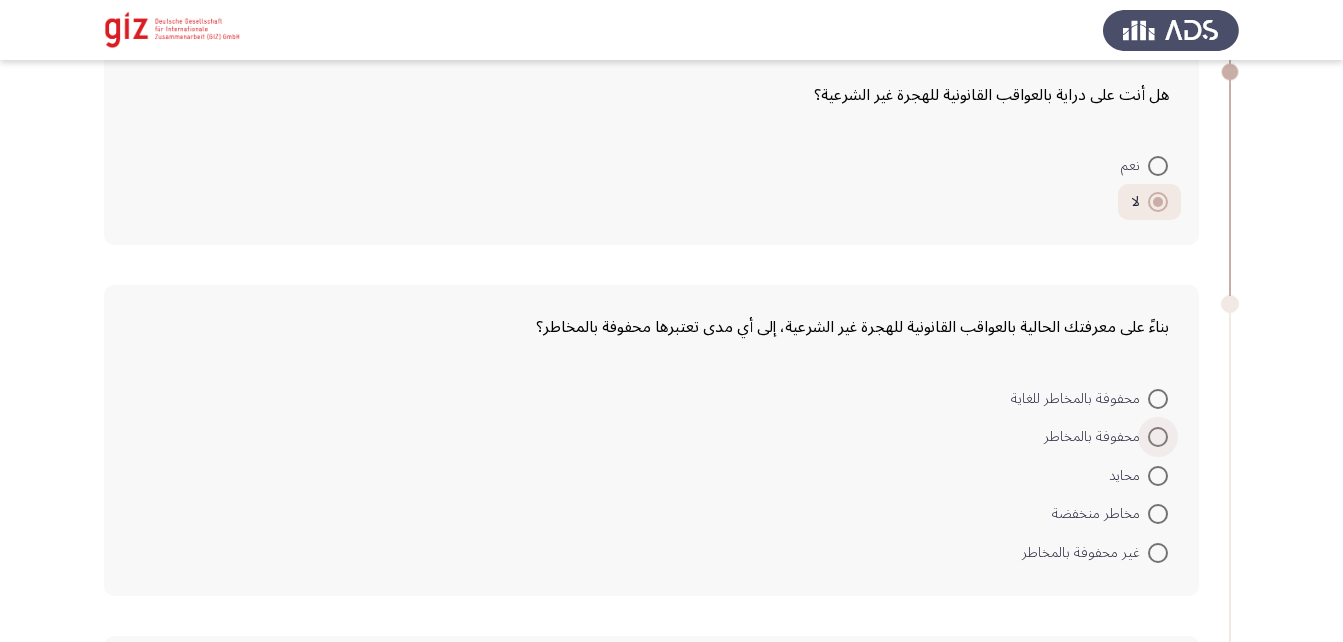 click at bounding box center (1158, 437) 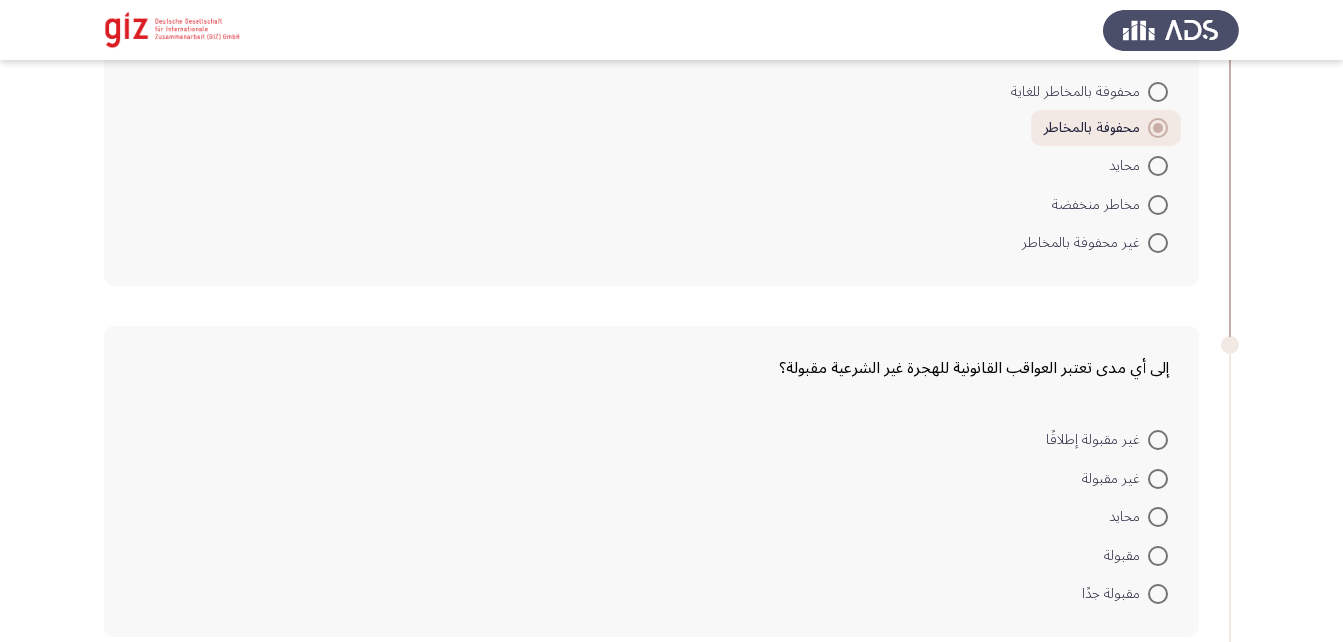 scroll, scrollTop: 2821, scrollLeft: 0, axis: vertical 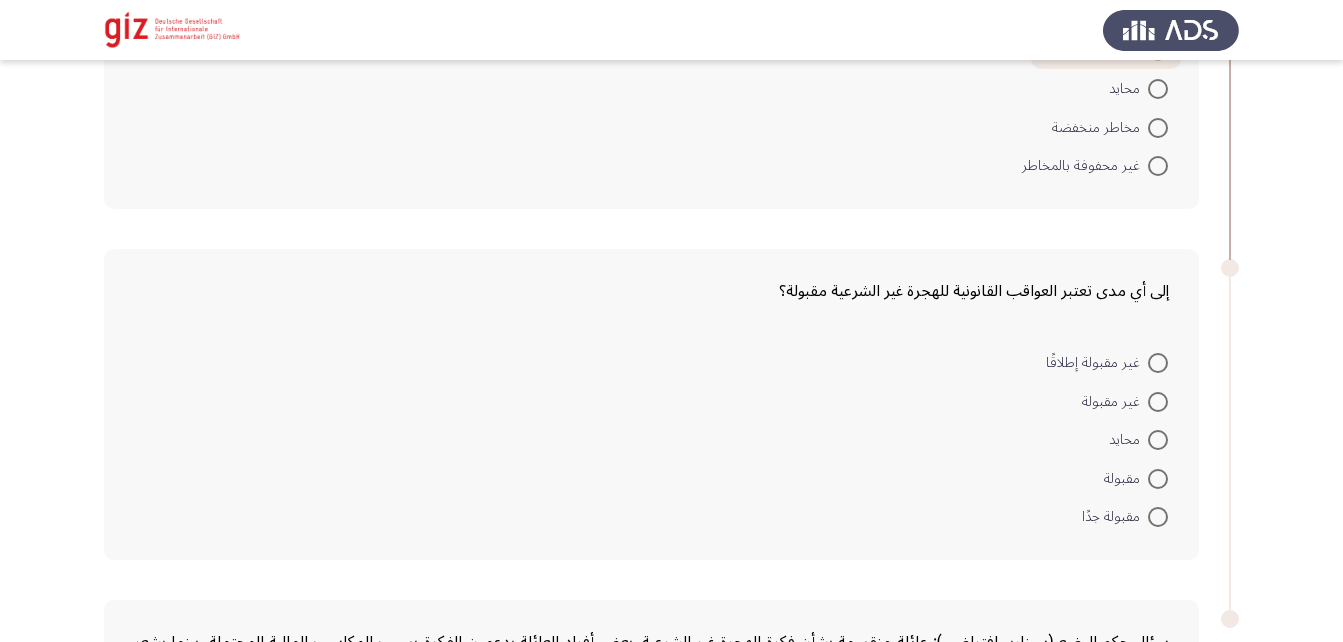 click at bounding box center (1158, 440) 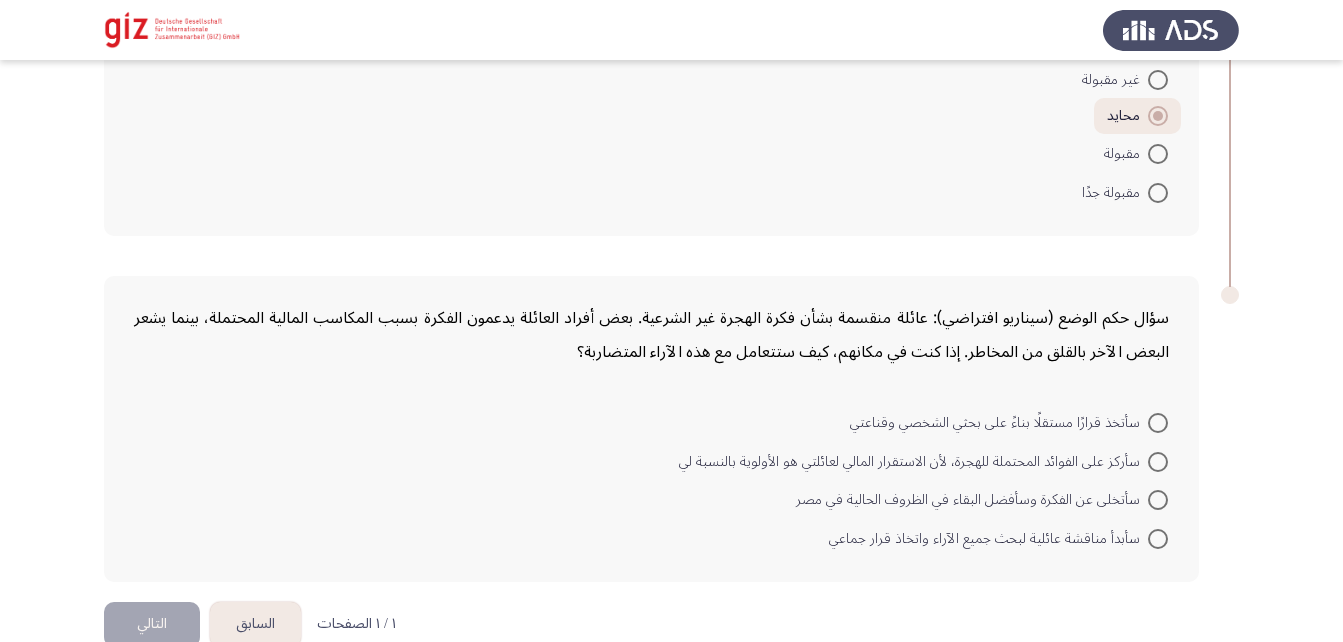 scroll, scrollTop: 3183, scrollLeft: 0, axis: vertical 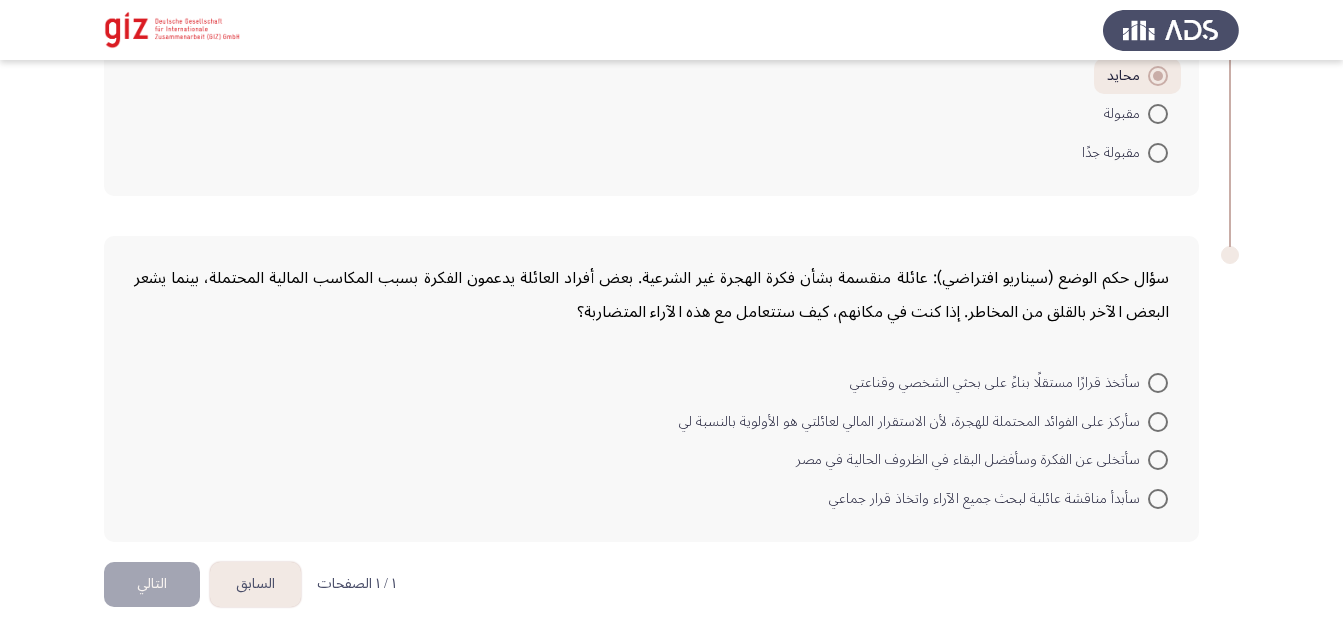 click on "سأركز على الفوائد المحتملة للهجرة، لأن الاستقرار المالي لعائلتي هو الأولوية بالنسبة لي" at bounding box center [923, 422] 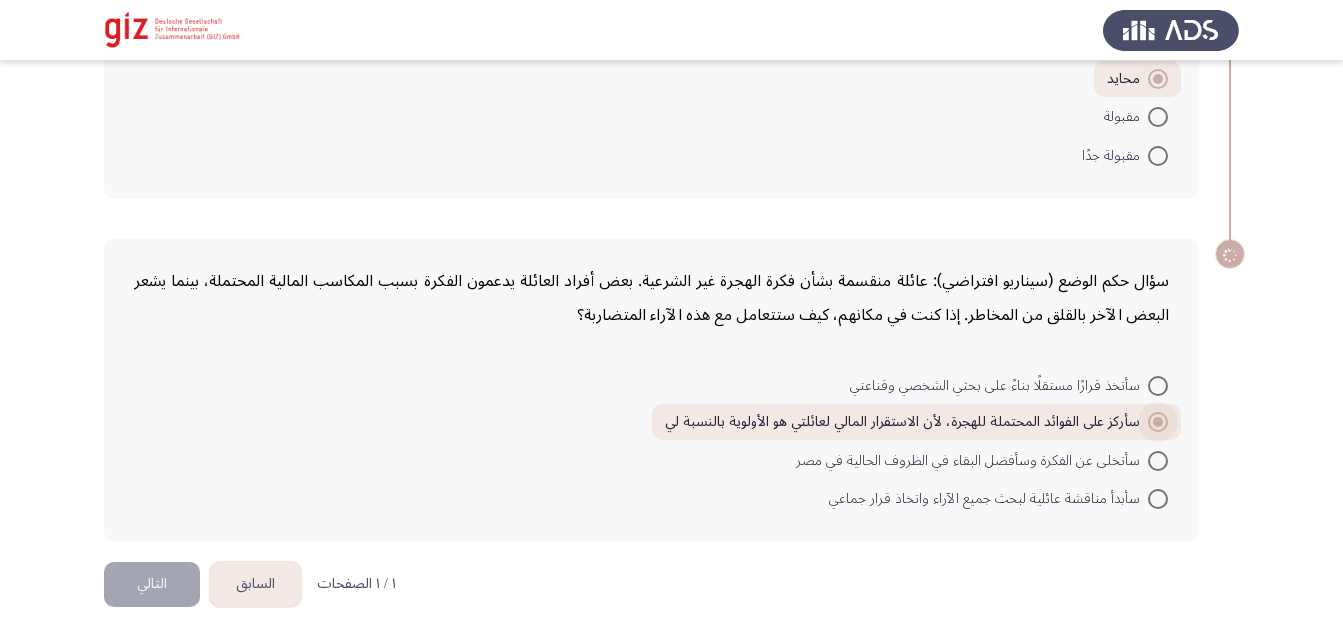 scroll, scrollTop: 3180, scrollLeft: 0, axis: vertical 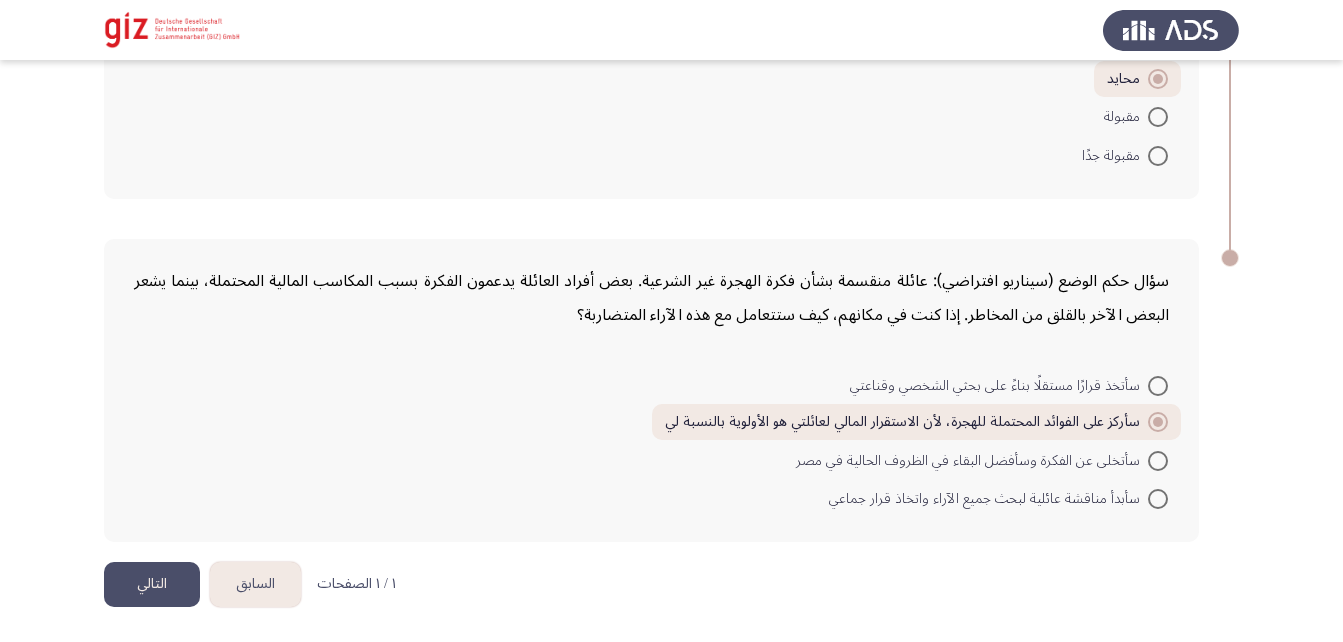 click on "التالي" 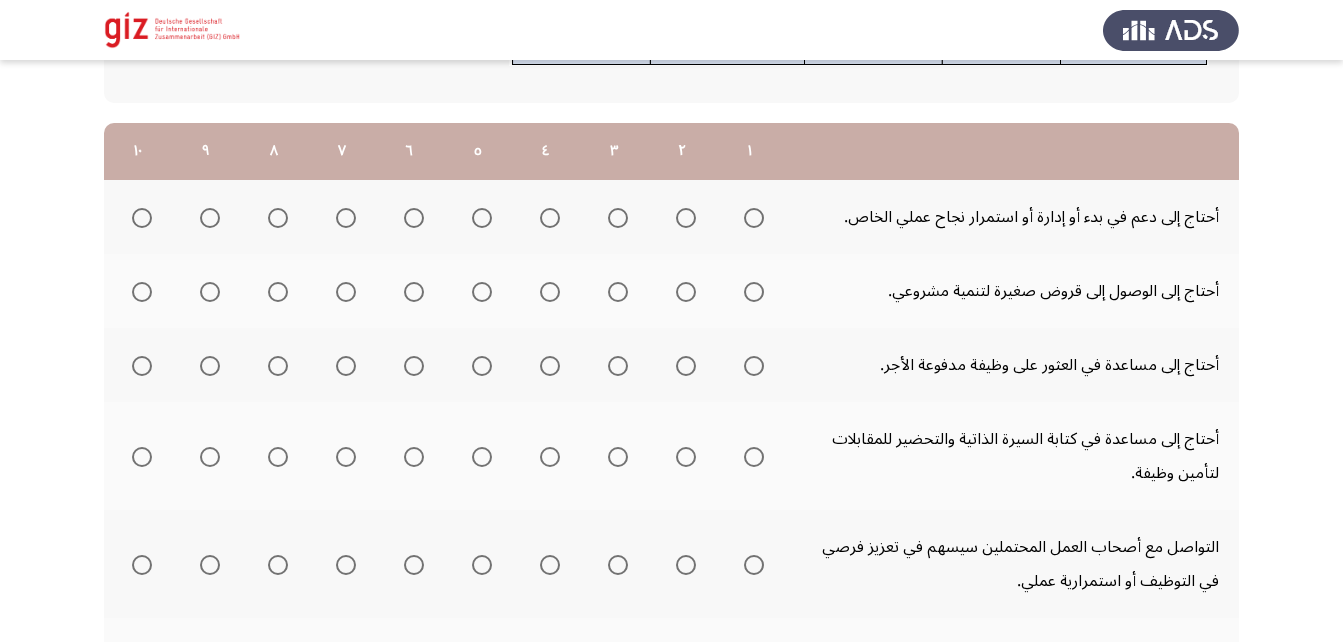 scroll, scrollTop: 243, scrollLeft: 0, axis: vertical 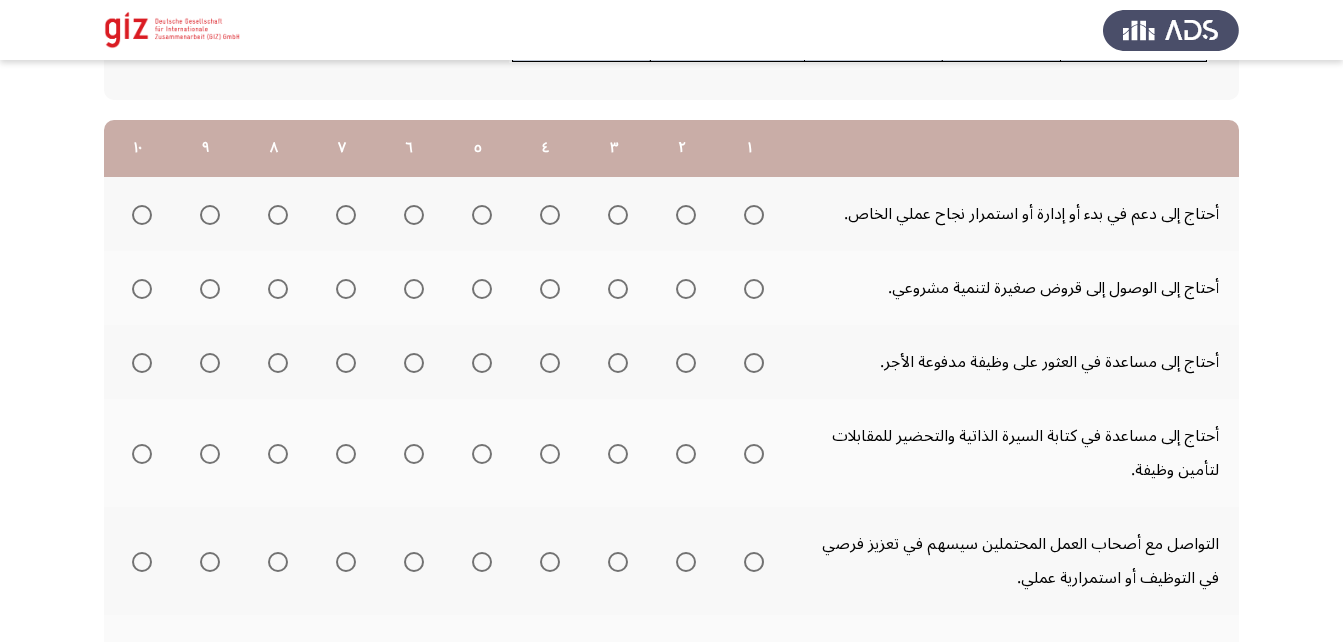 click at bounding box center (142, 215) 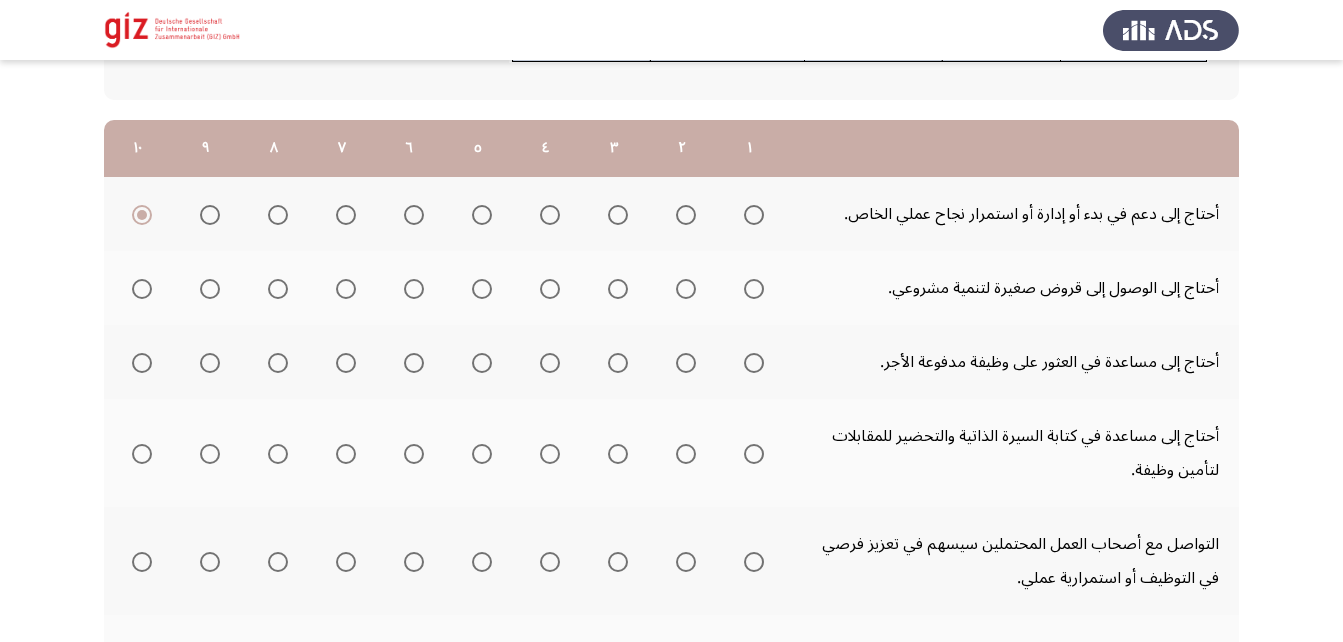 click at bounding box center (142, 289) 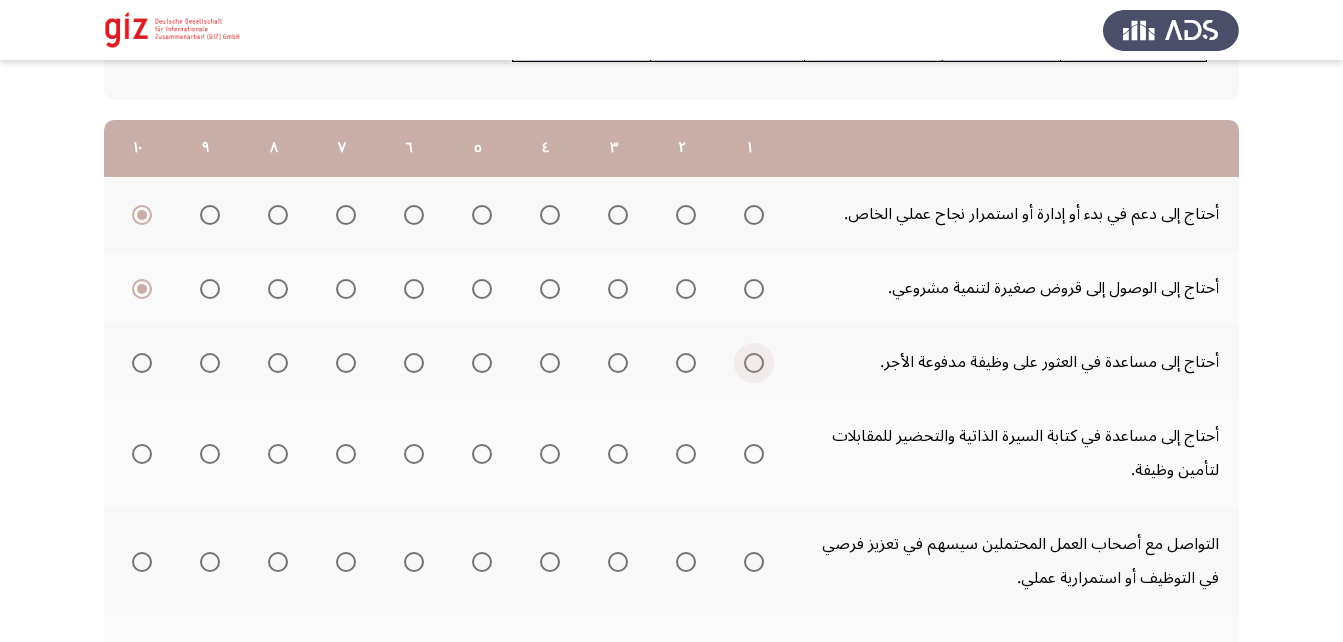 click at bounding box center [750, 363] 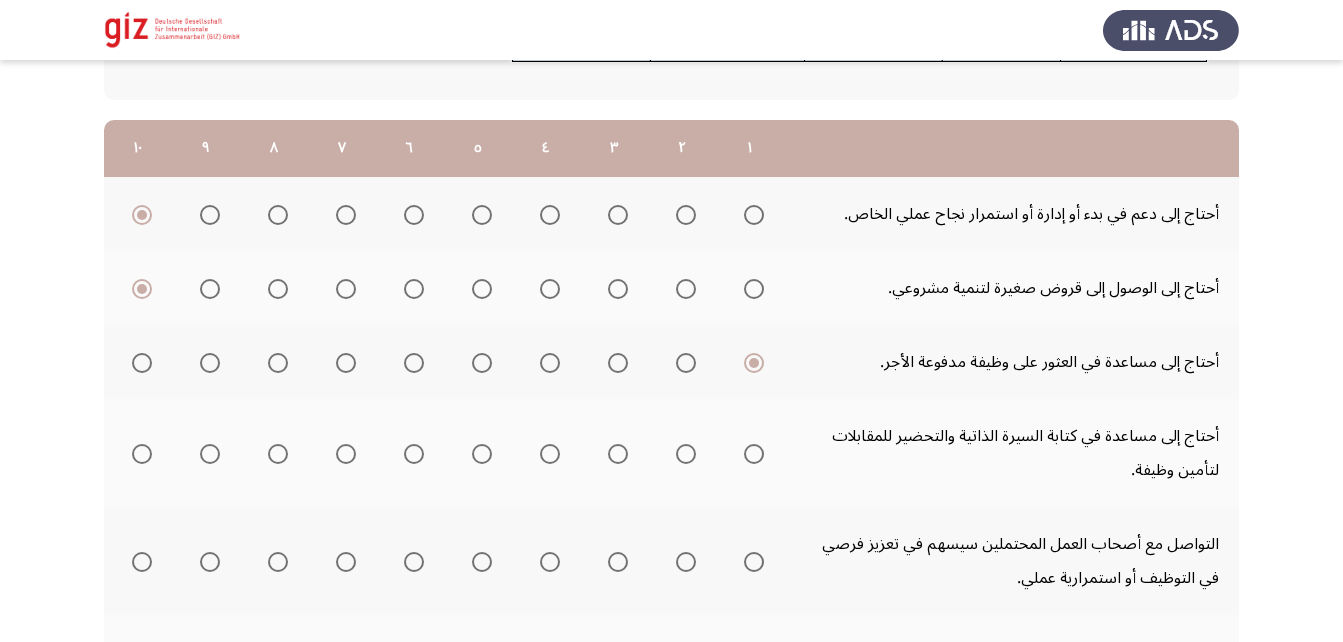 click at bounding box center (754, 454) 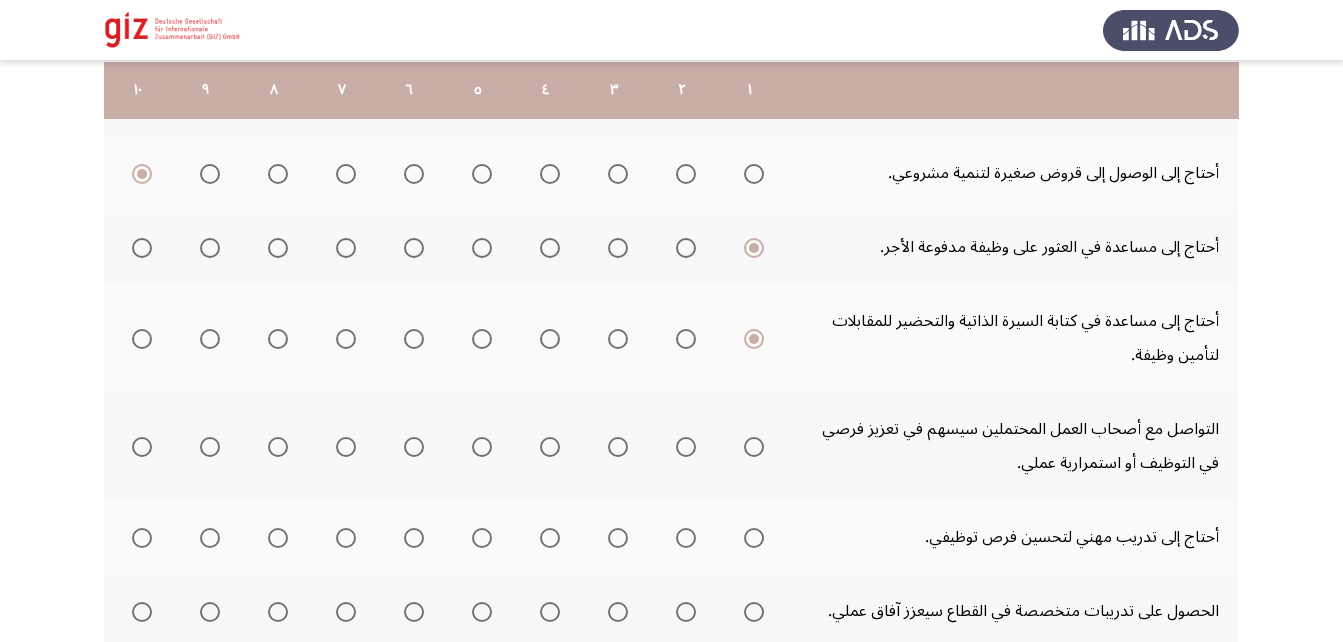scroll, scrollTop: 361, scrollLeft: 0, axis: vertical 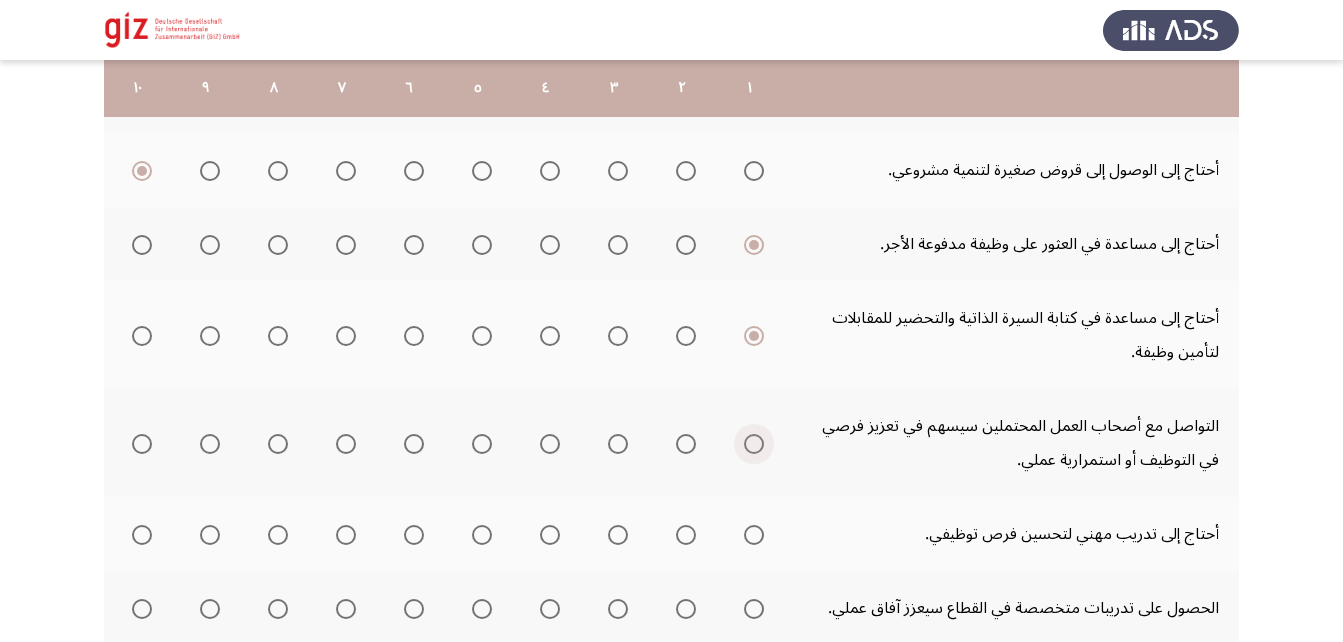 click at bounding box center (754, 444) 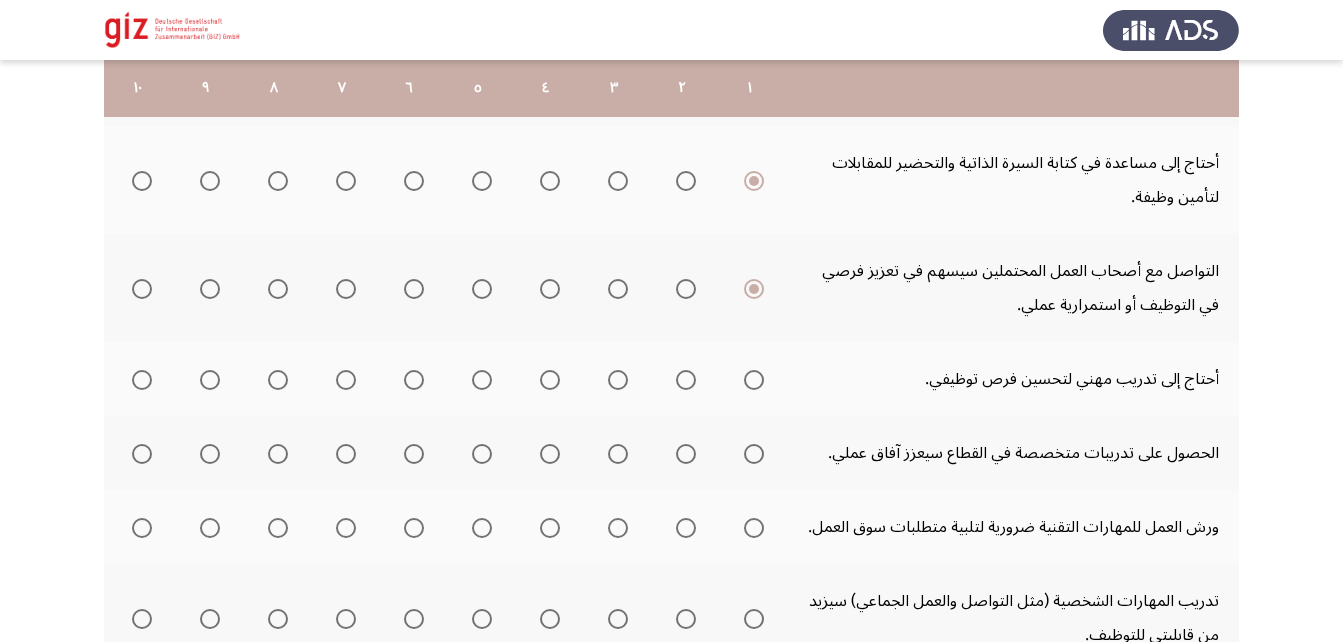 scroll, scrollTop: 517, scrollLeft: 0, axis: vertical 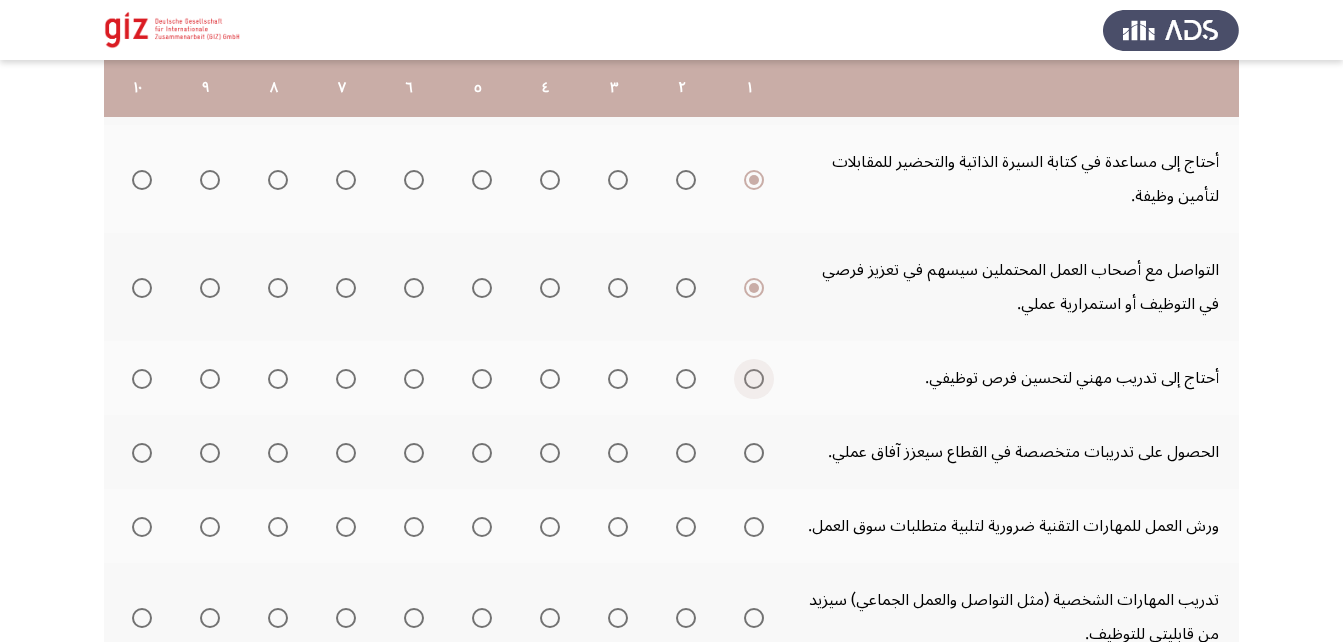 click at bounding box center (754, 379) 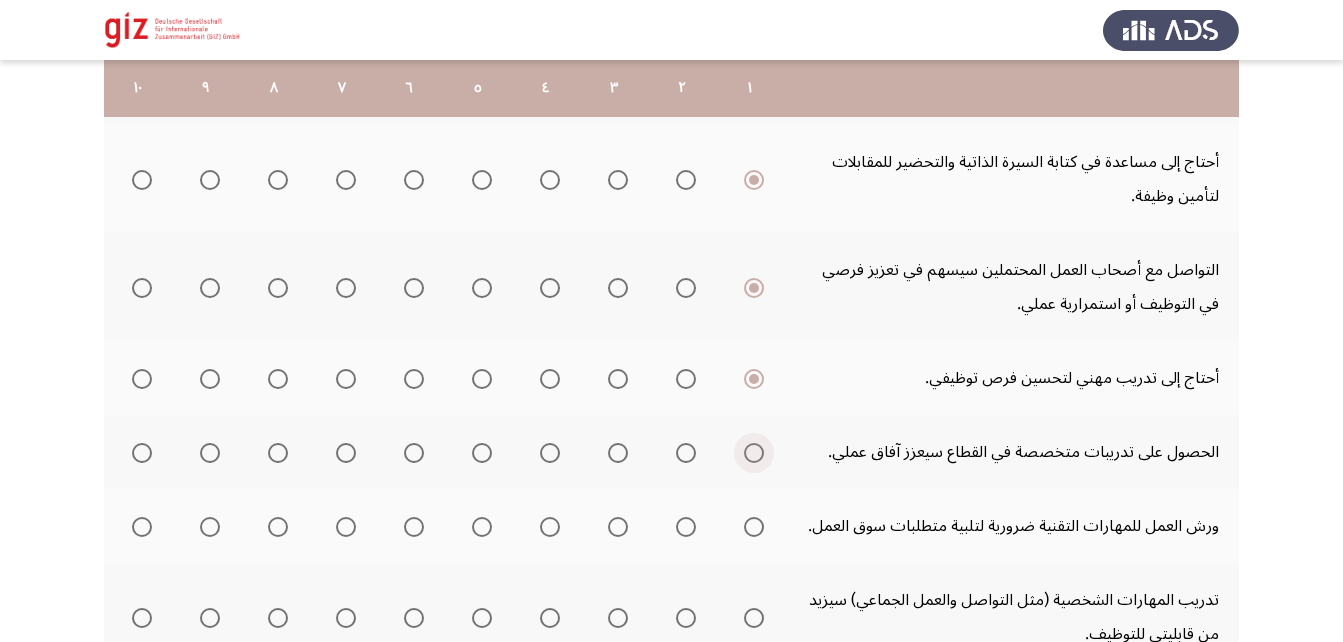 click at bounding box center (754, 453) 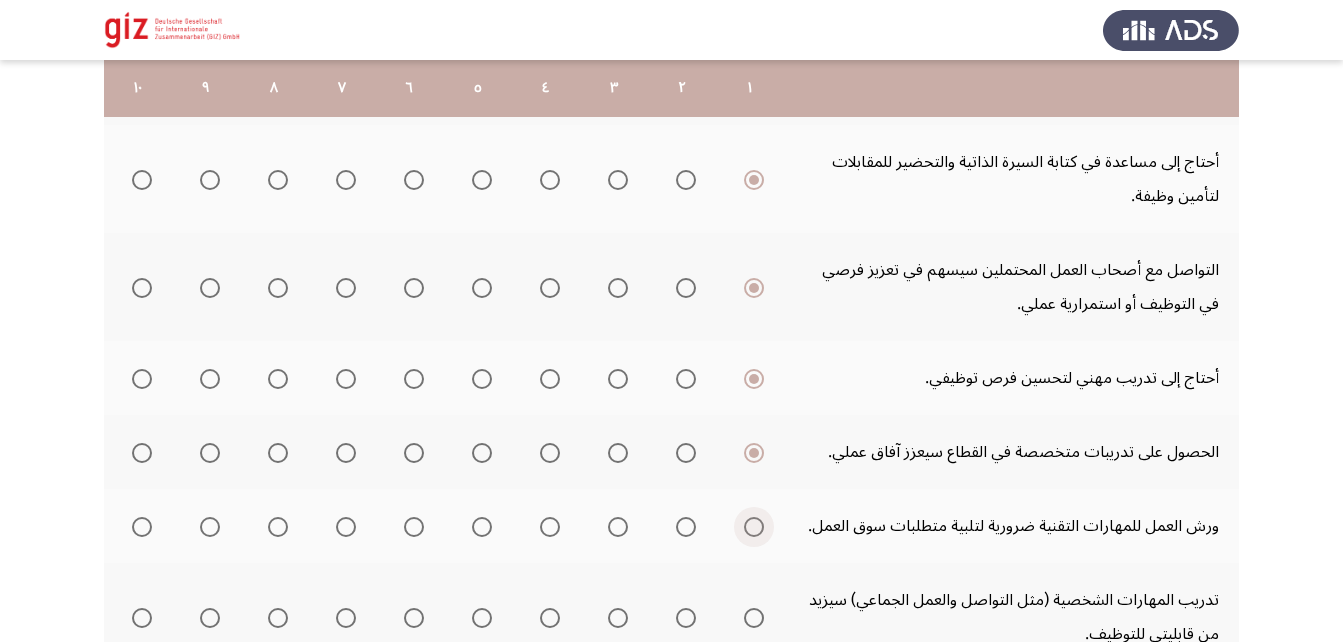 click at bounding box center (754, 527) 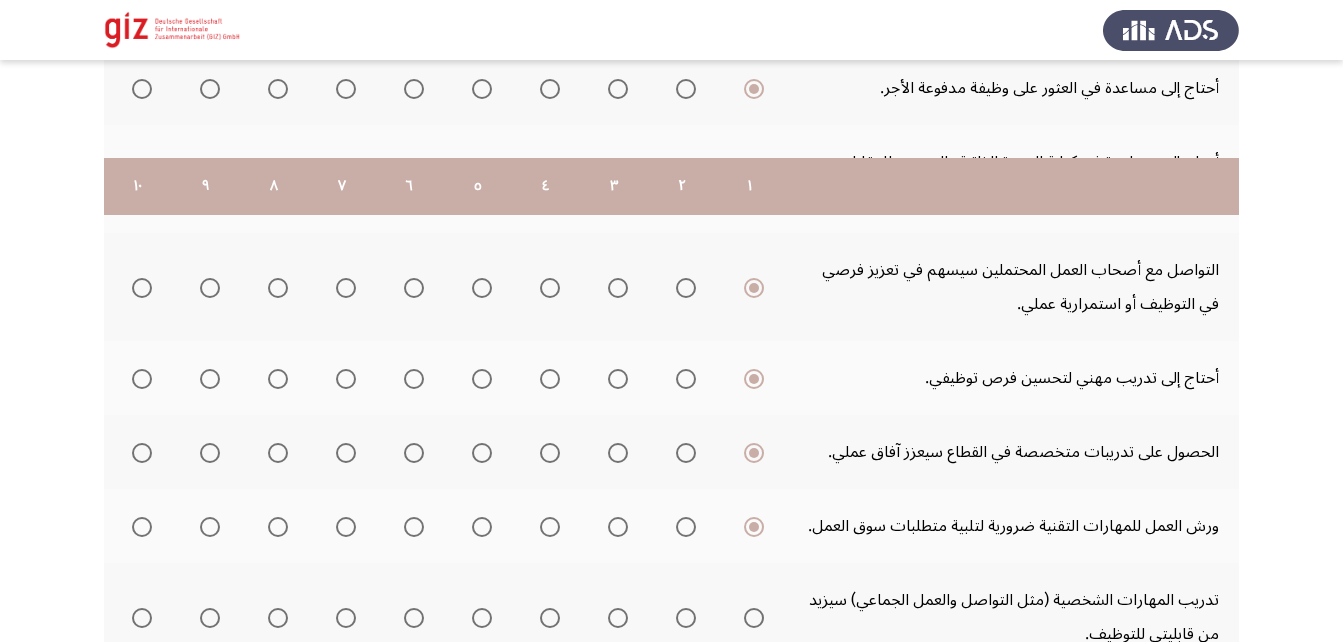 scroll, scrollTop: 682, scrollLeft: 0, axis: vertical 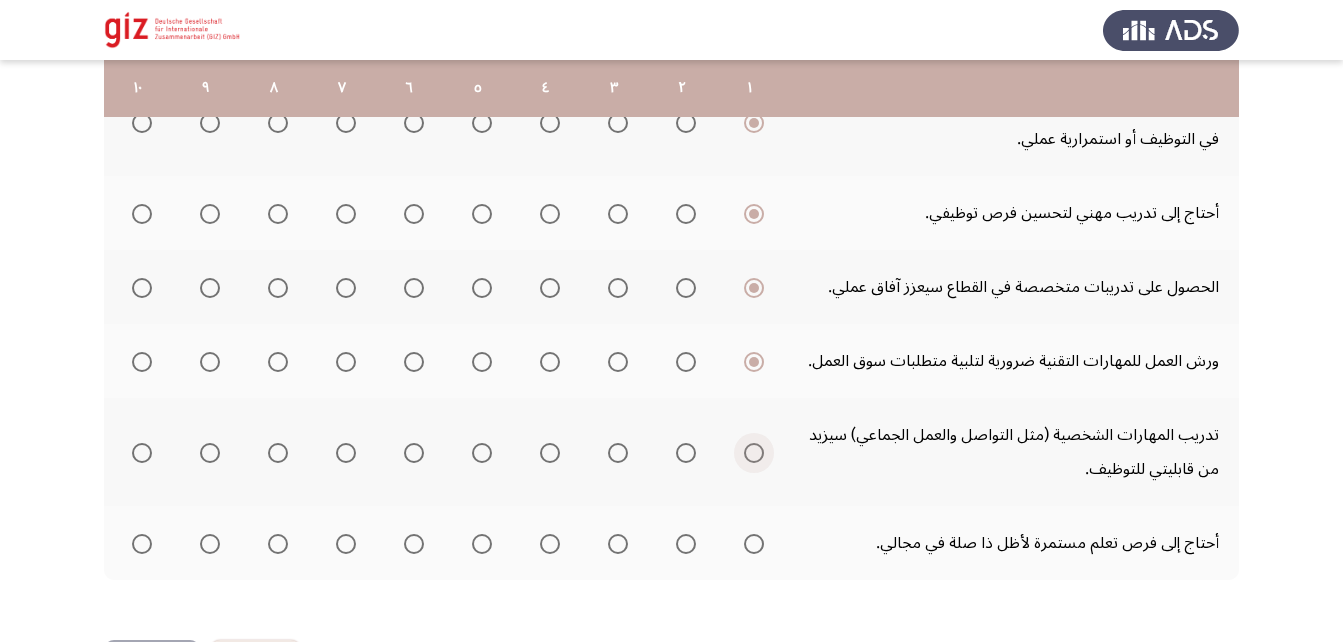 click at bounding box center (754, 453) 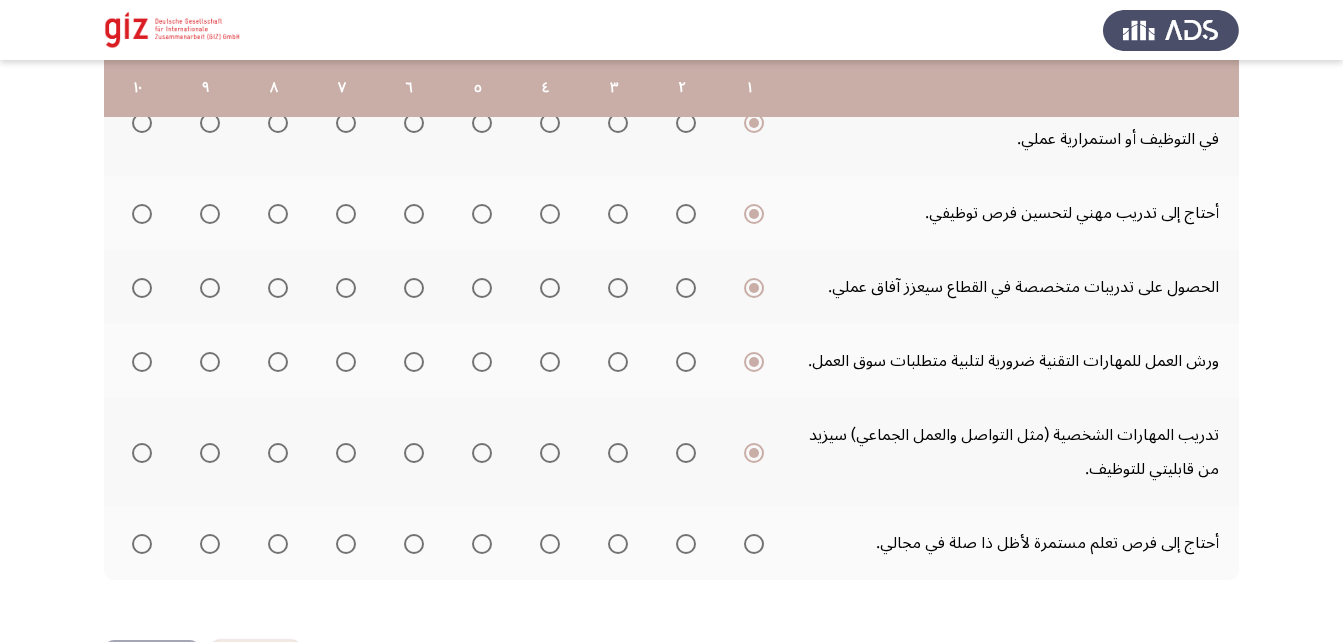 click at bounding box center (754, 544) 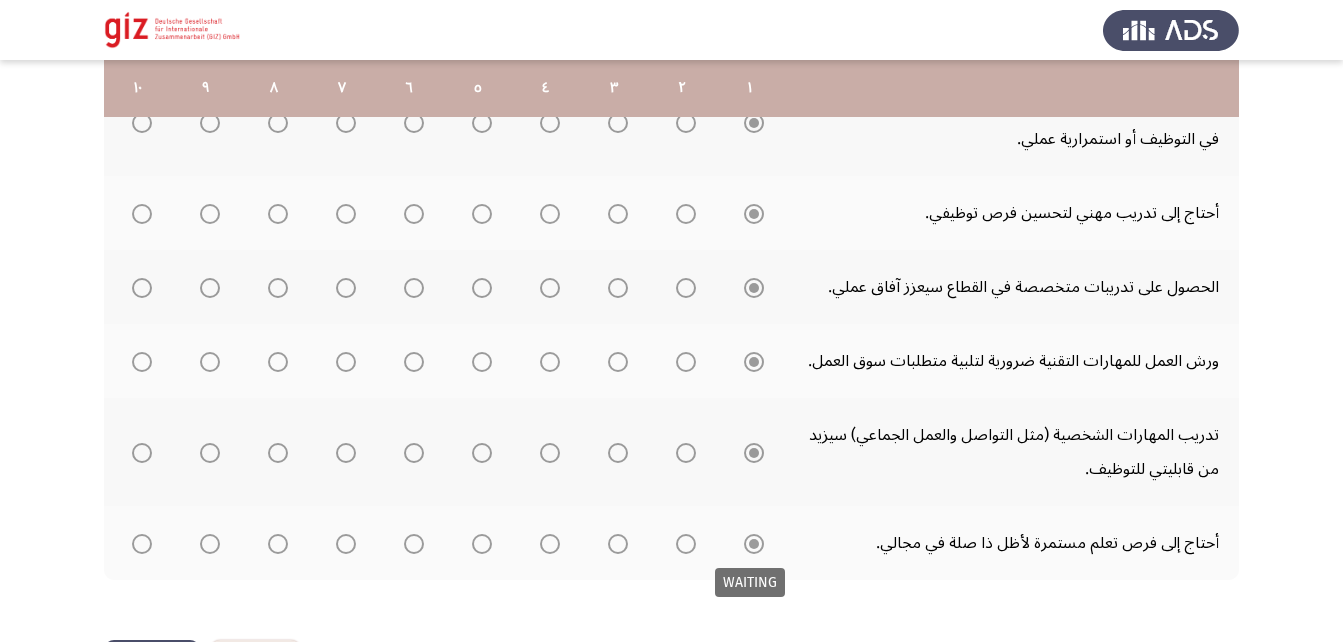 scroll, scrollTop: 760, scrollLeft: 0, axis: vertical 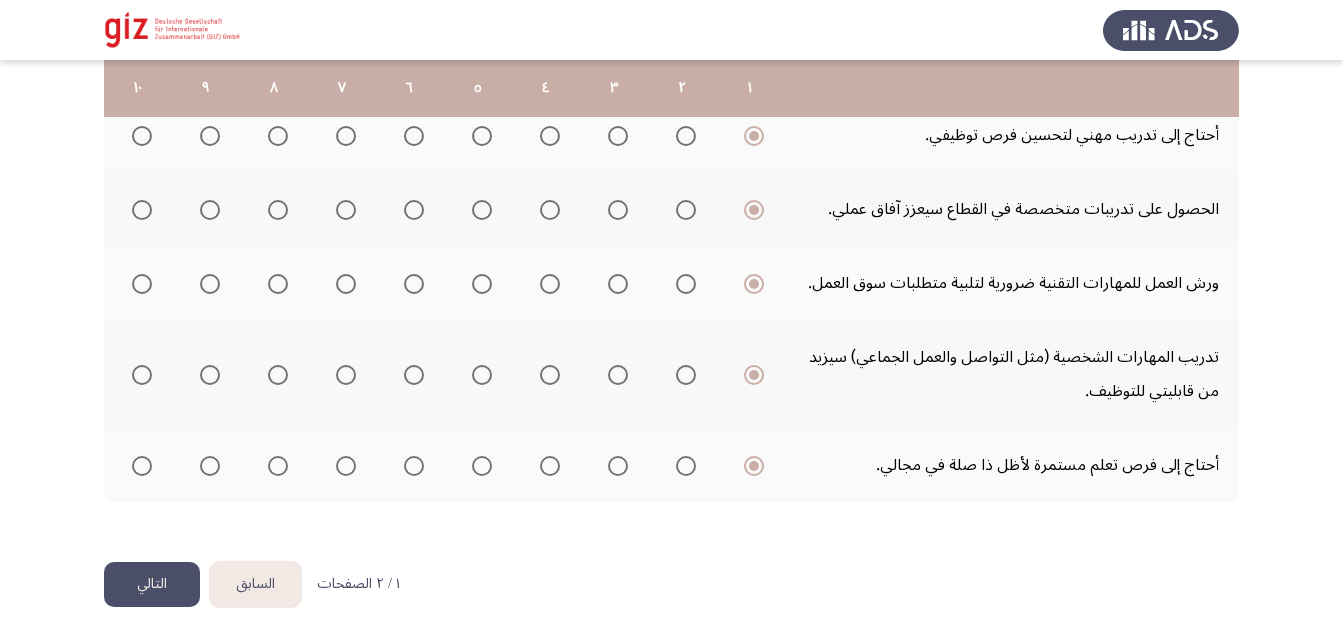 click on "التالي" 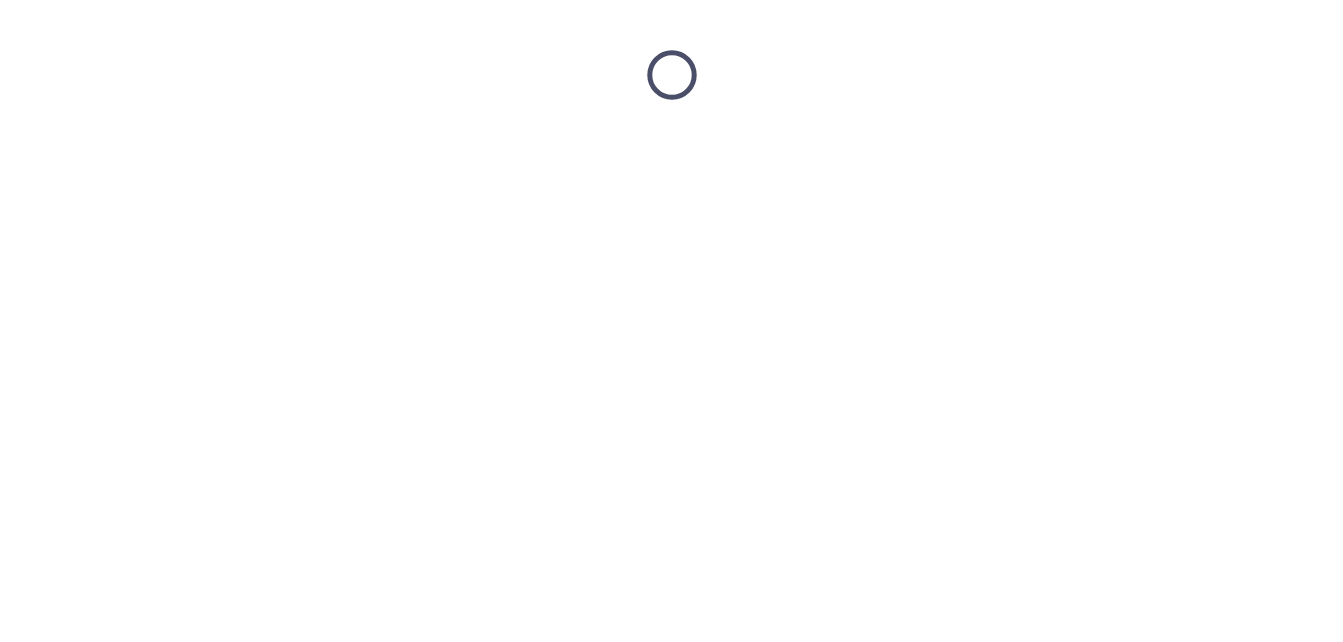 scroll, scrollTop: 0, scrollLeft: 0, axis: both 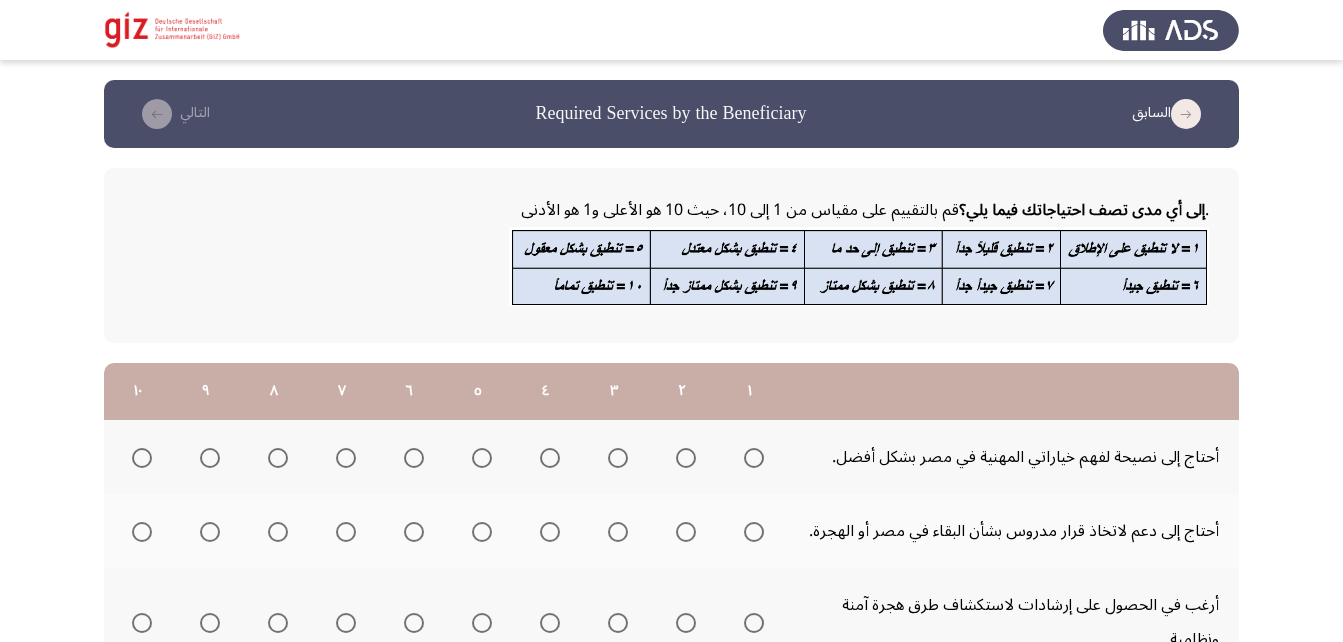click at bounding box center (754, 458) 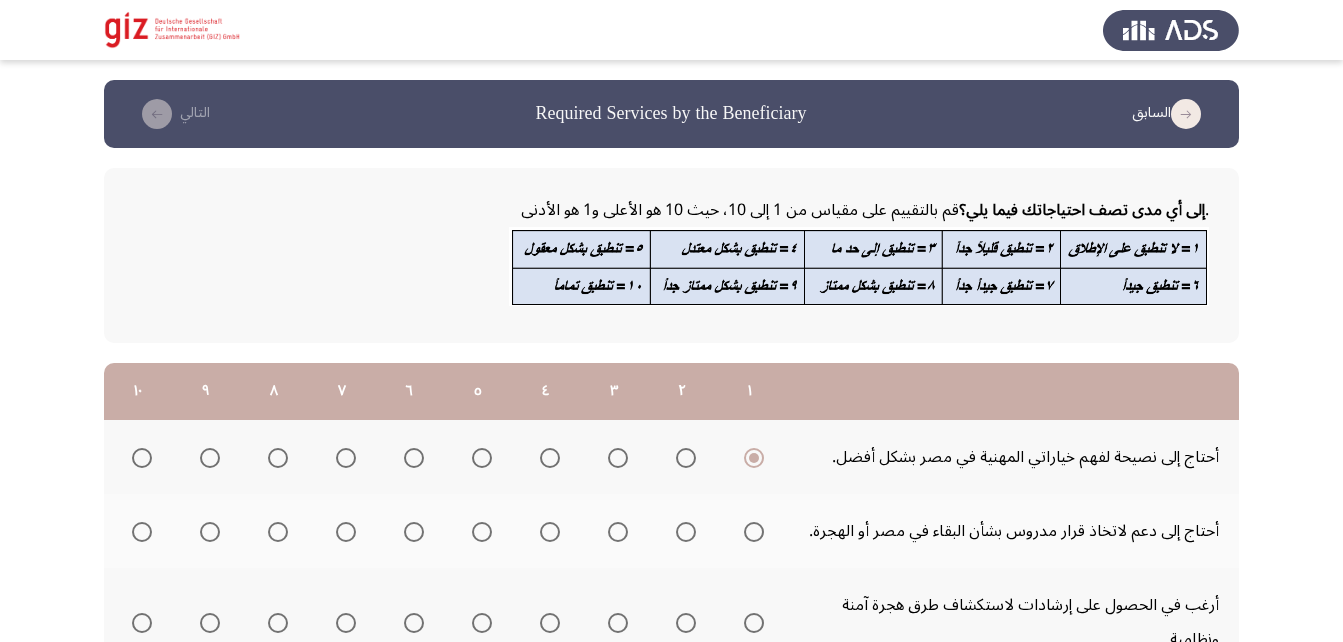click at bounding box center [754, 532] 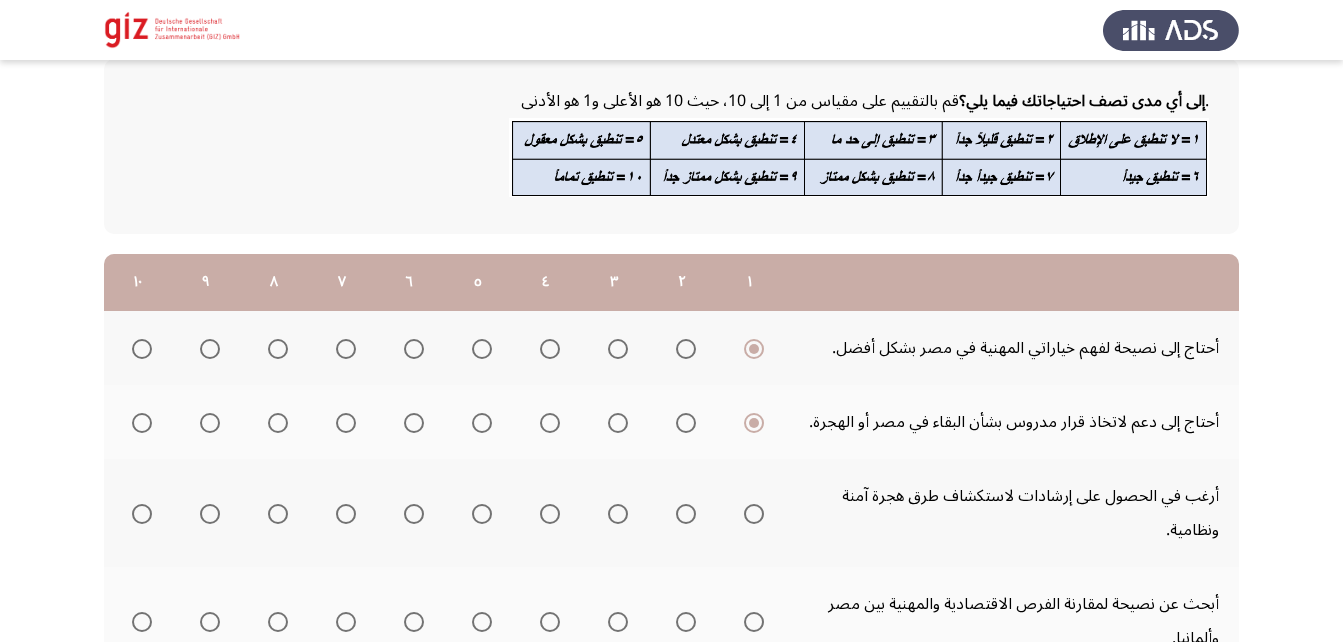 scroll, scrollTop: 150, scrollLeft: 0, axis: vertical 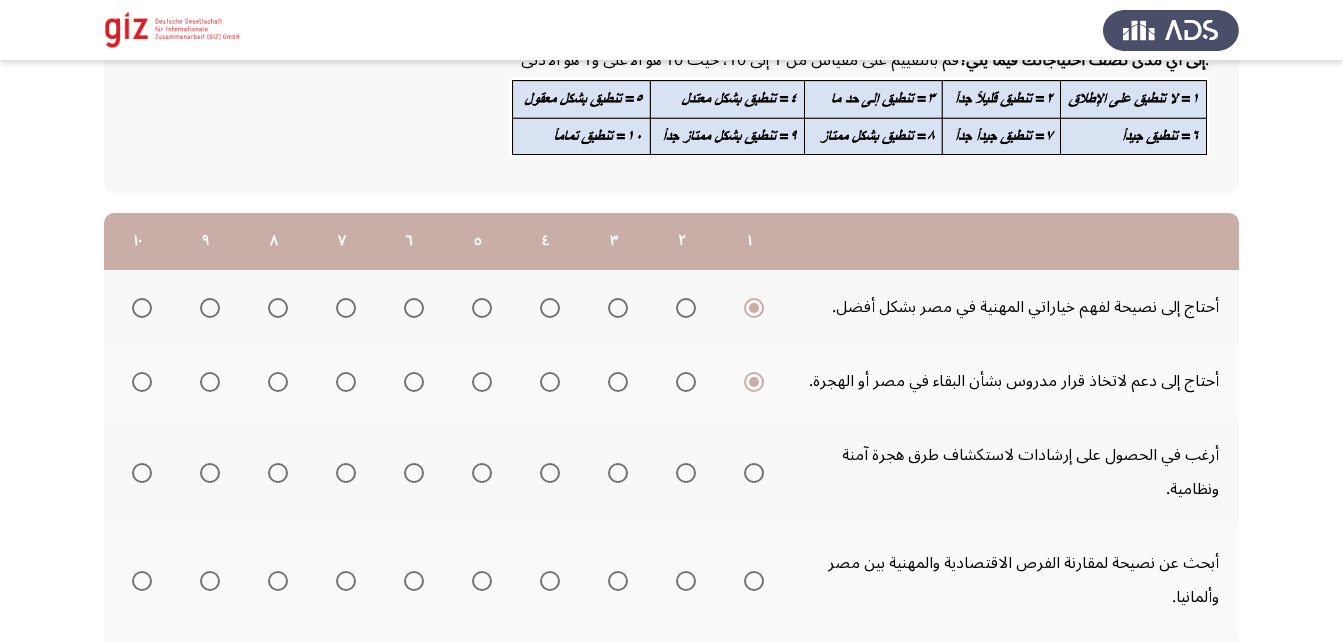 click at bounding box center (754, 473) 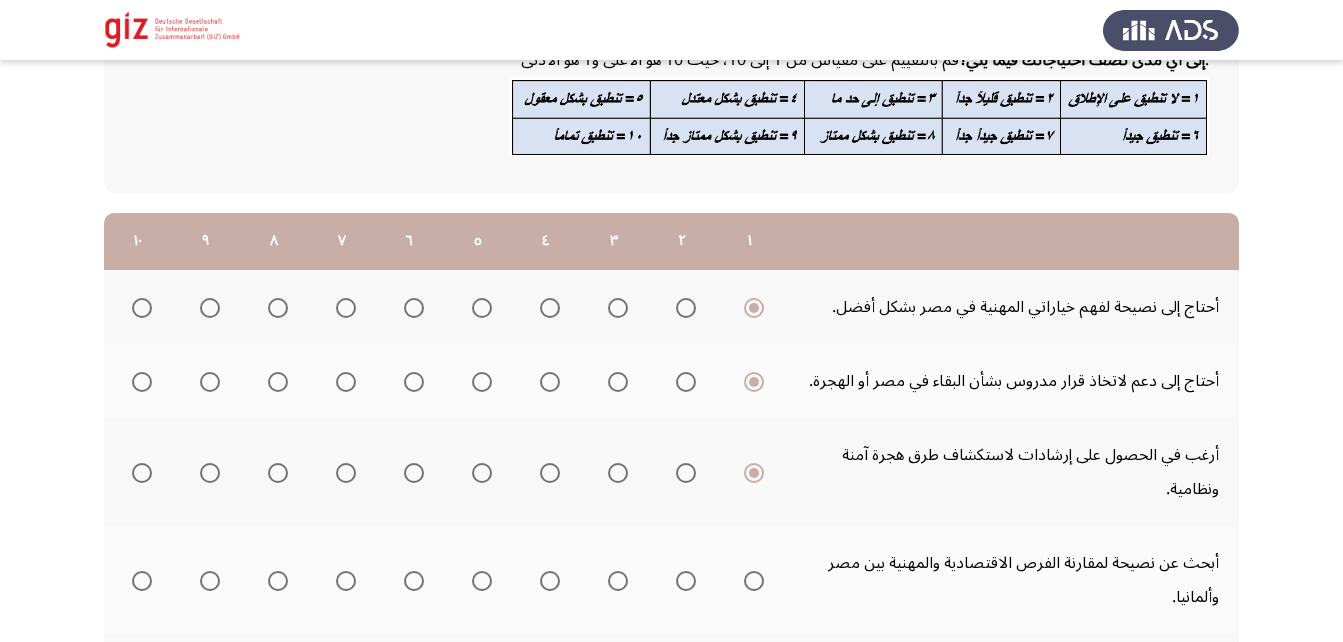 click at bounding box center [754, 581] 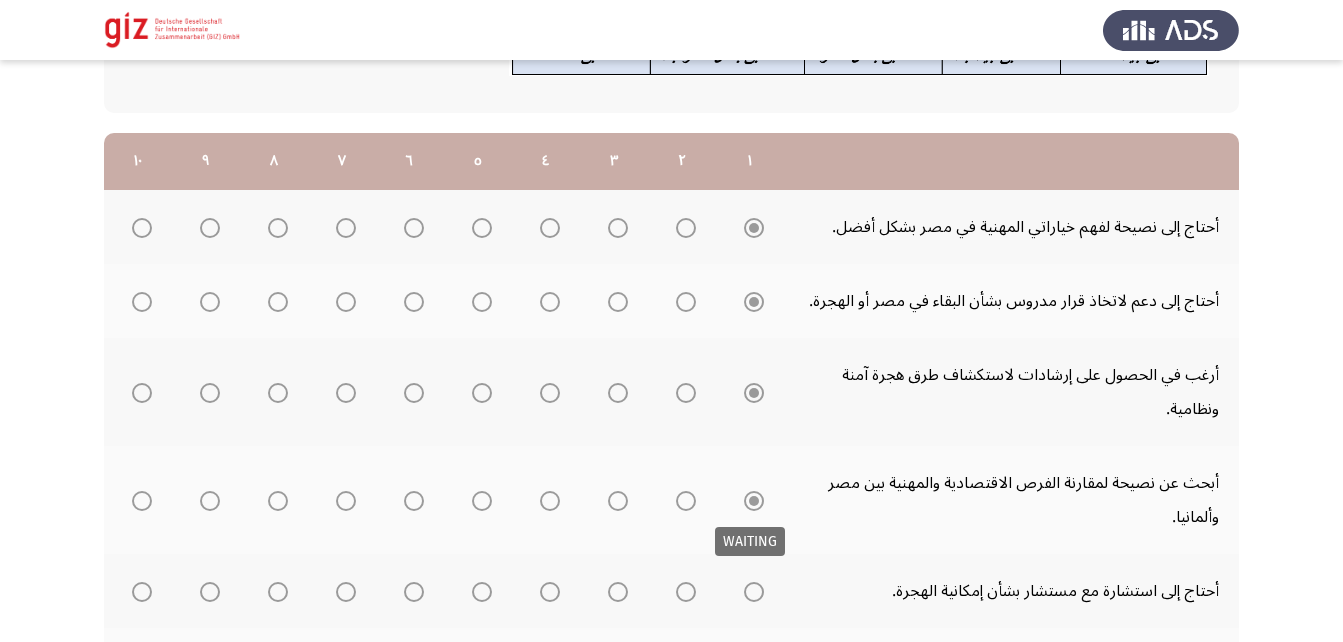 scroll, scrollTop: 277, scrollLeft: 0, axis: vertical 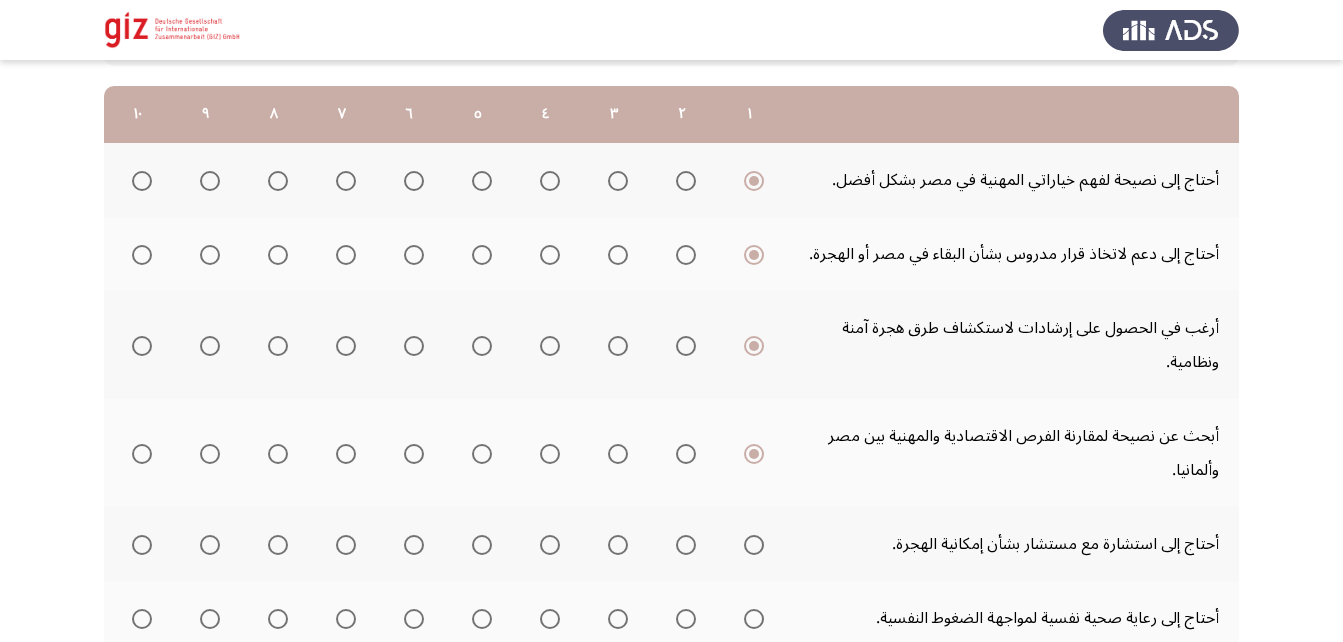 click at bounding box center [754, 545] 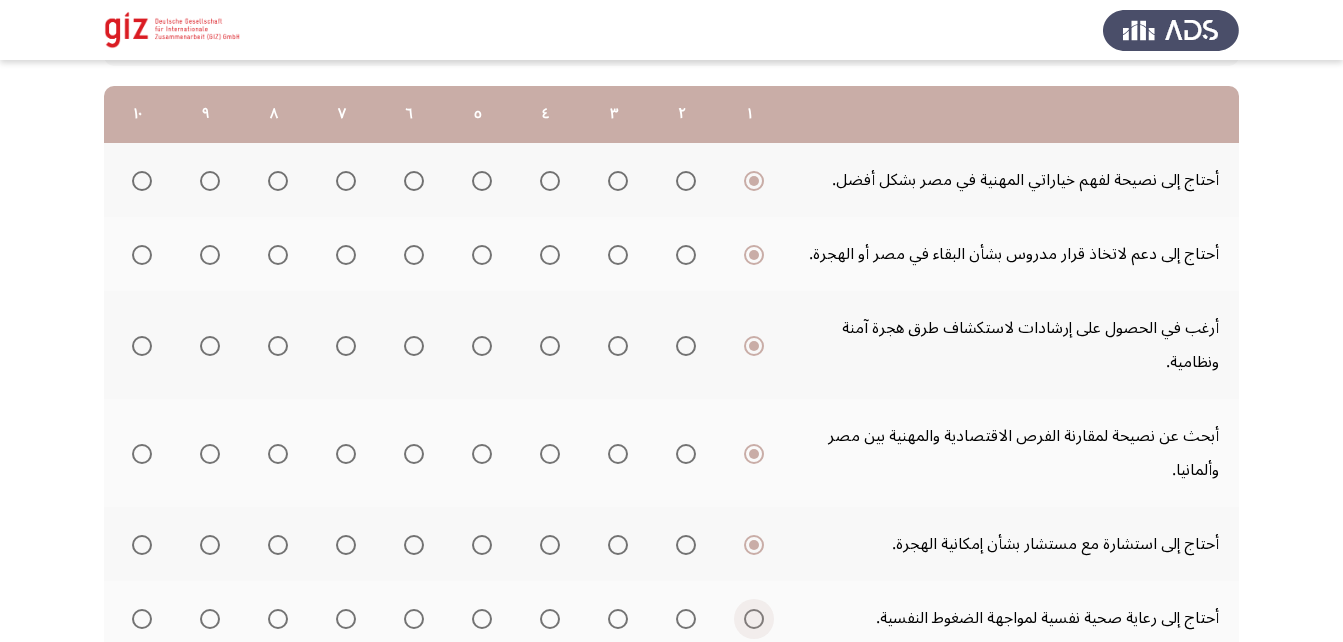 click at bounding box center (754, 619) 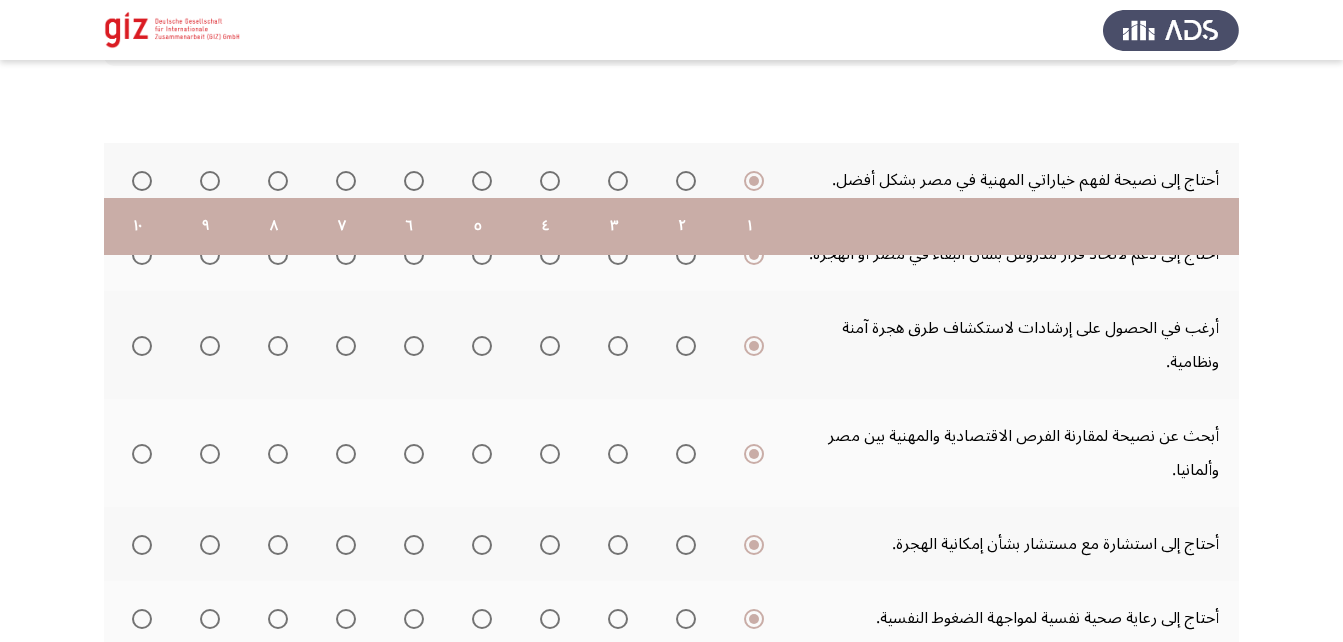 scroll, scrollTop: 447, scrollLeft: 0, axis: vertical 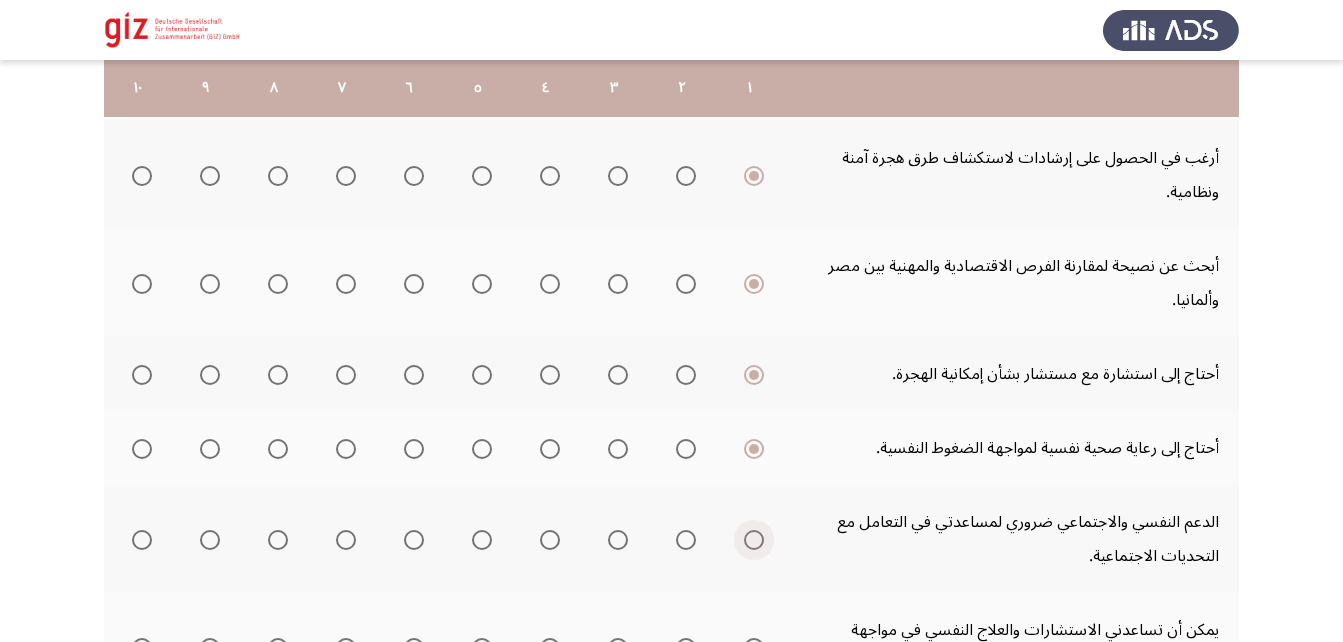 click at bounding box center [754, 540] 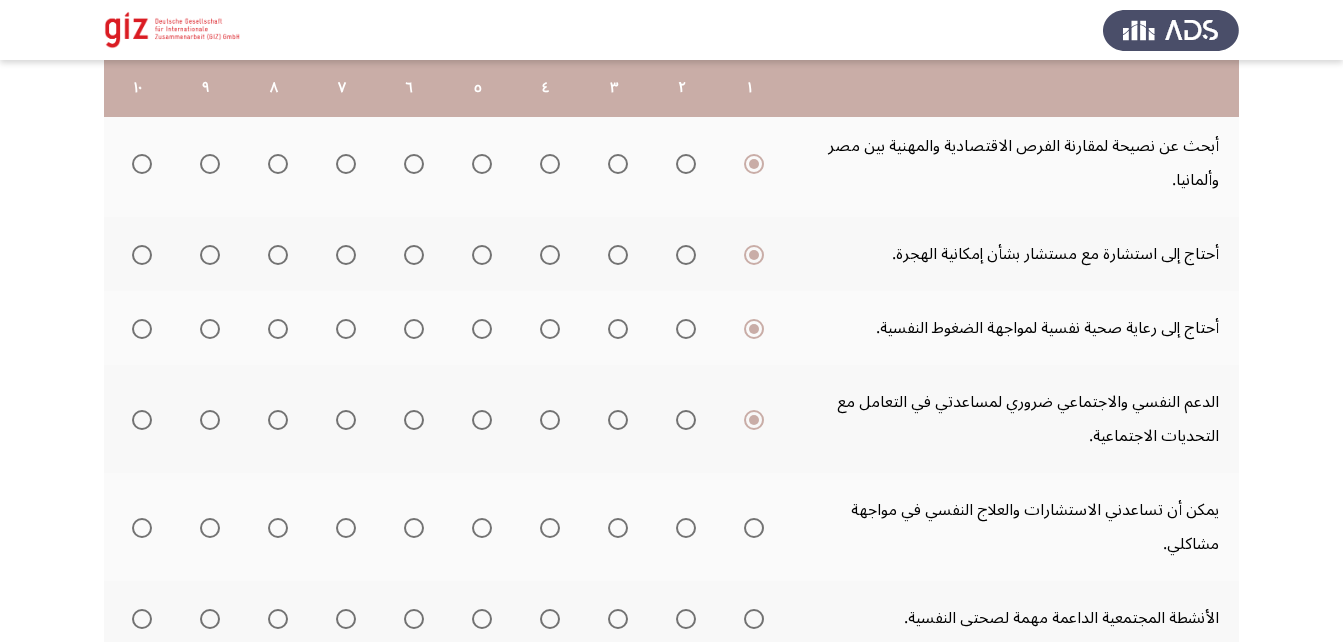click at bounding box center (754, 528) 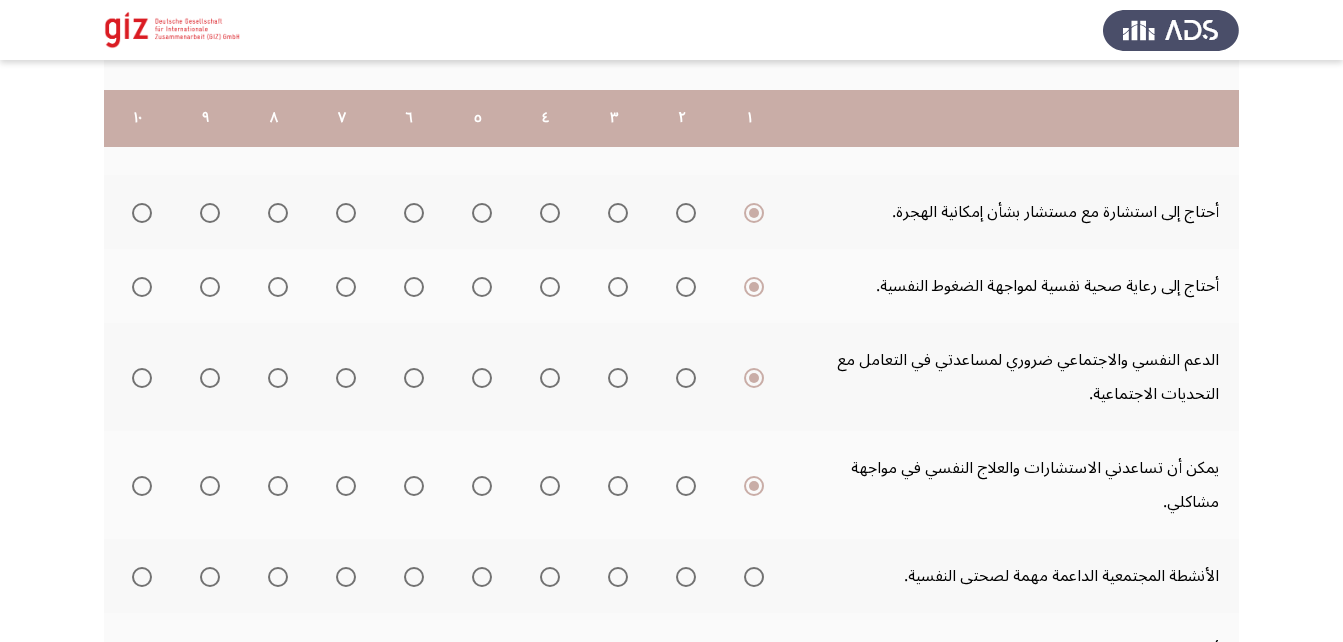 scroll, scrollTop: 704, scrollLeft: 0, axis: vertical 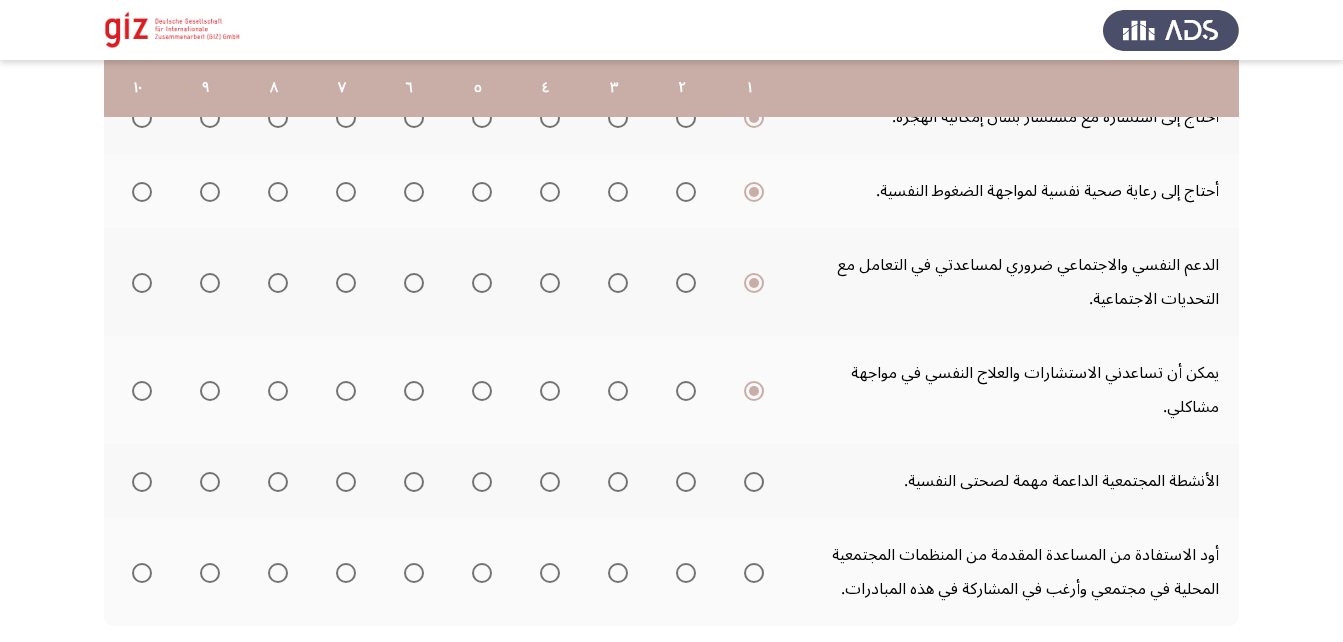 click at bounding box center (754, 482) 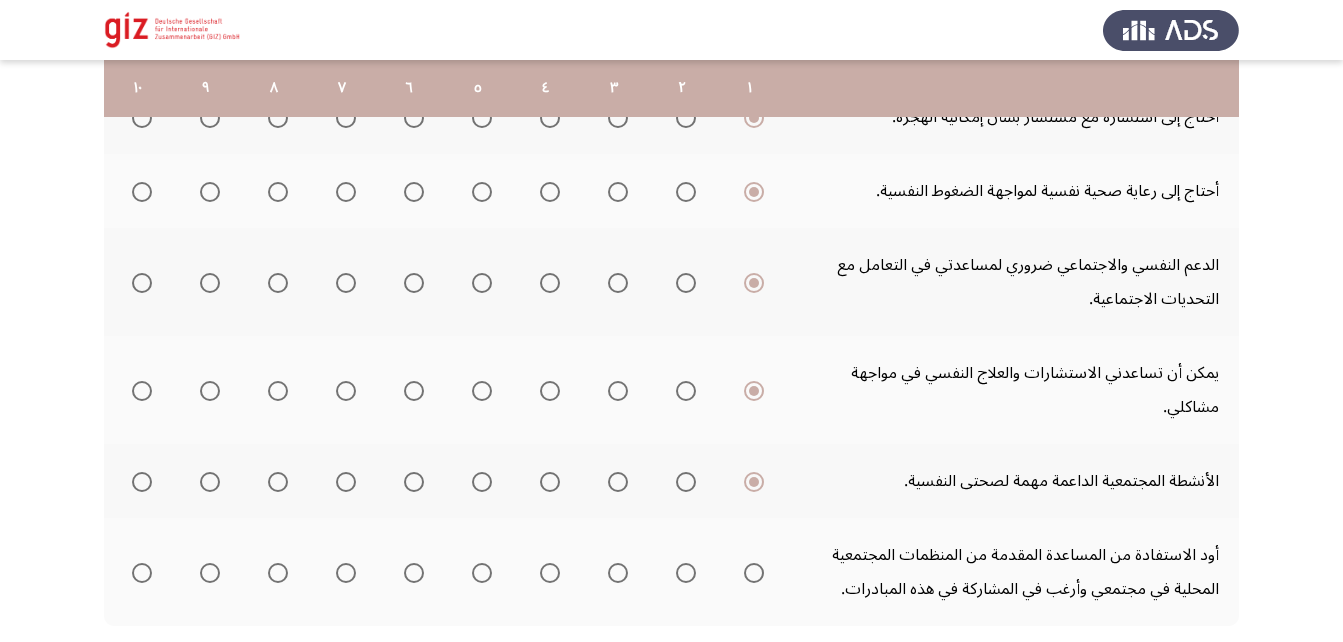 click at bounding box center [754, 573] 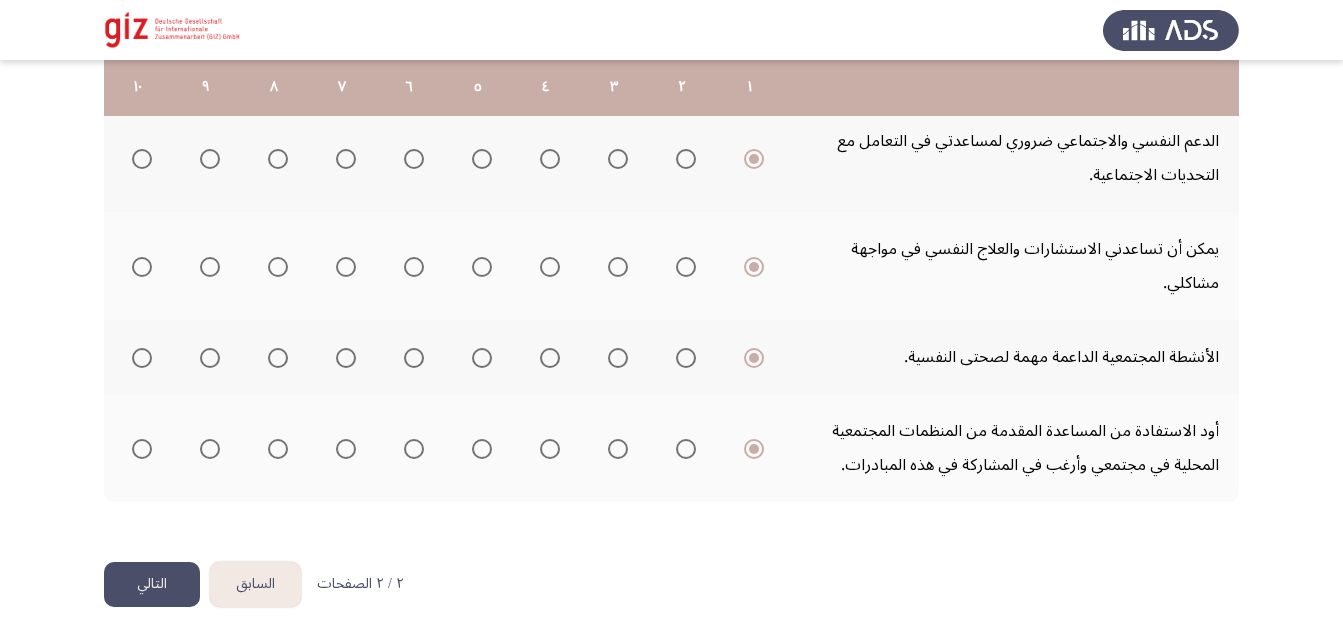 scroll, scrollTop: 827, scrollLeft: 0, axis: vertical 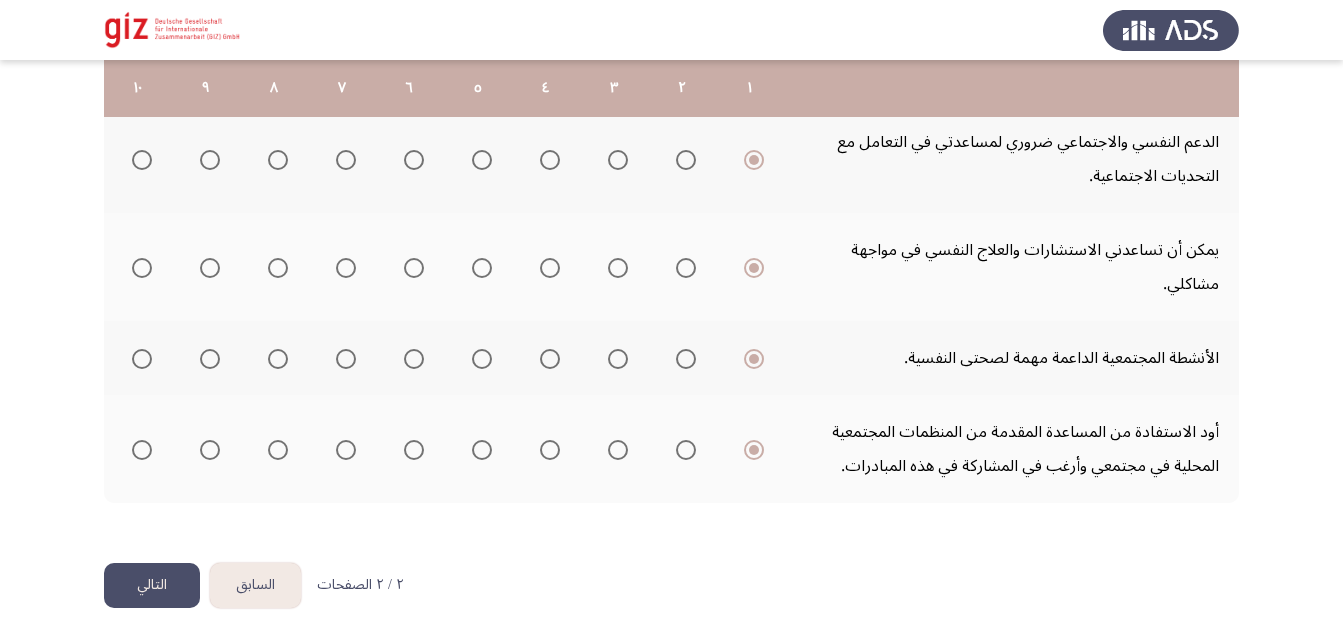 click on "التالي" 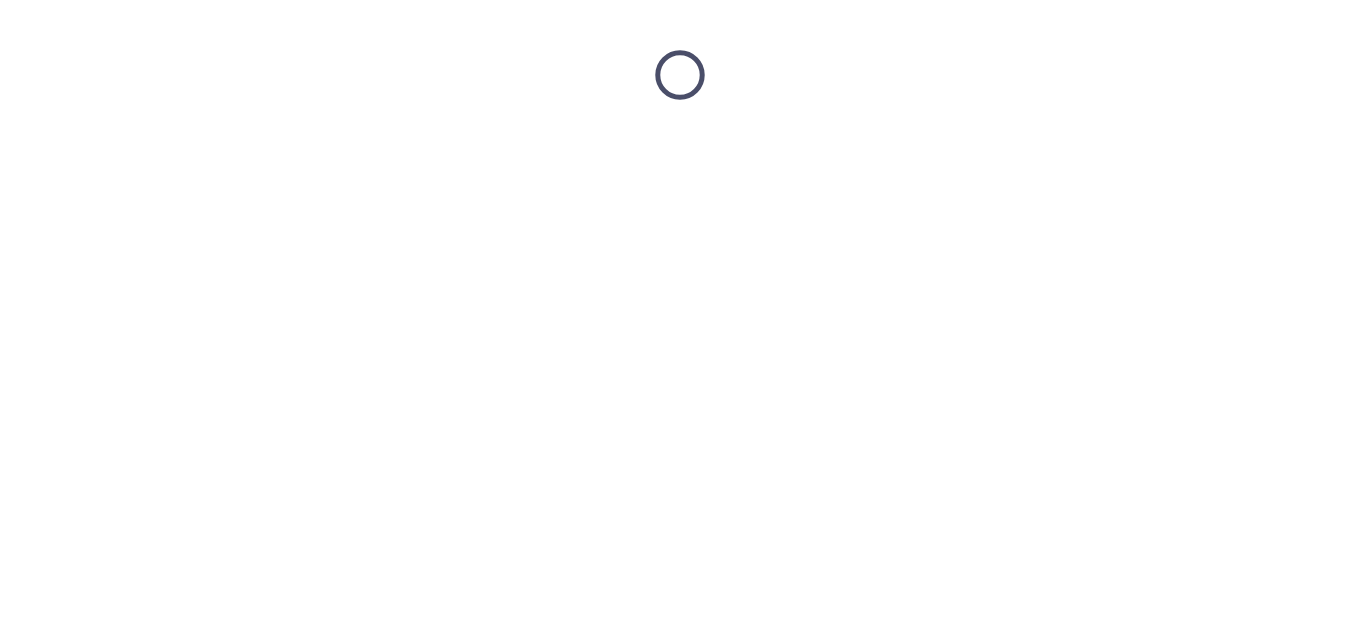 scroll, scrollTop: 0, scrollLeft: 0, axis: both 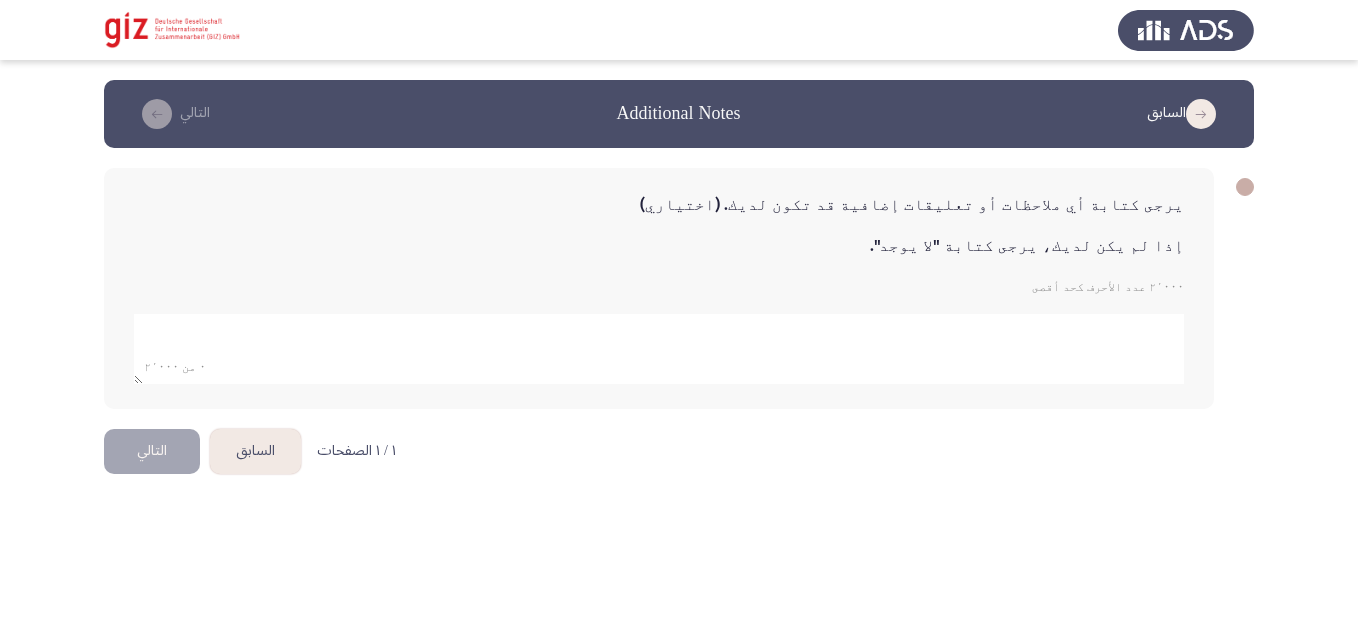 click 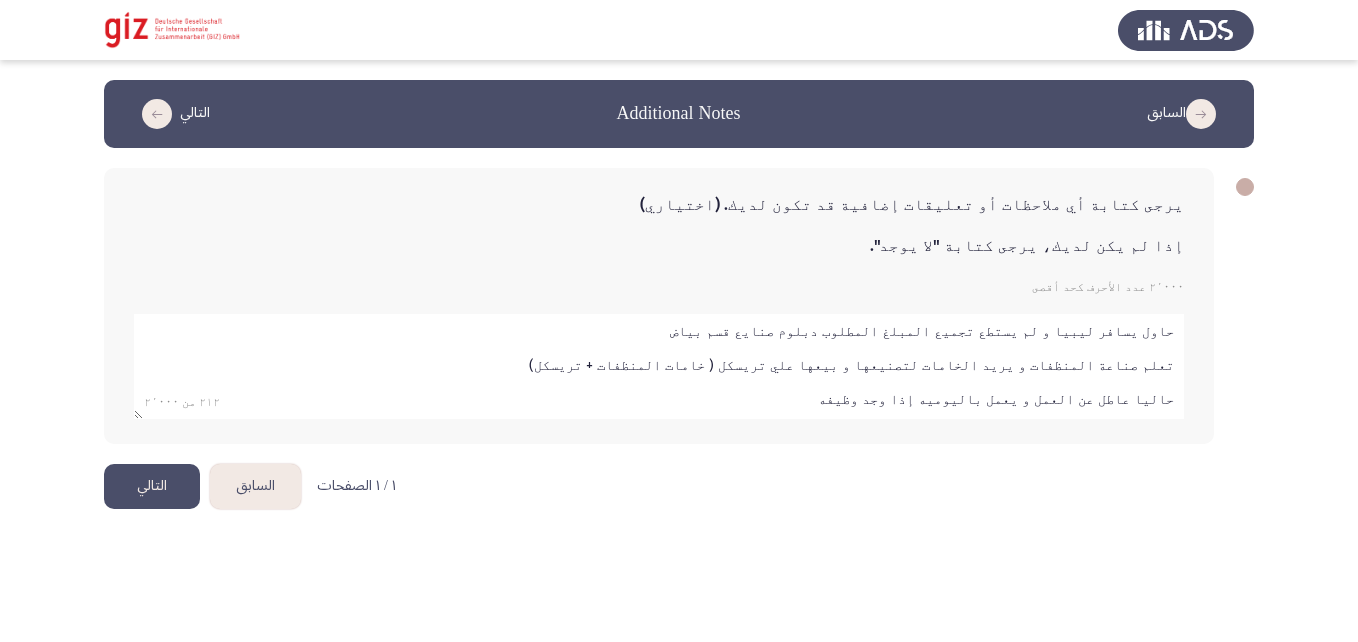 type on "حاول يسافر ليبيا و لم يستطع تجميع المبلغ المطلوب دبلوم صنايع قسم بياض
تعلم صناعة المنظفات و يريد الخامات لتصنيعها و بيعها علي تريسكل ( خامات المنظفات + تريسكل)
حاليا عاطل عن العمل و يعمل باليوميه إذا وجد وظيفه" 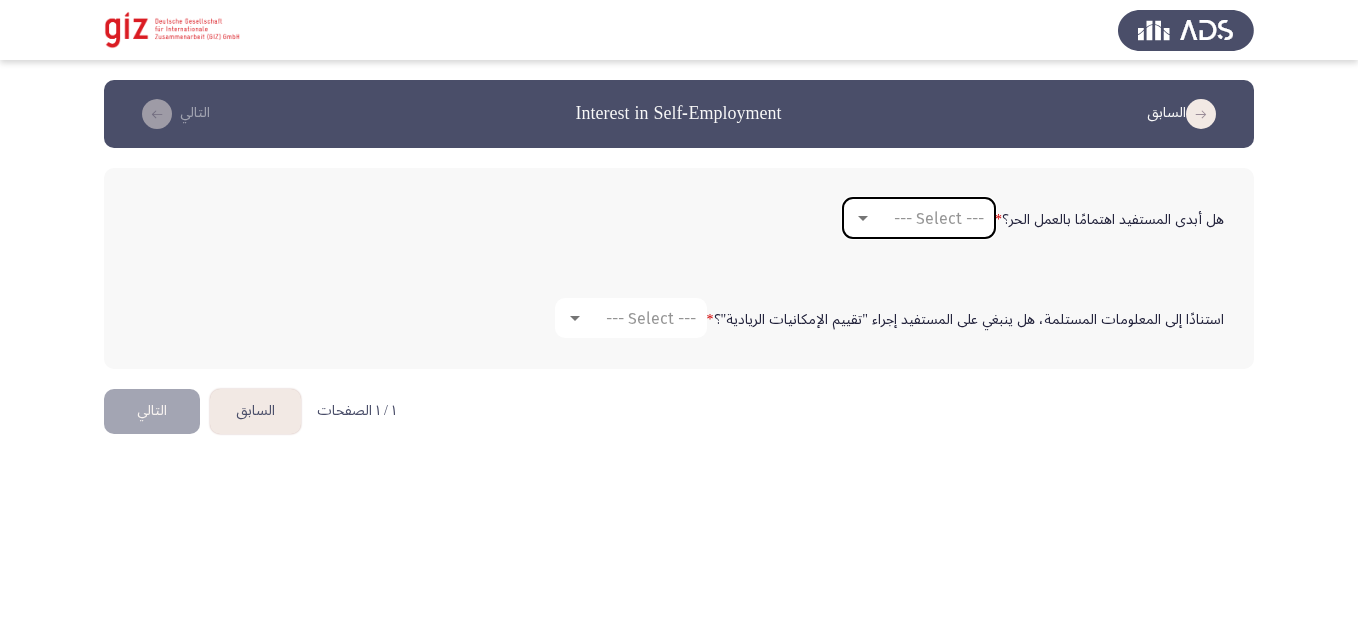click on "--- Select ---" at bounding box center (919, 218) 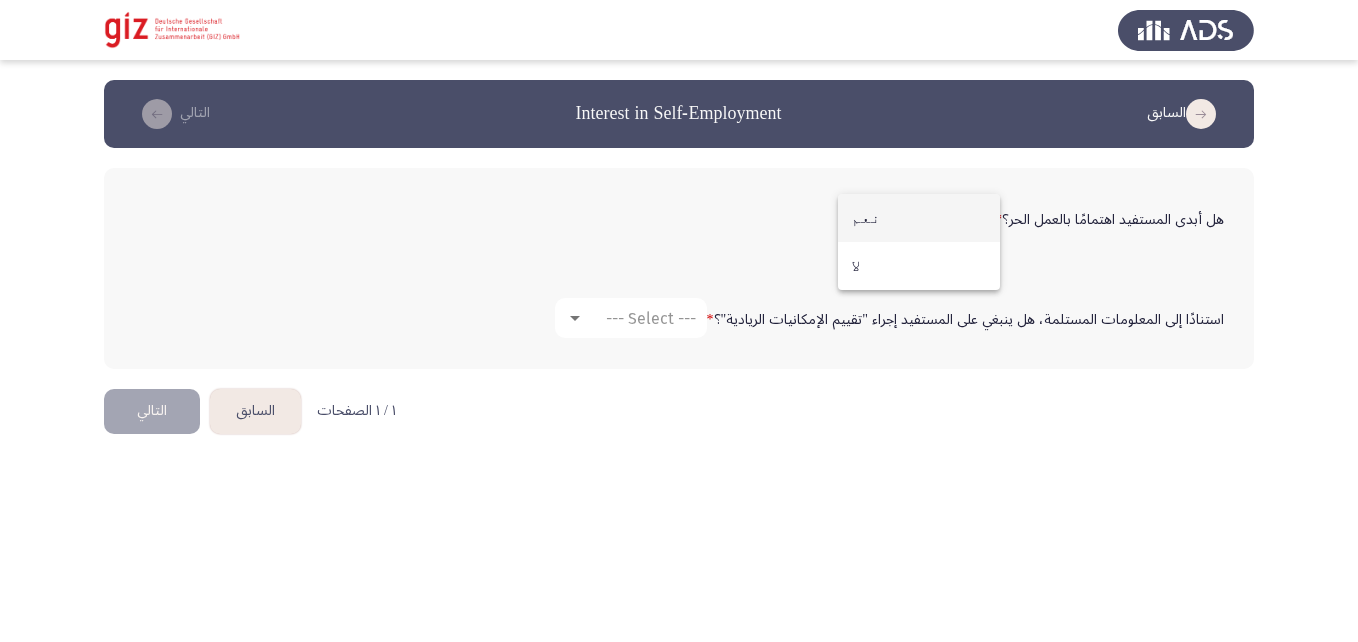 click on "نعم" at bounding box center [919, 218] 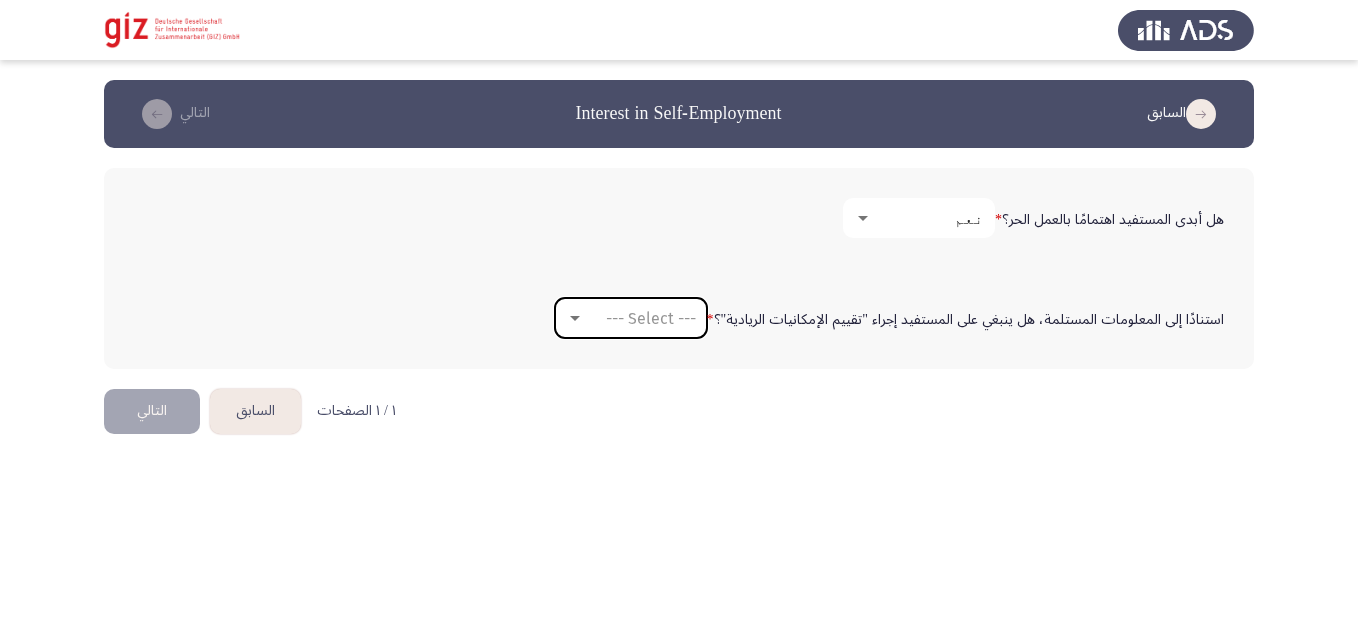 click on "--- Select ---" at bounding box center (631, 318) 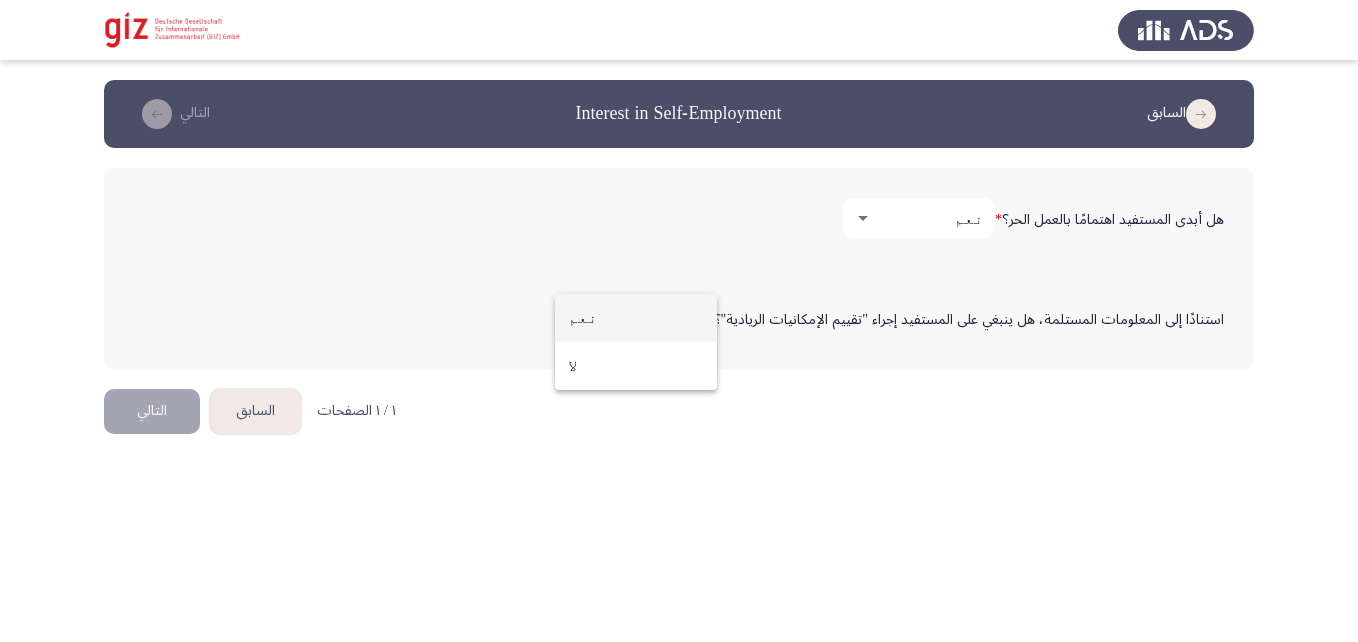 click on "نعم" at bounding box center (636, 318) 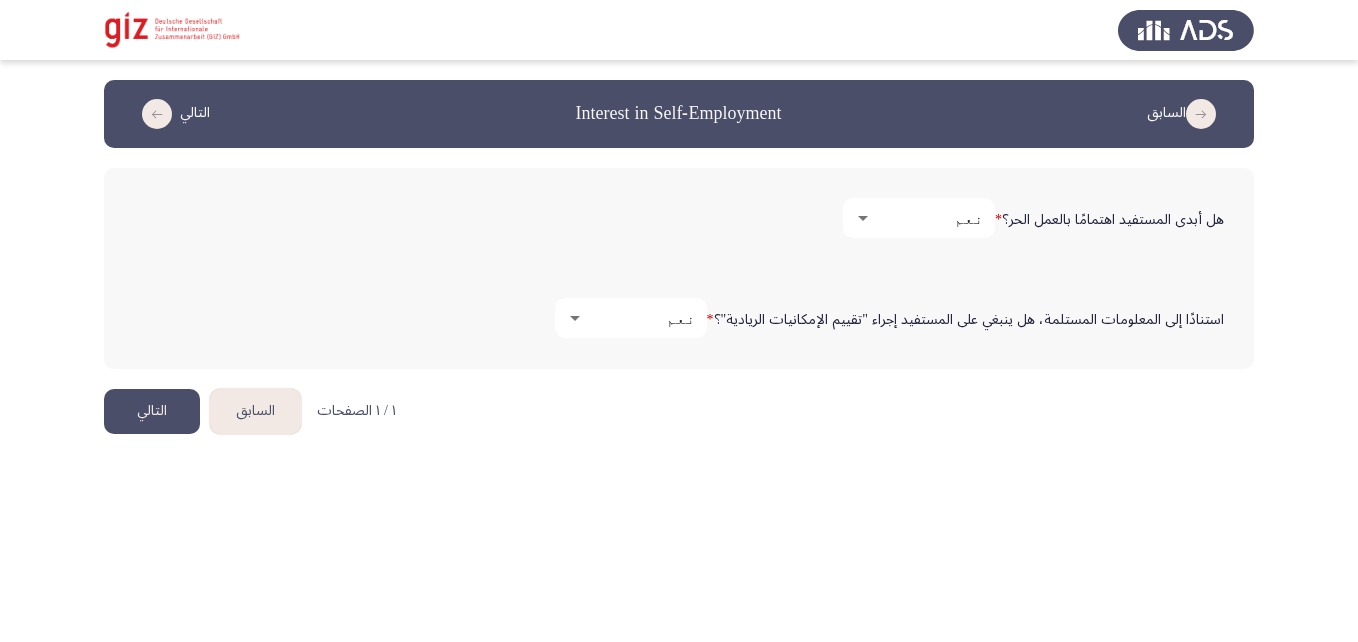 click on "التالي" 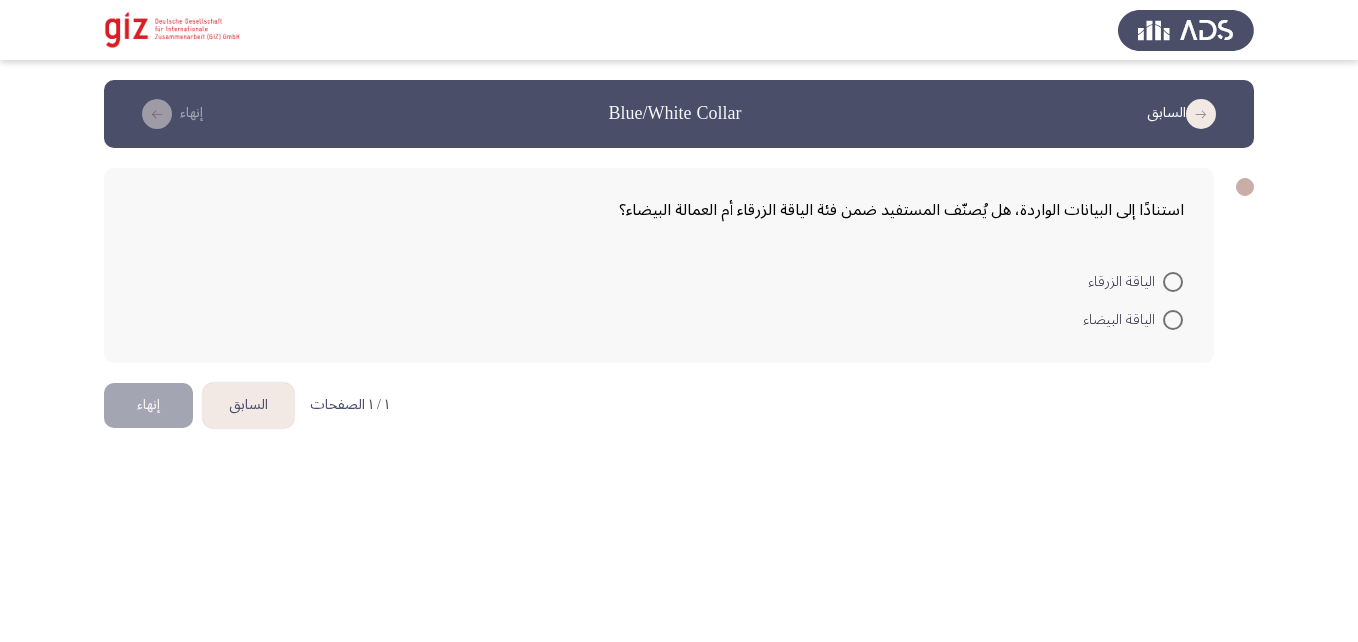 click at bounding box center (1173, 282) 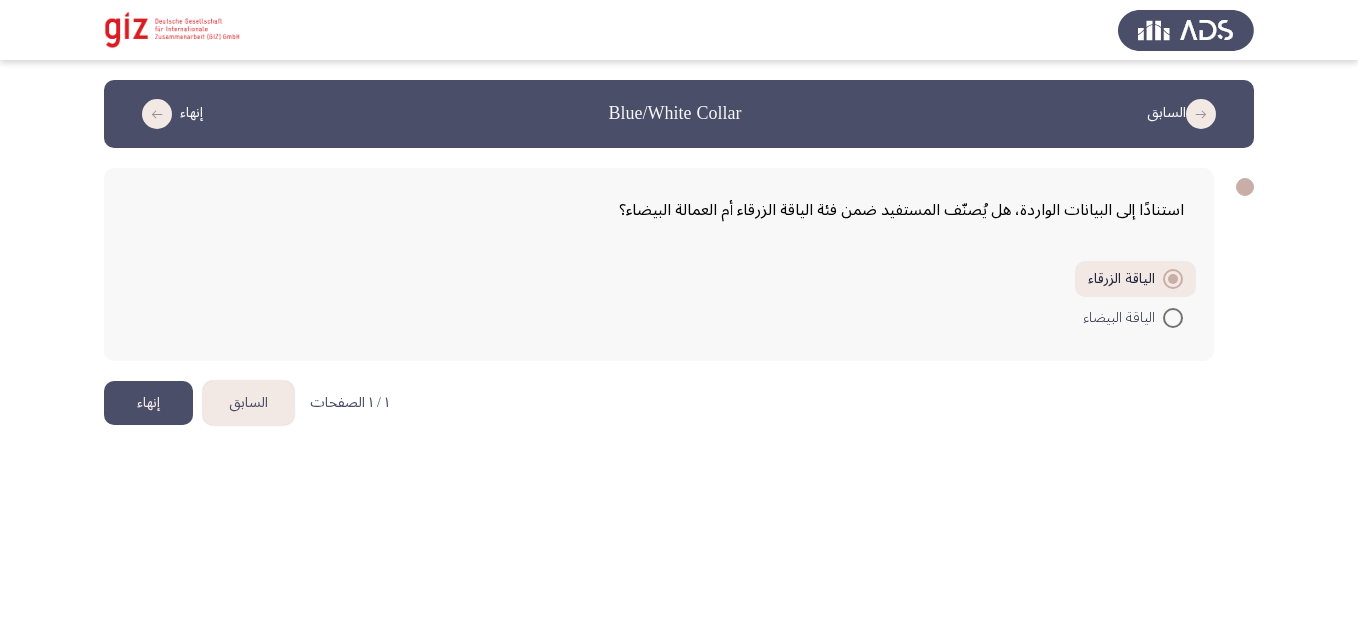click on "إنهاء" 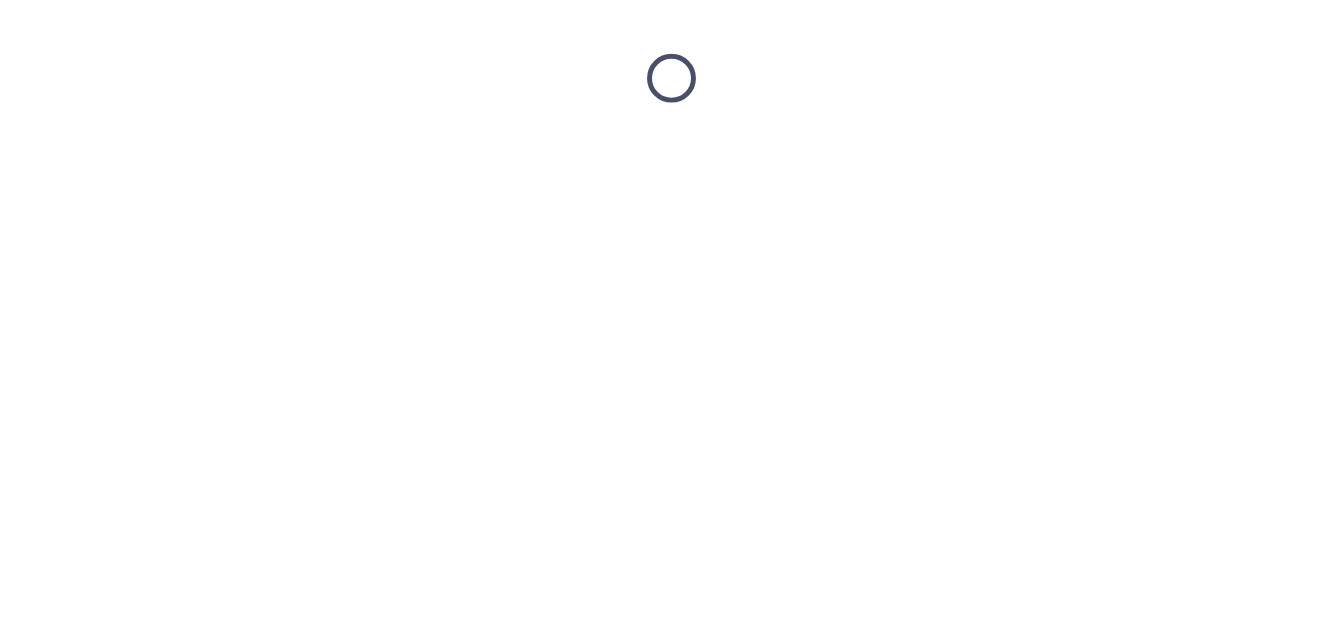 scroll, scrollTop: 0, scrollLeft: 0, axis: both 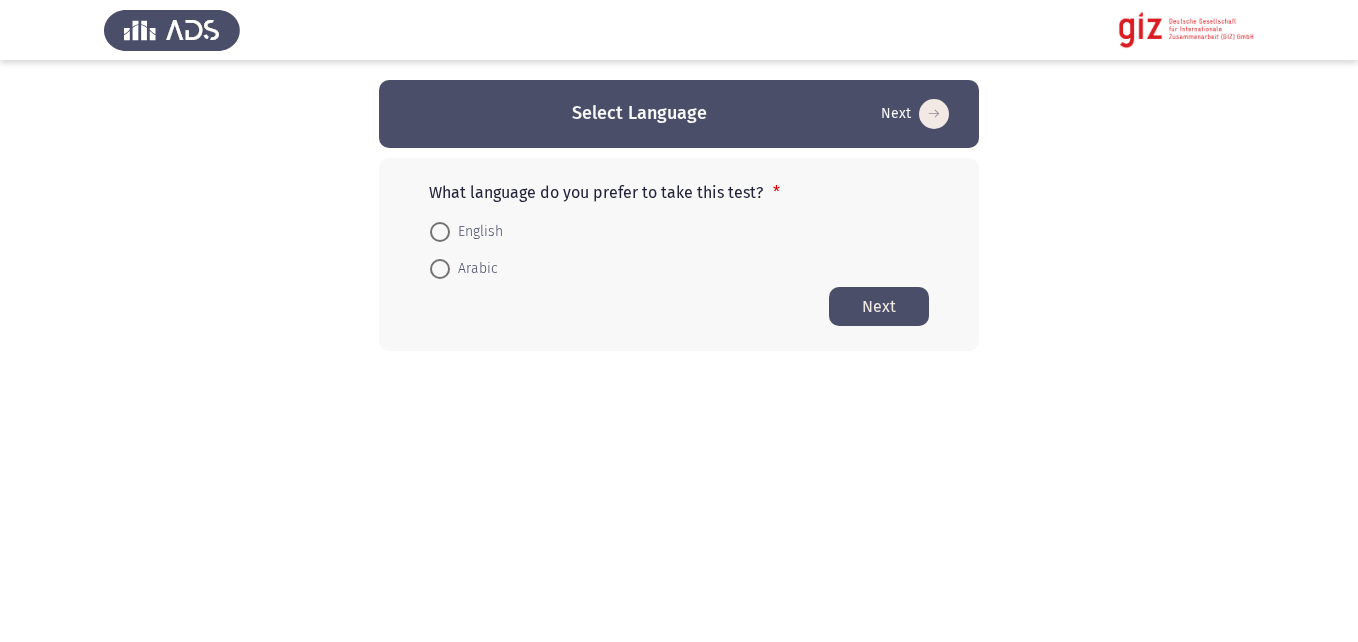 click on "Arabic" at bounding box center (474, 269) 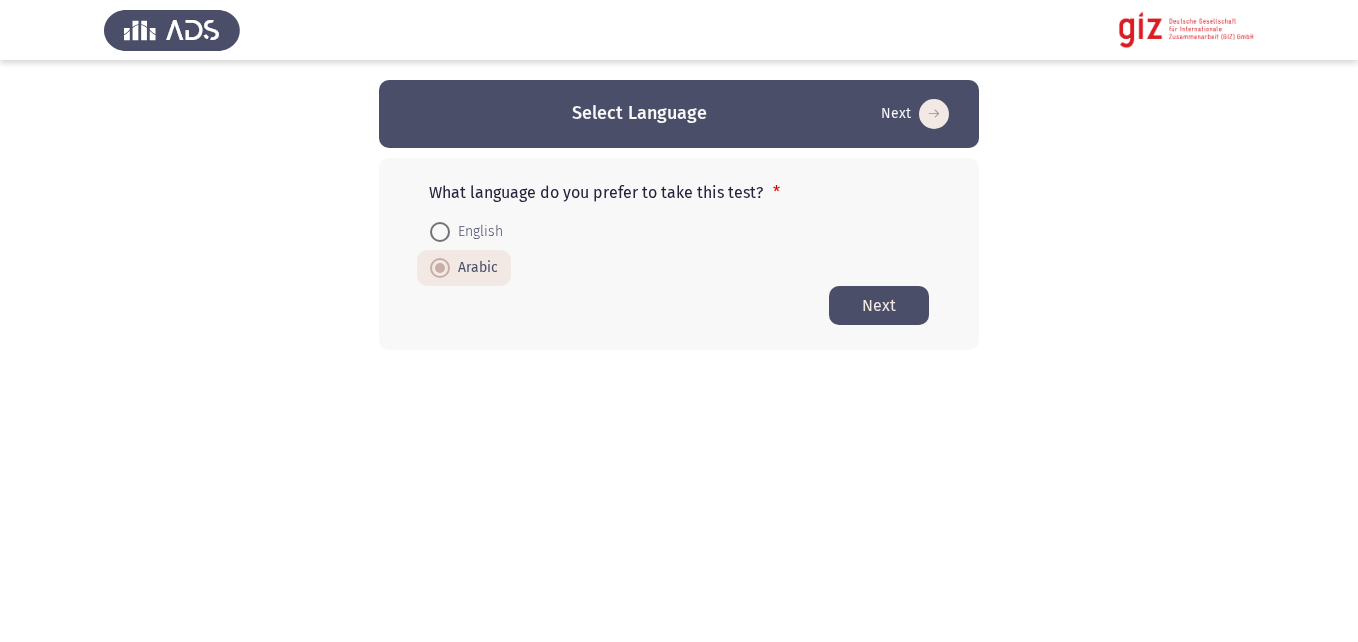 click on "Next" 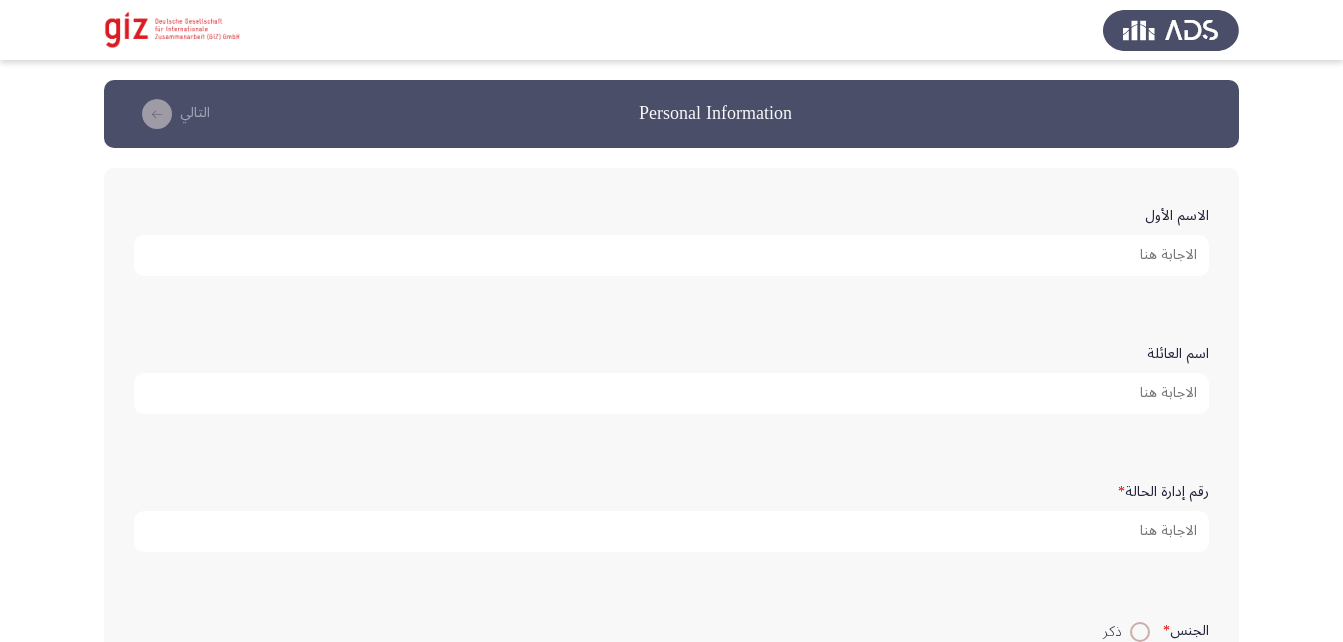 click on "الاسم الأول" at bounding box center [671, 255] 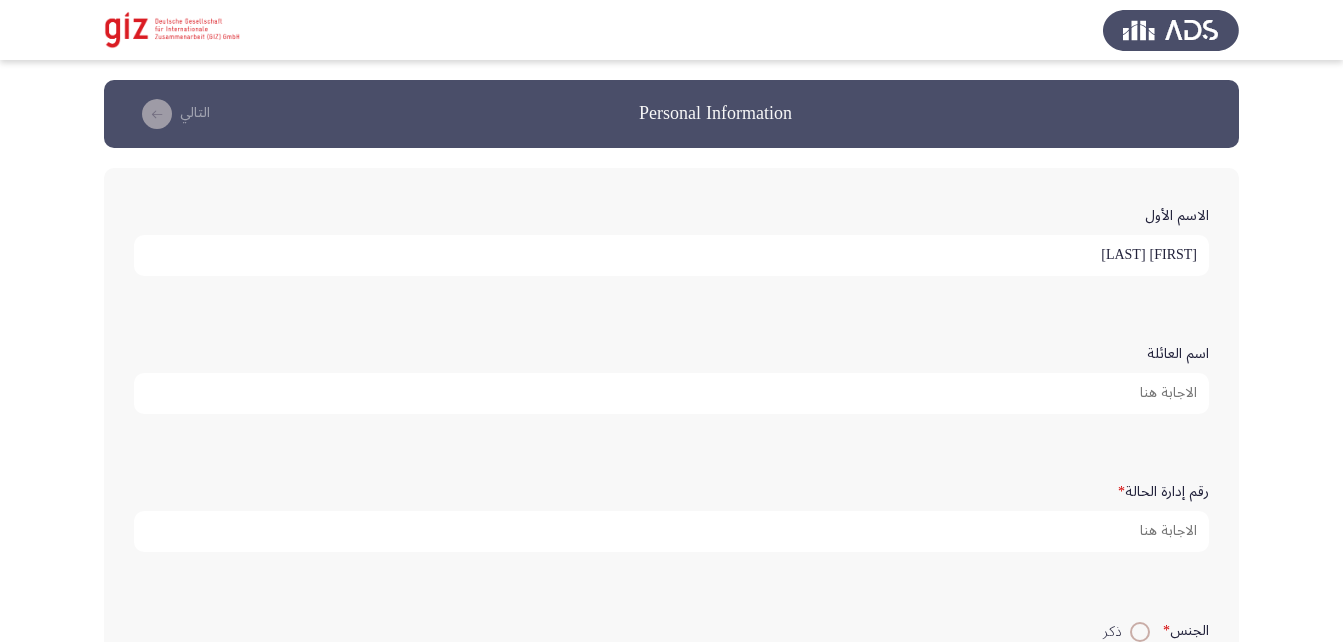 type on "[FIRST] [LAST]" 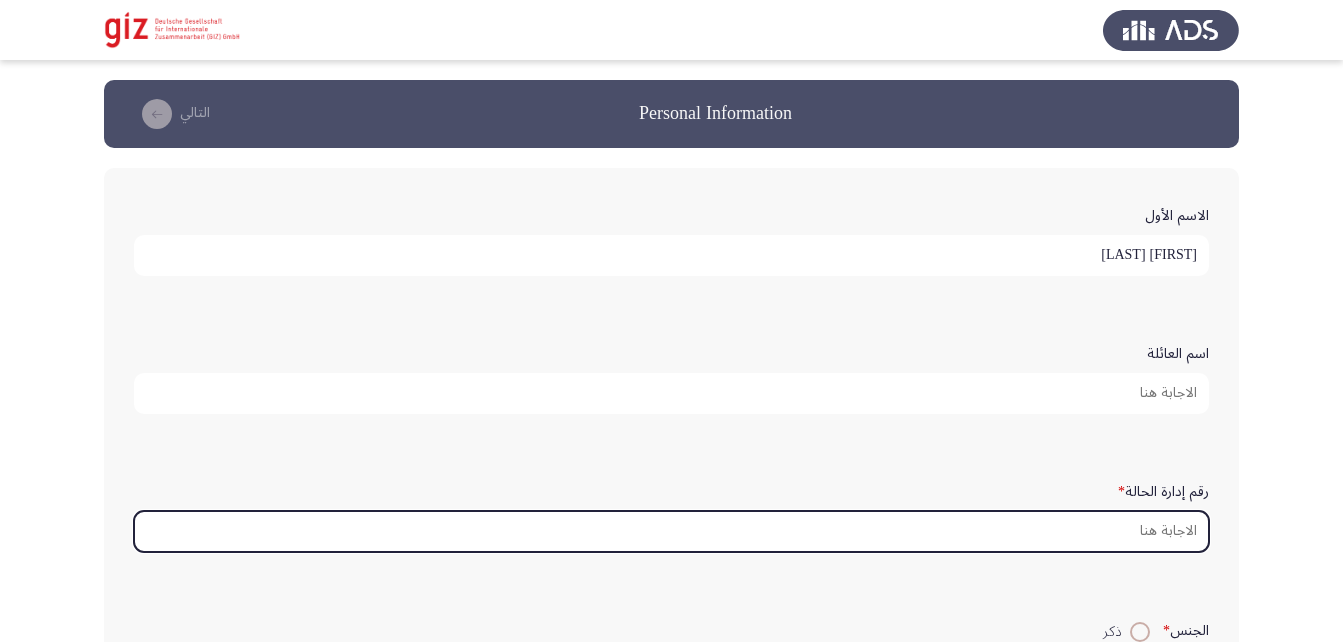 click on "رقم إدارة الحالة   *" at bounding box center [671, 531] 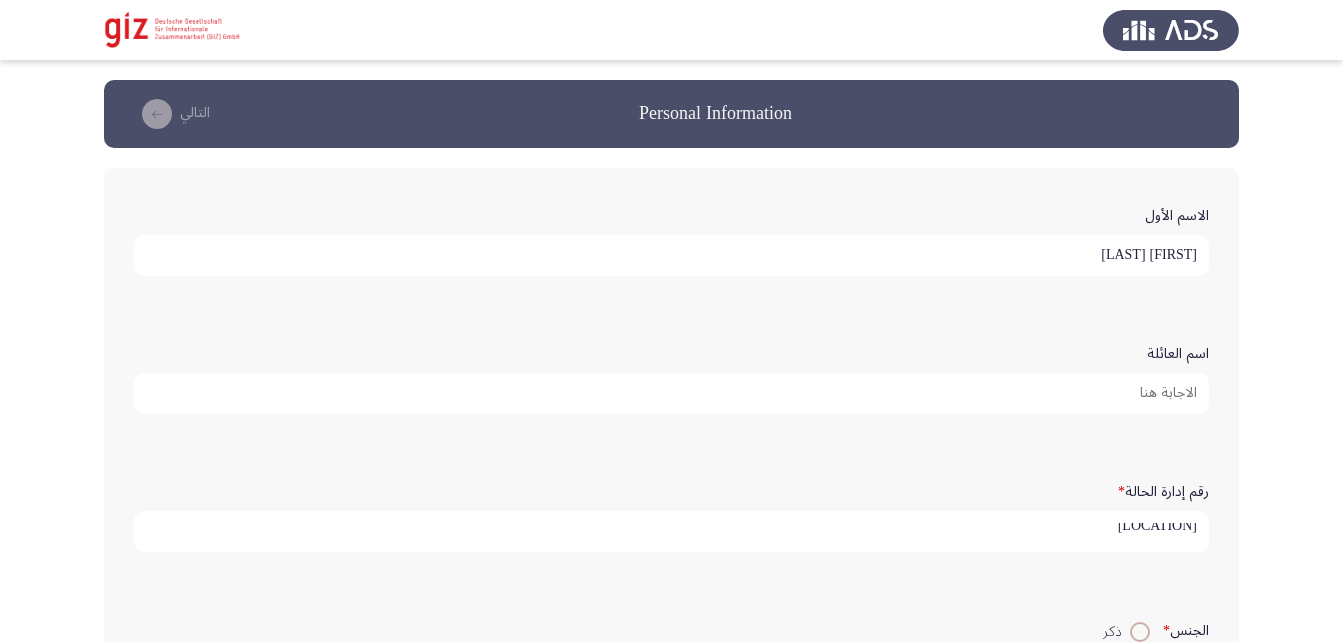 scroll, scrollTop: 0, scrollLeft: 0, axis: both 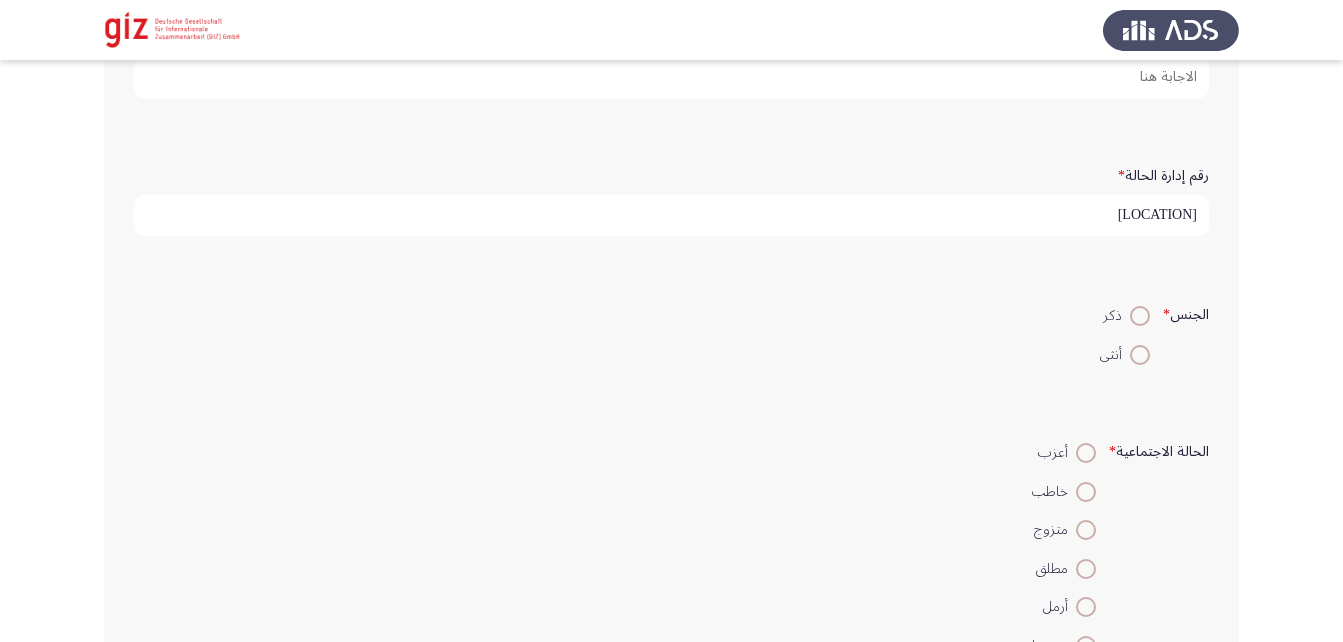 type on "[LOCATION]" 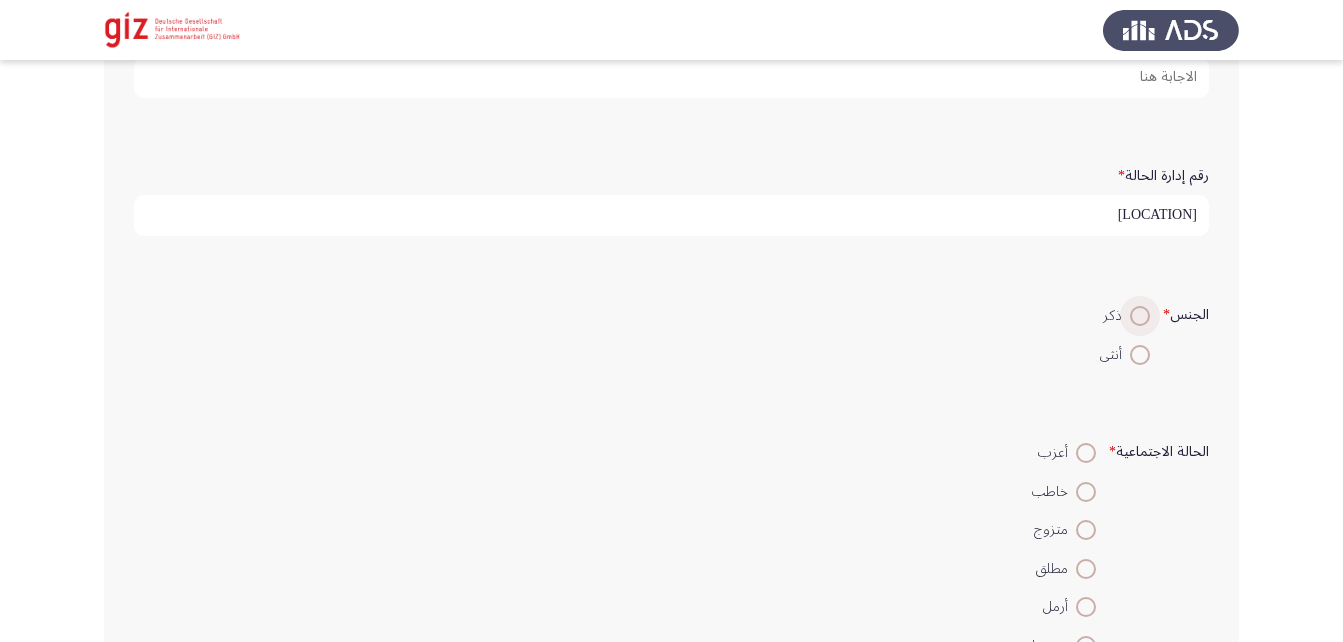 click at bounding box center (1140, 316) 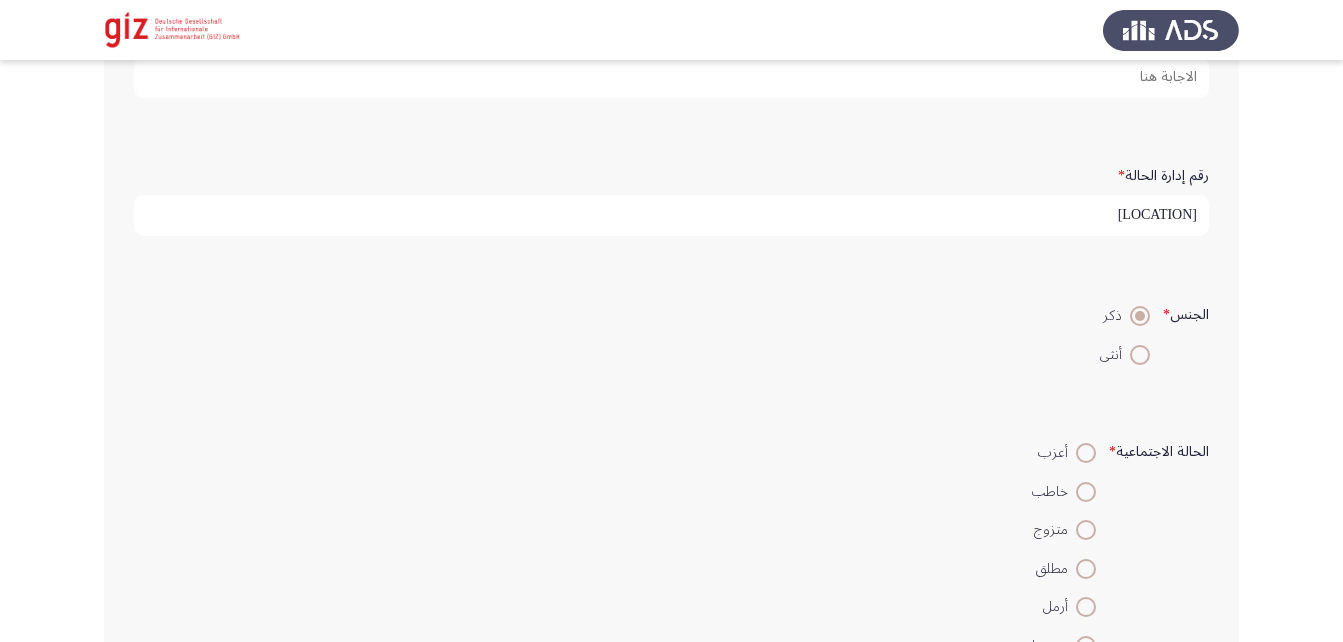 scroll, scrollTop: 418, scrollLeft: 0, axis: vertical 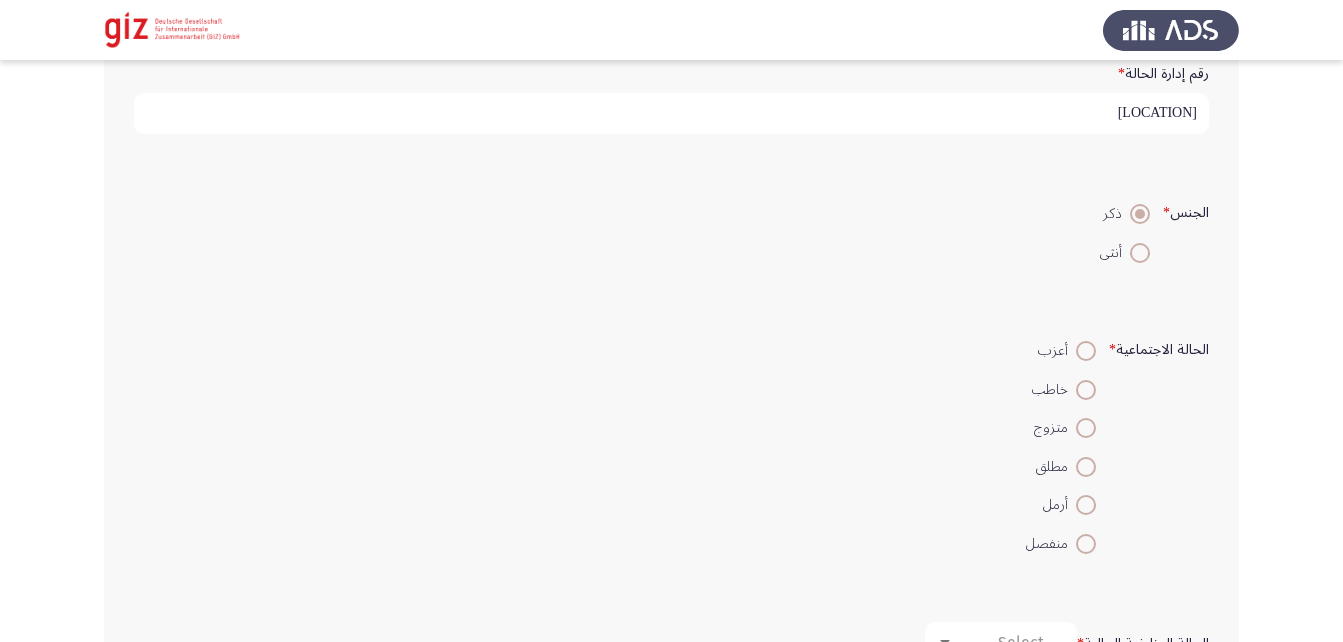 click at bounding box center [1086, 428] 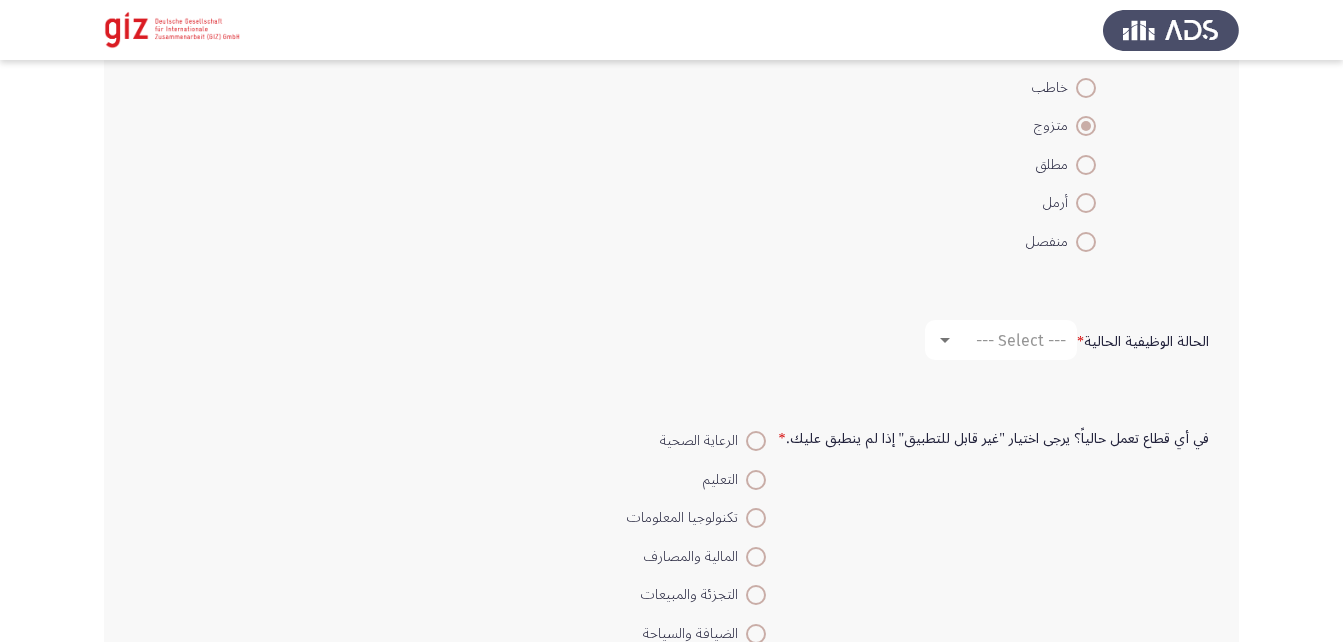 scroll, scrollTop: 797, scrollLeft: 0, axis: vertical 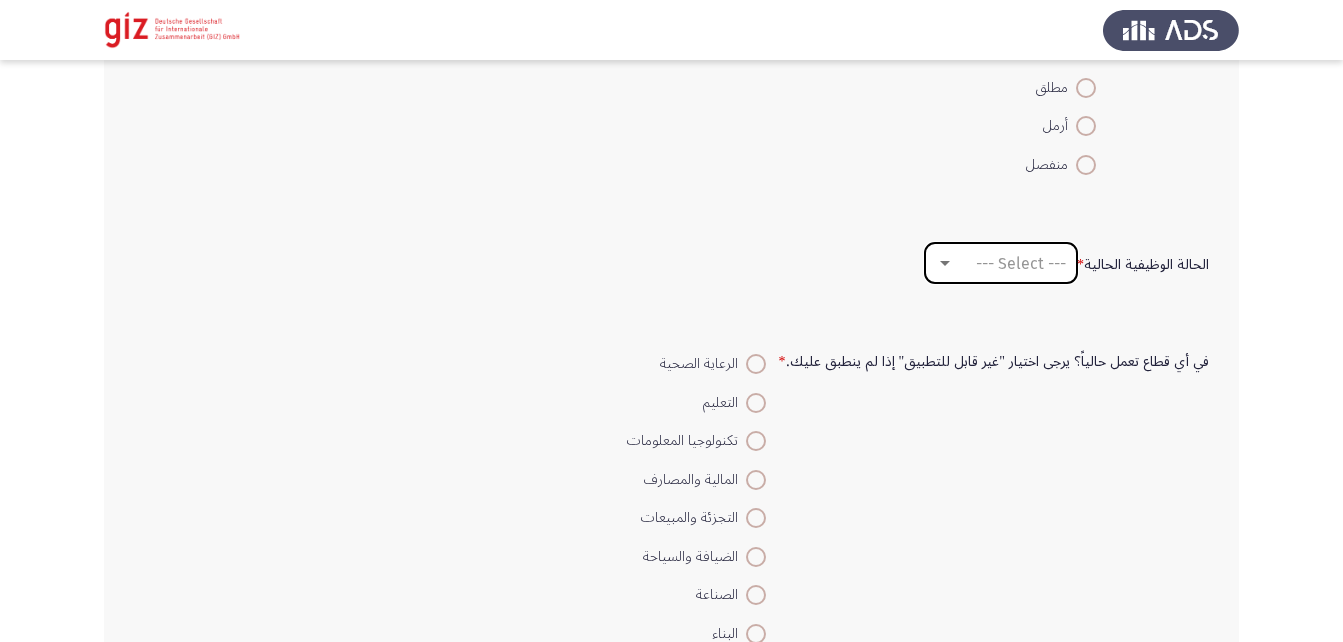 click on "--- Select ---" at bounding box center (1021, 263) 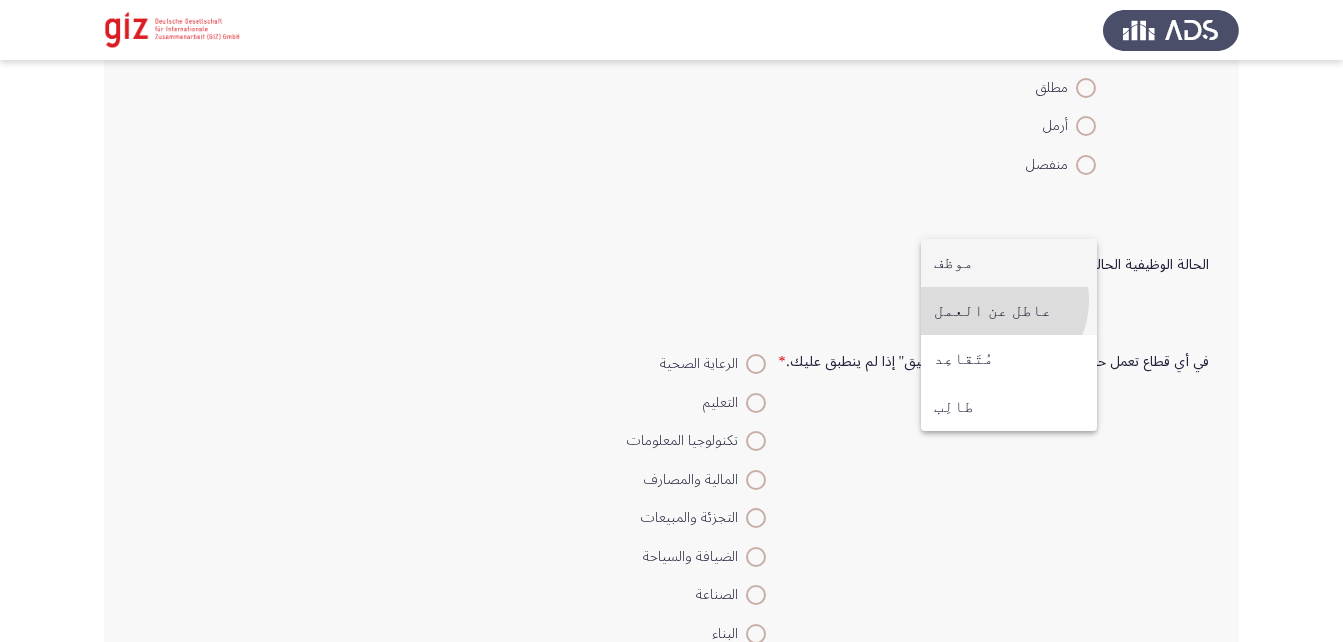 click on "عاطل عن العمل" at bounding box center (1009, 311) 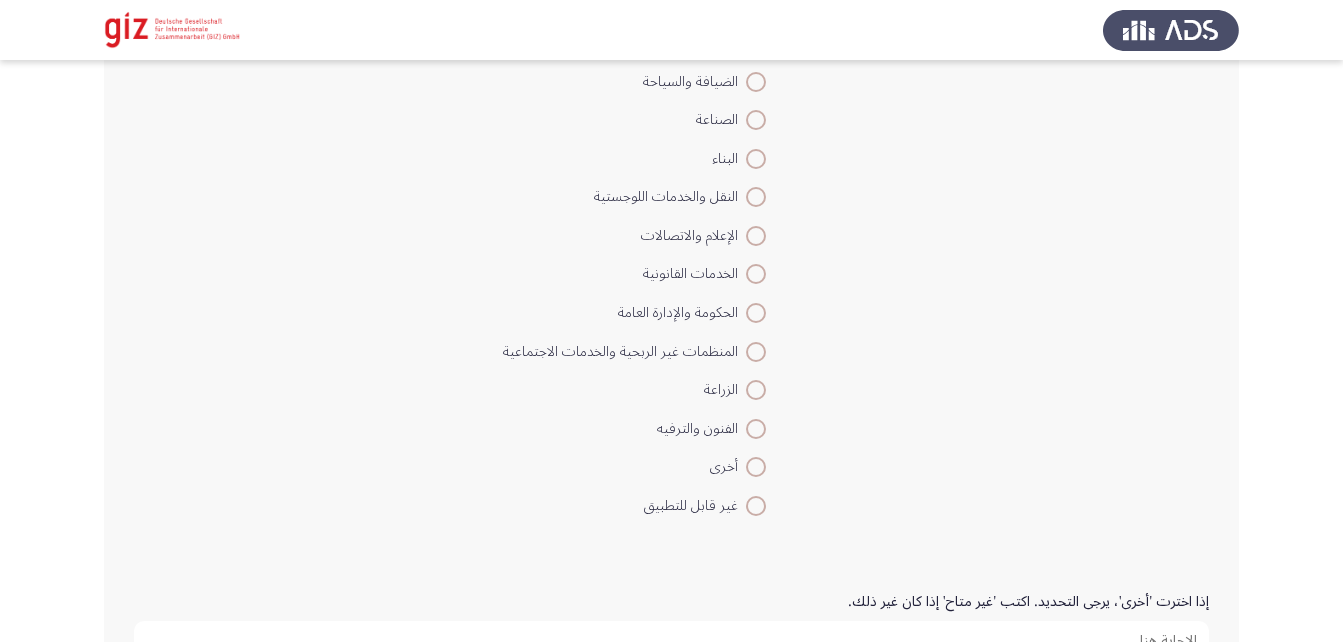 scroll, scrollTop: 1273, scrollLeft: 0, axis: vertical 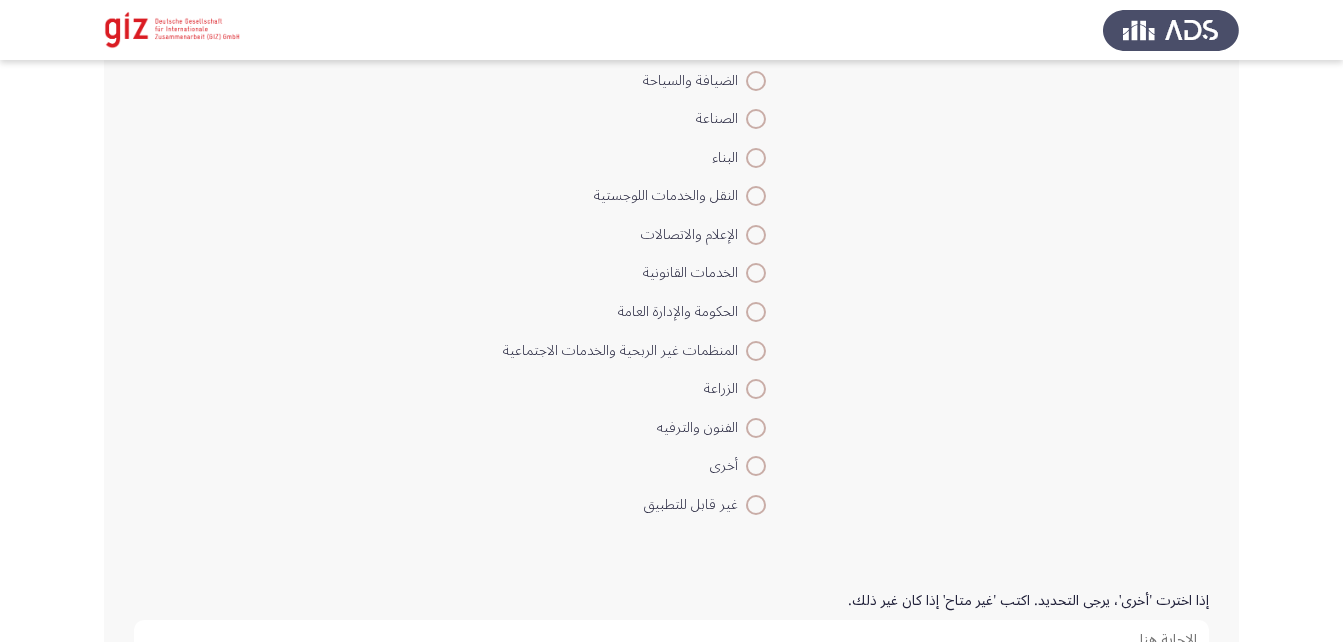 click on "أخرى" at bounding box center [728, 466] 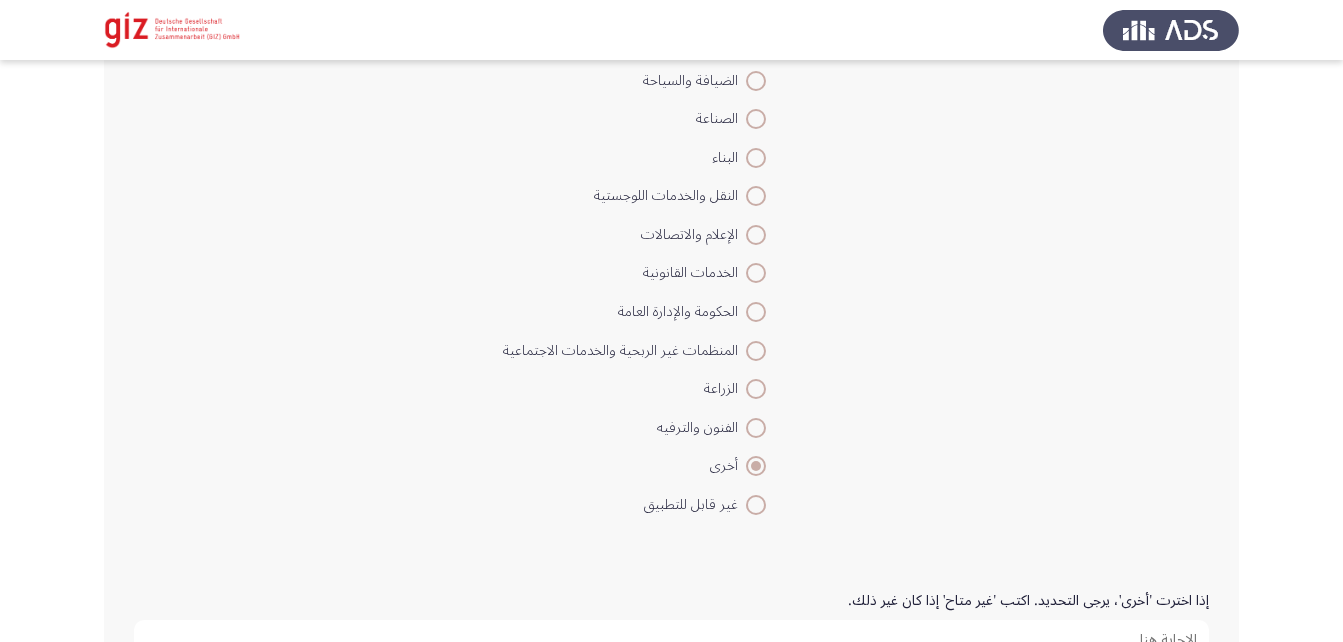 scroll, scrollTop: 1439, scrollLeft: 0, axis: vertical 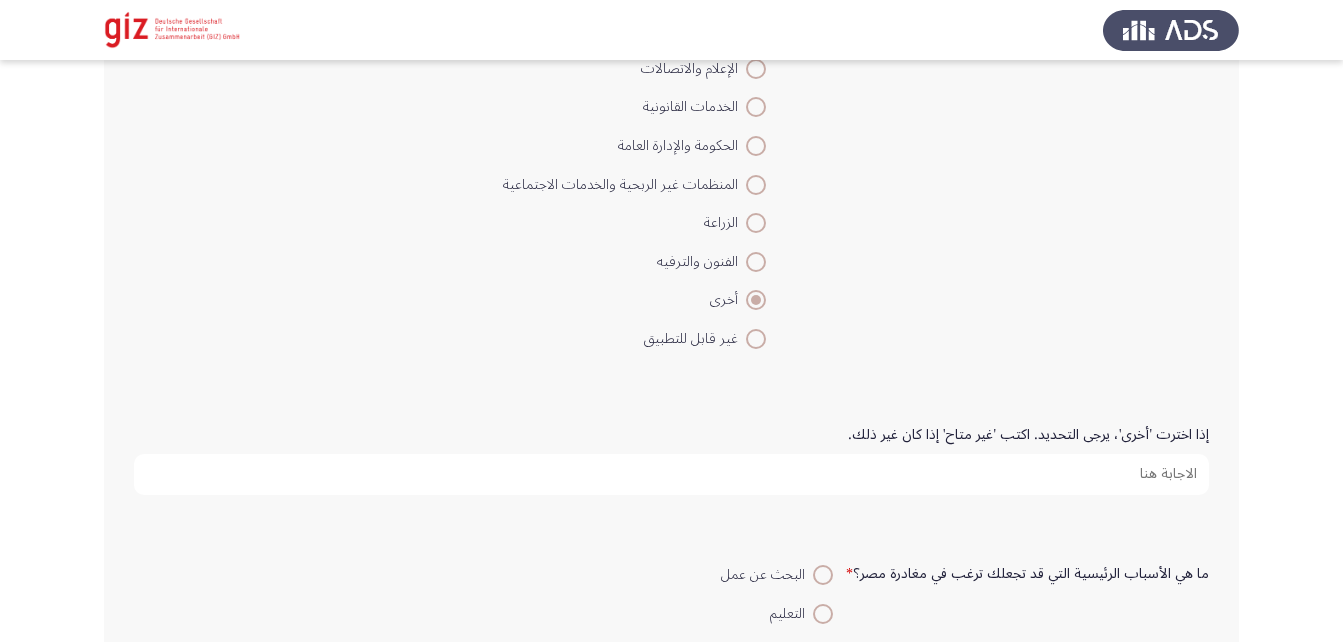 click on "إذا اخترت 'أخرى'، يرجى التحديد. اكتب 'غير متاح' إذا كان غير ذلك." at bounding box center [671, 474] 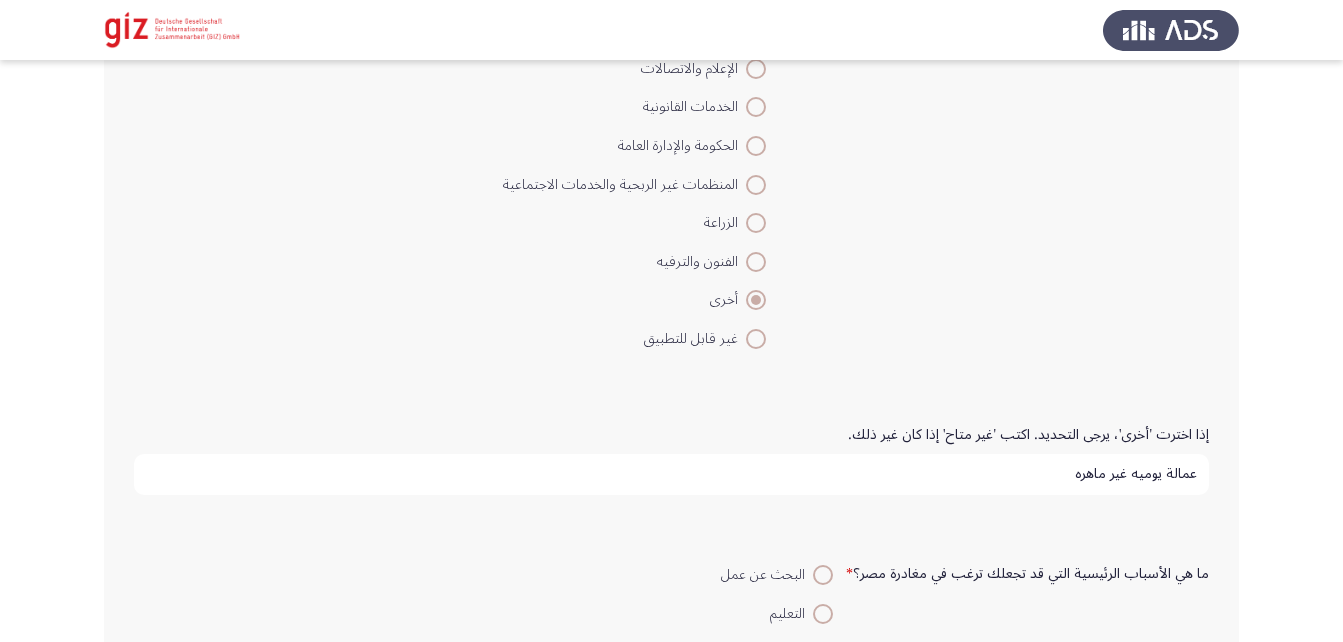 type on "عمالة يوميه غير ماهره" 